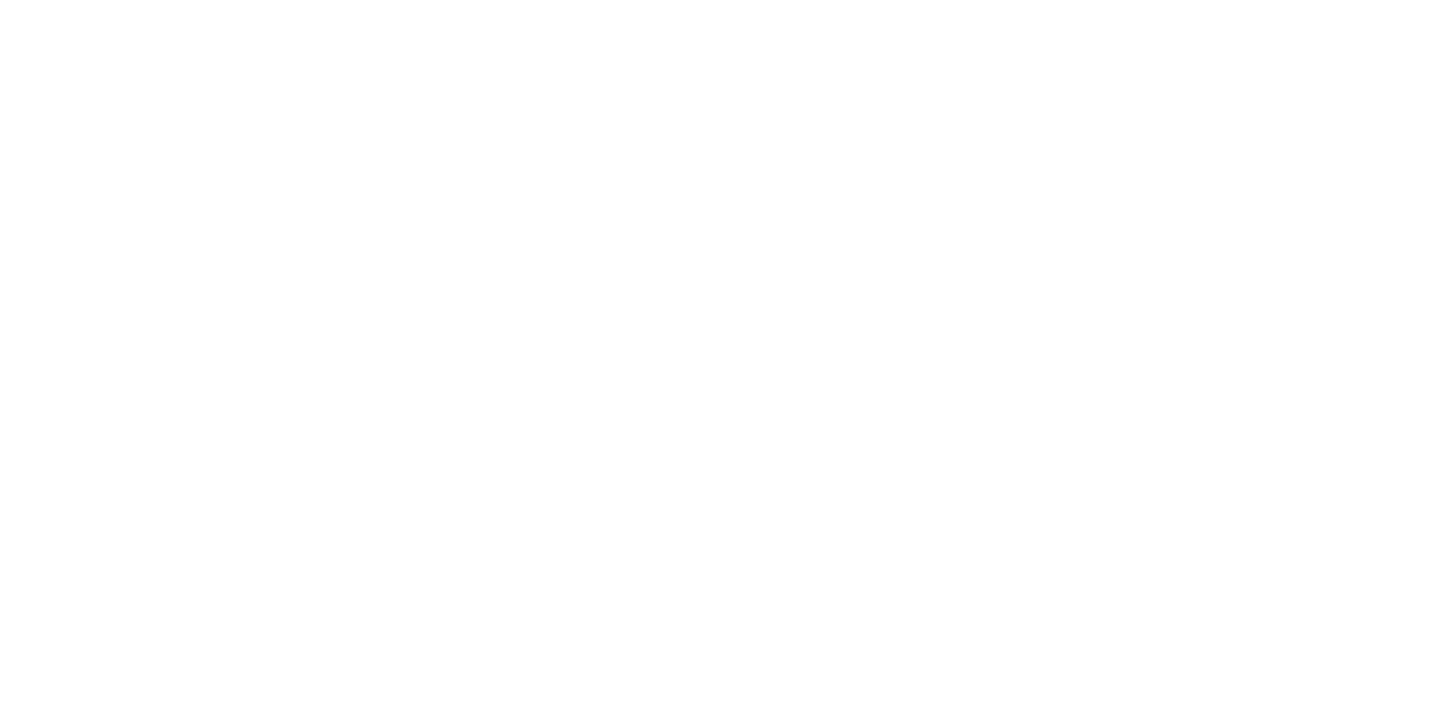 scroll, scrollTop: 0, scrollLeft: 0, axis: both 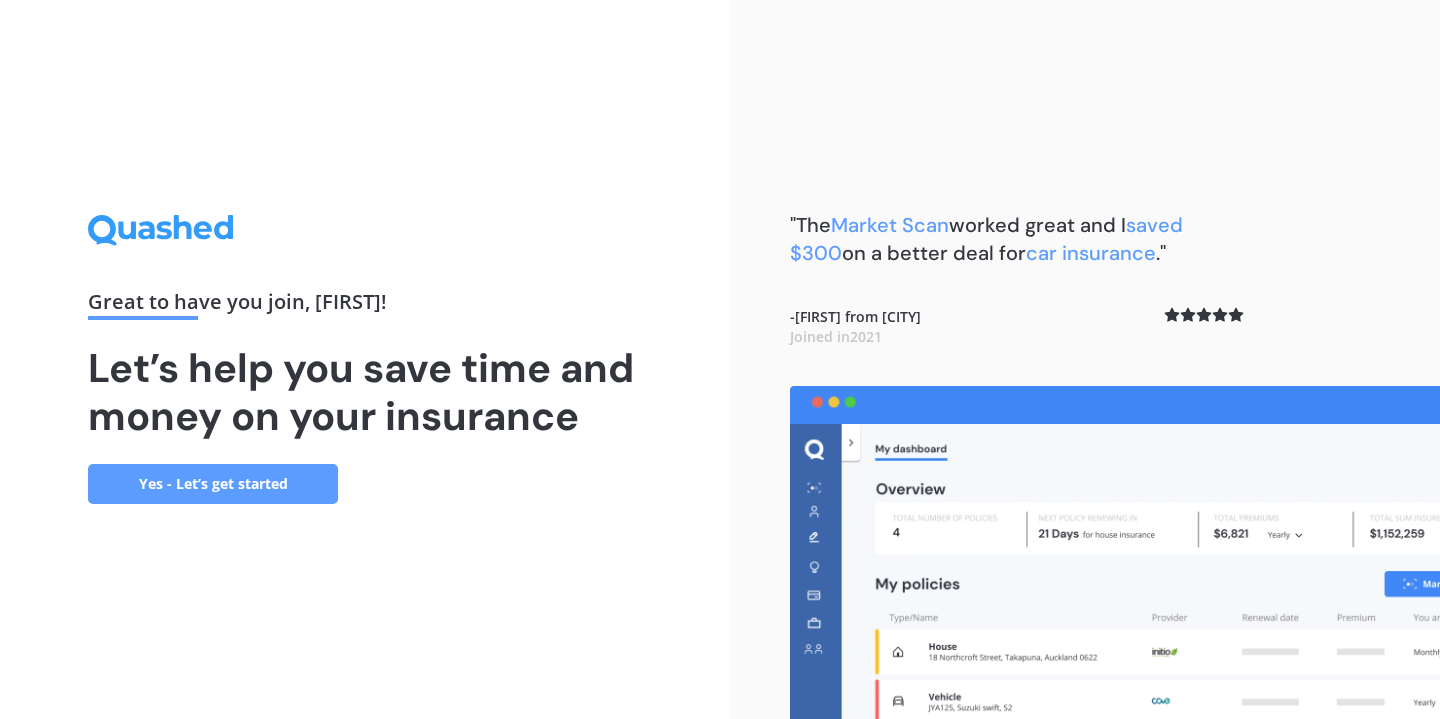 click on "Yes - Let’s get started" at bounding box center (213, 484) 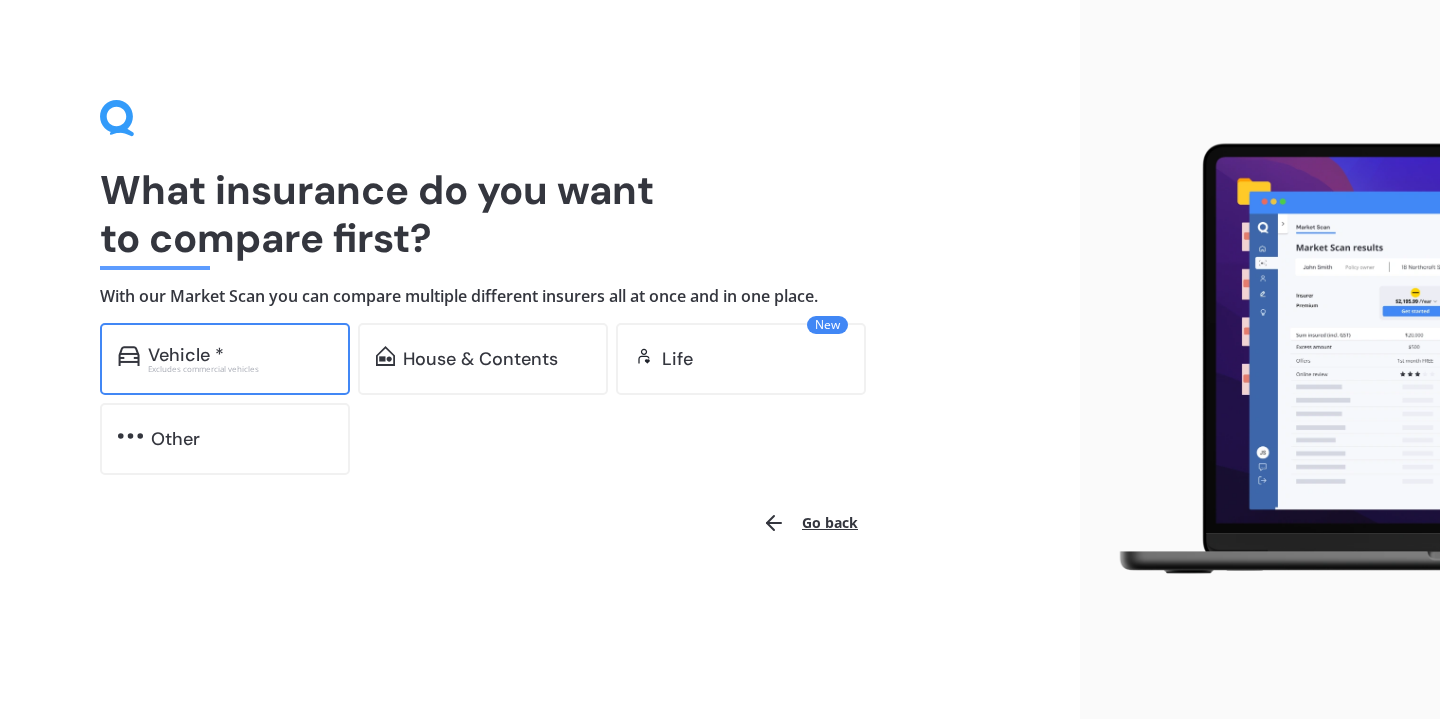 click on "Vehicle *" at bounding box center (240, 355) 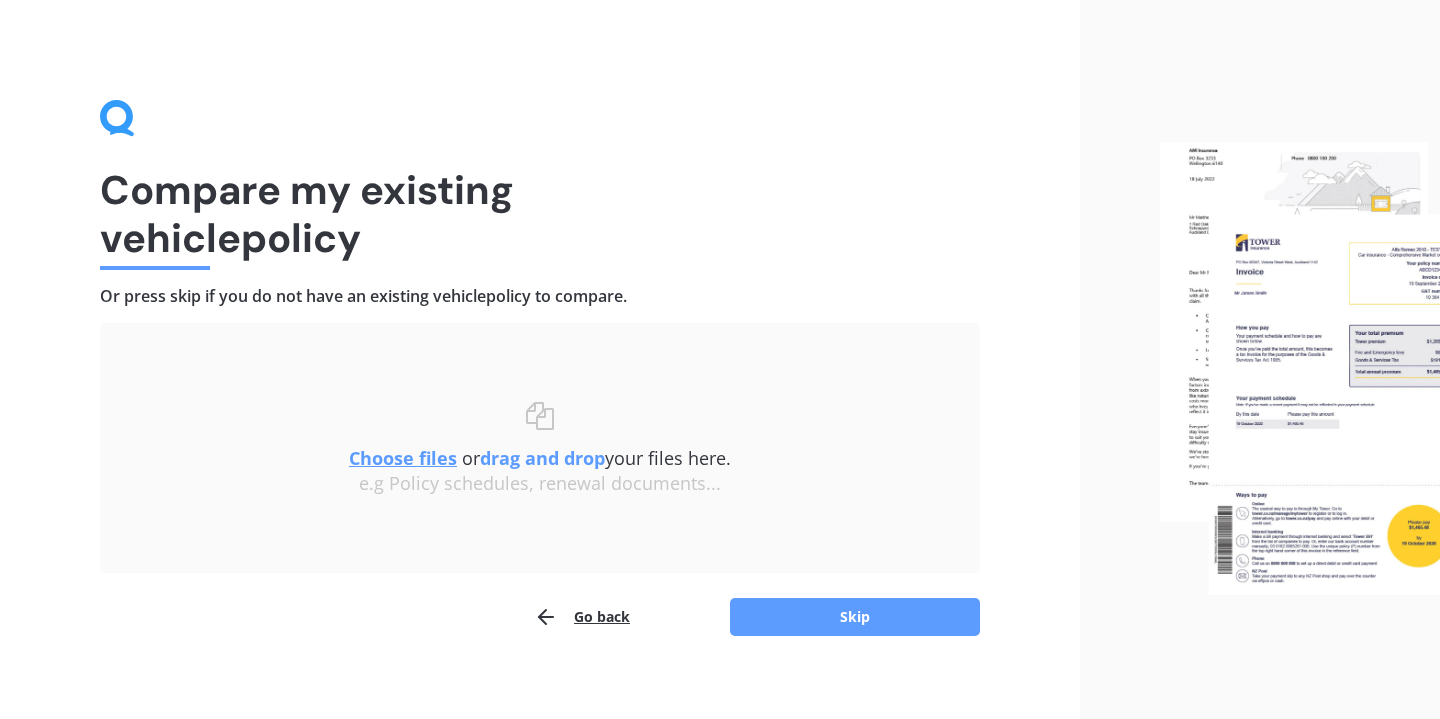 scroll, scrollTop: 17, scrollLeft: 0, axis: vertical 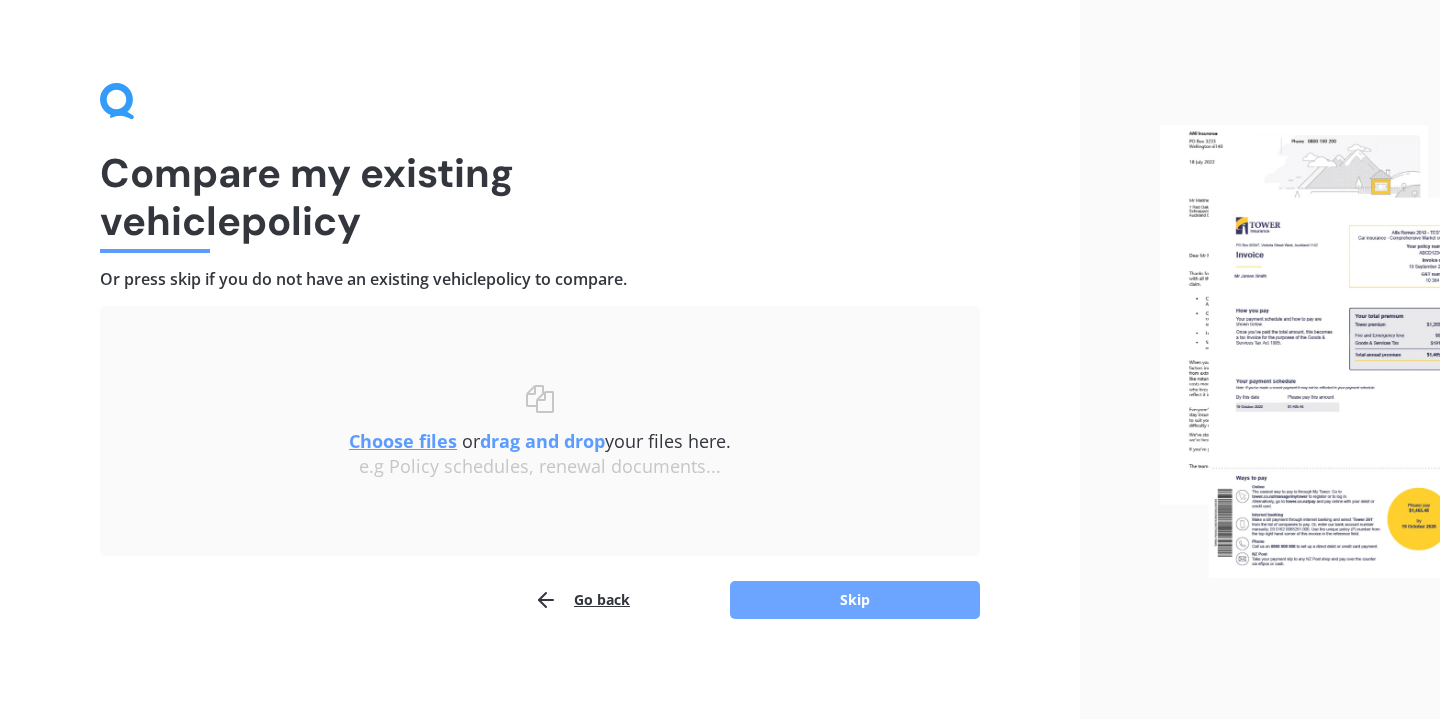 click on "Skip" at bounding box center [855, 600] 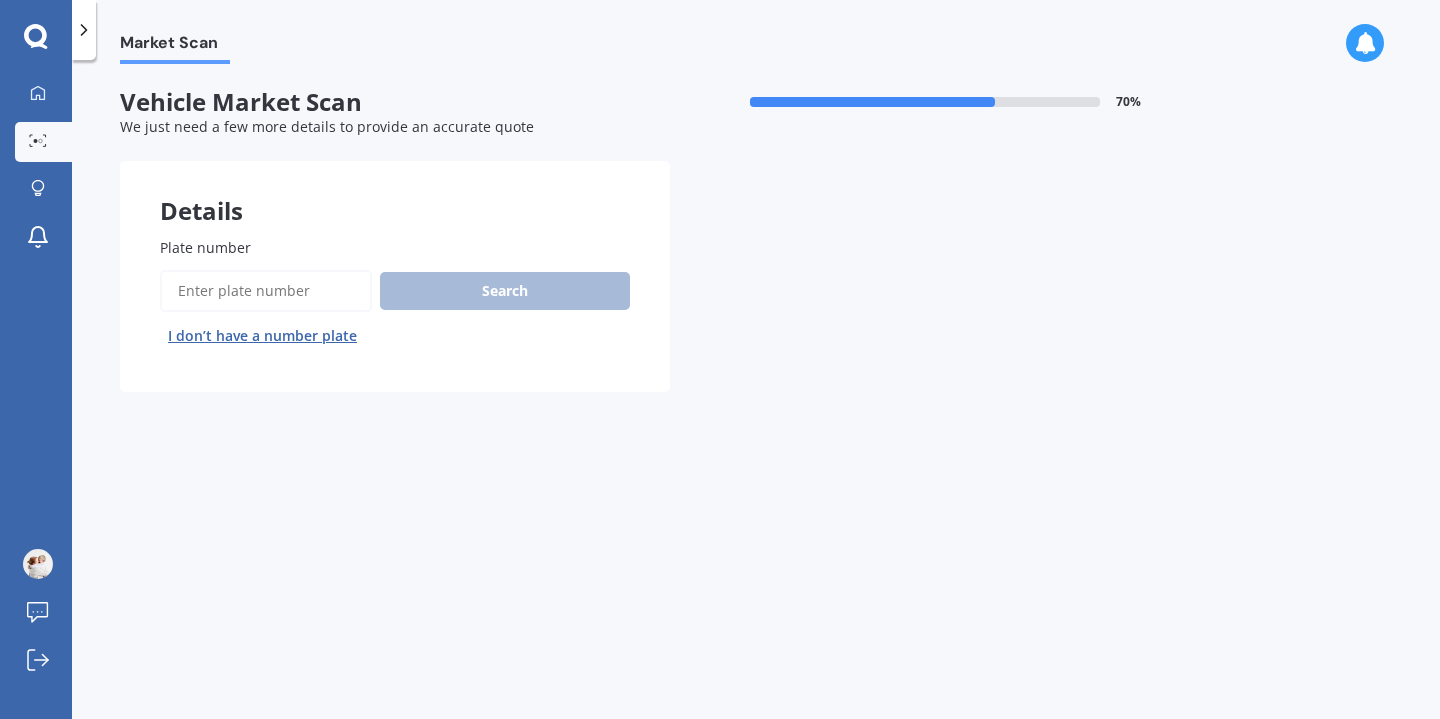 click on "Plate number" at bounding box center (266, 291) 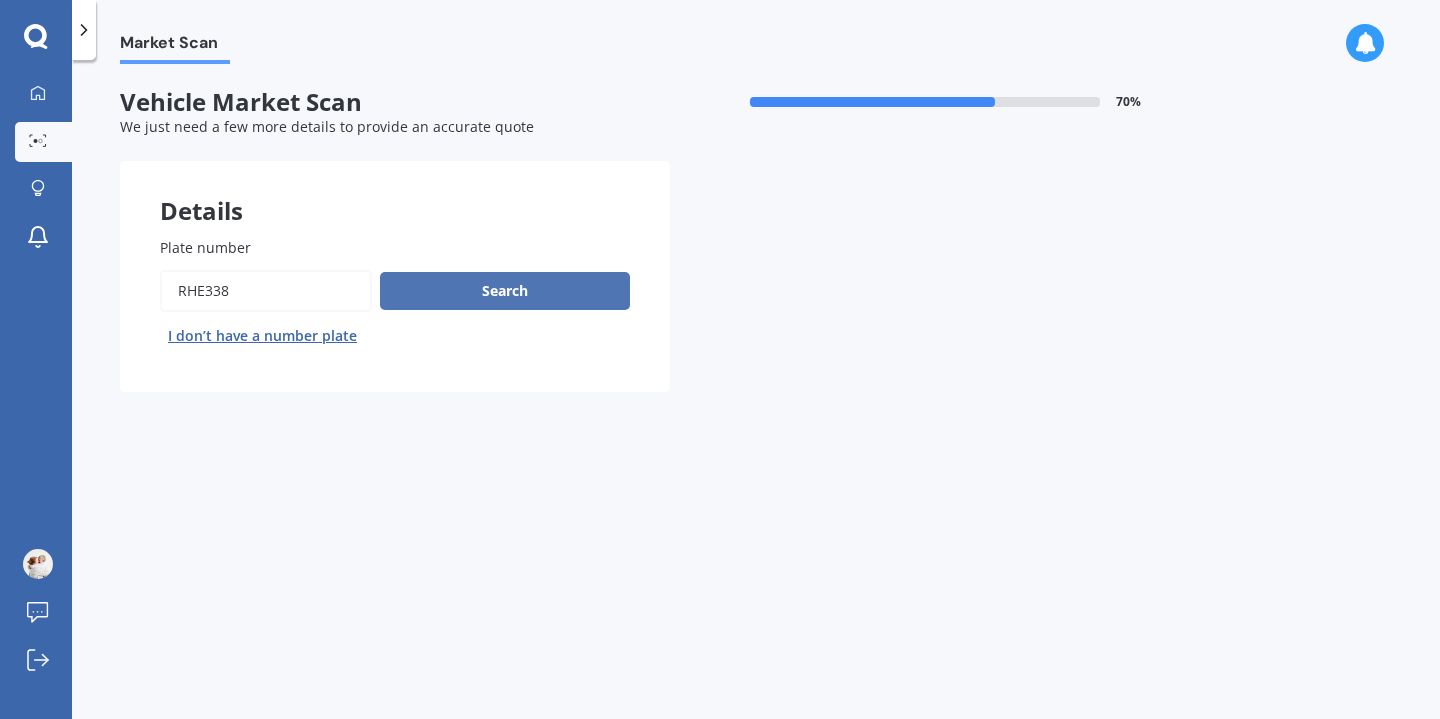 type on "rhe338" 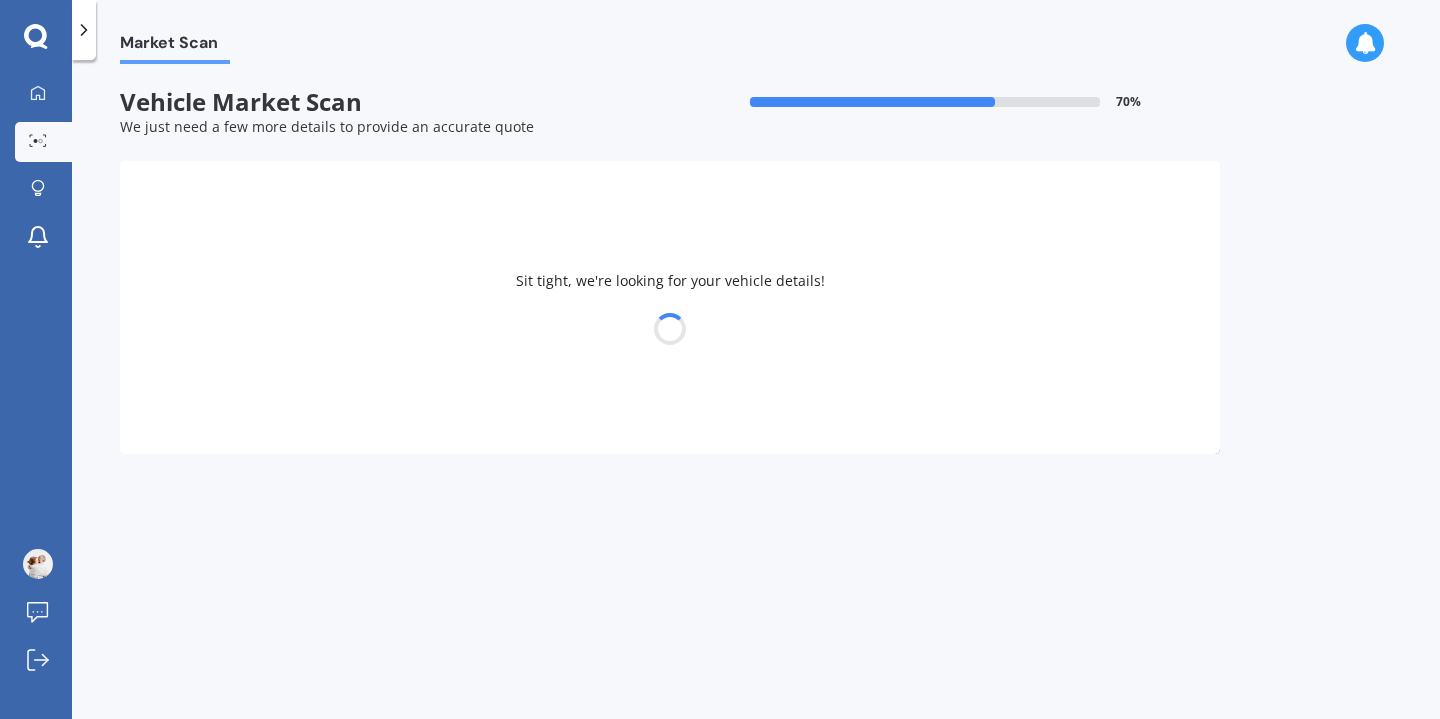 select on "HYUNDAI" 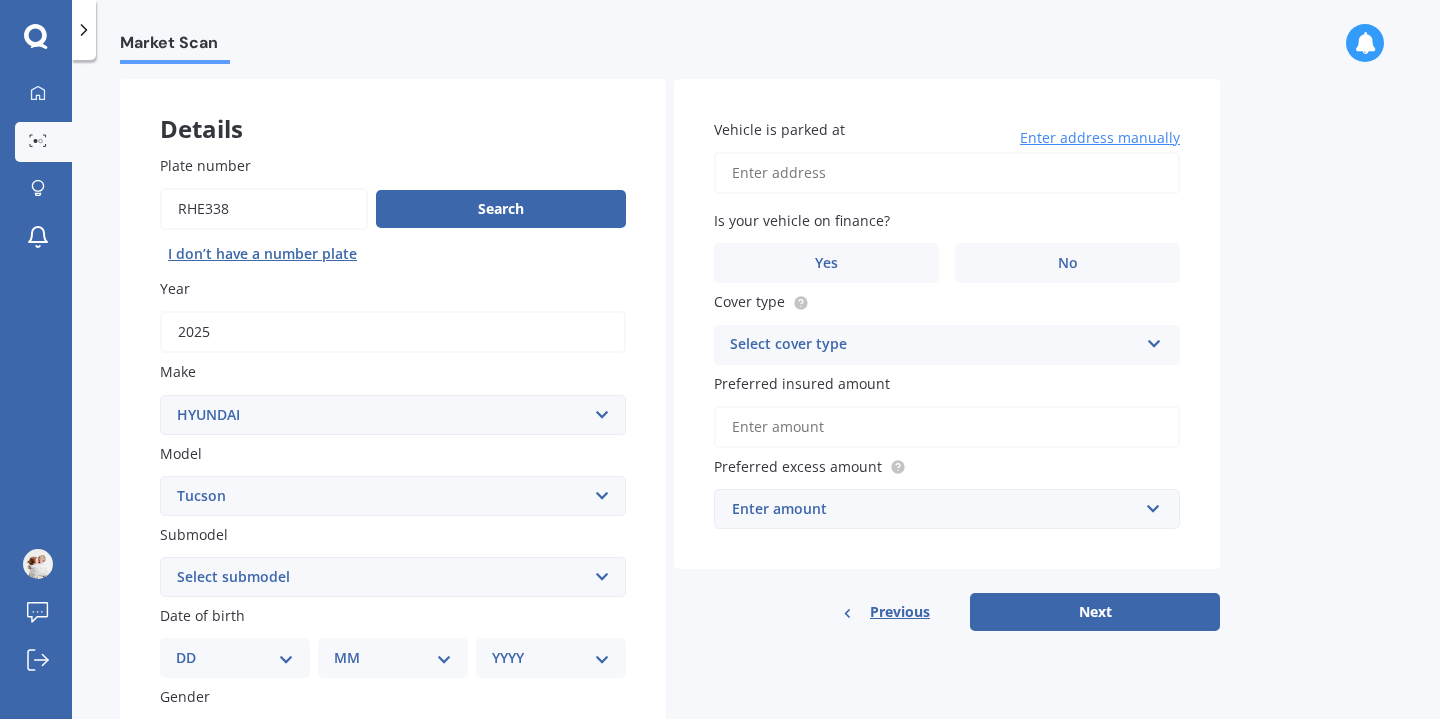 scroll, scrollTop: 88, scrollLeft: 0, axis: vertical 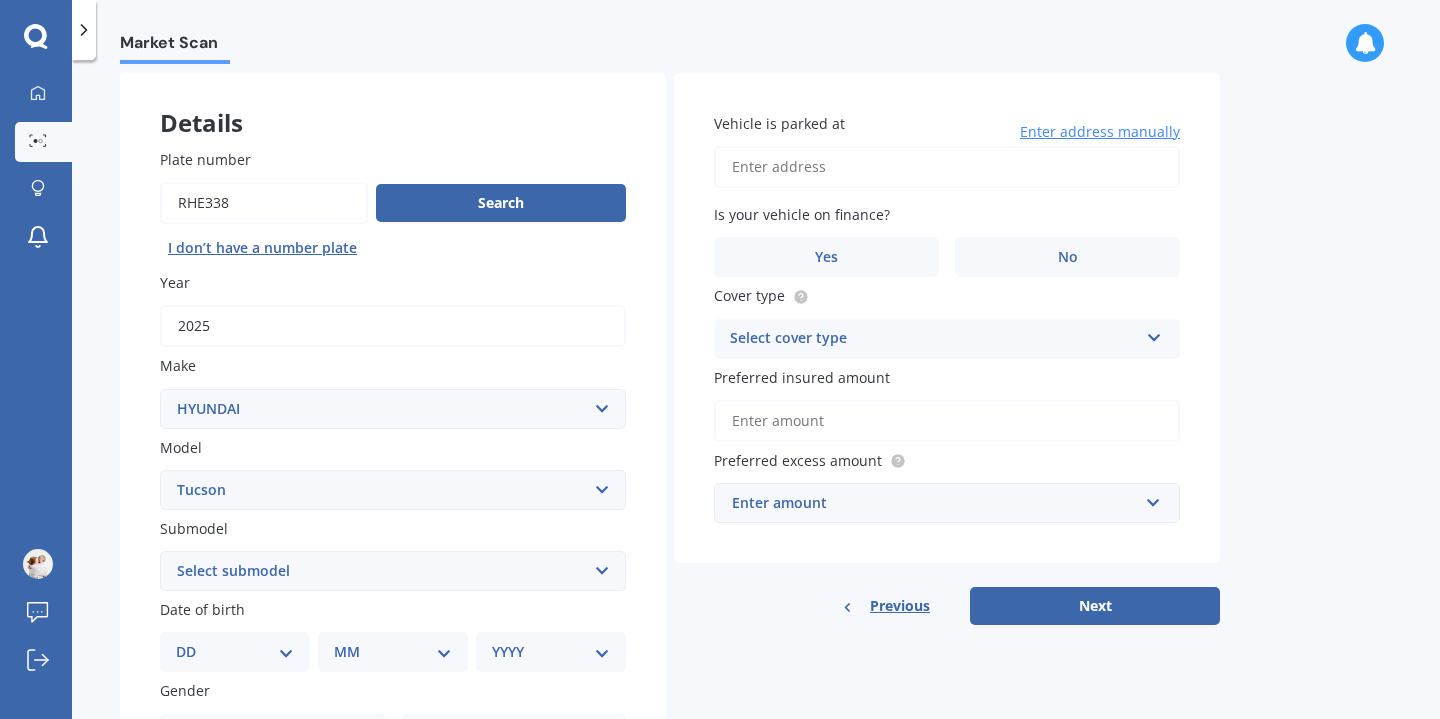click on "Vehicle is parked at" at bounding box center (947, 167) 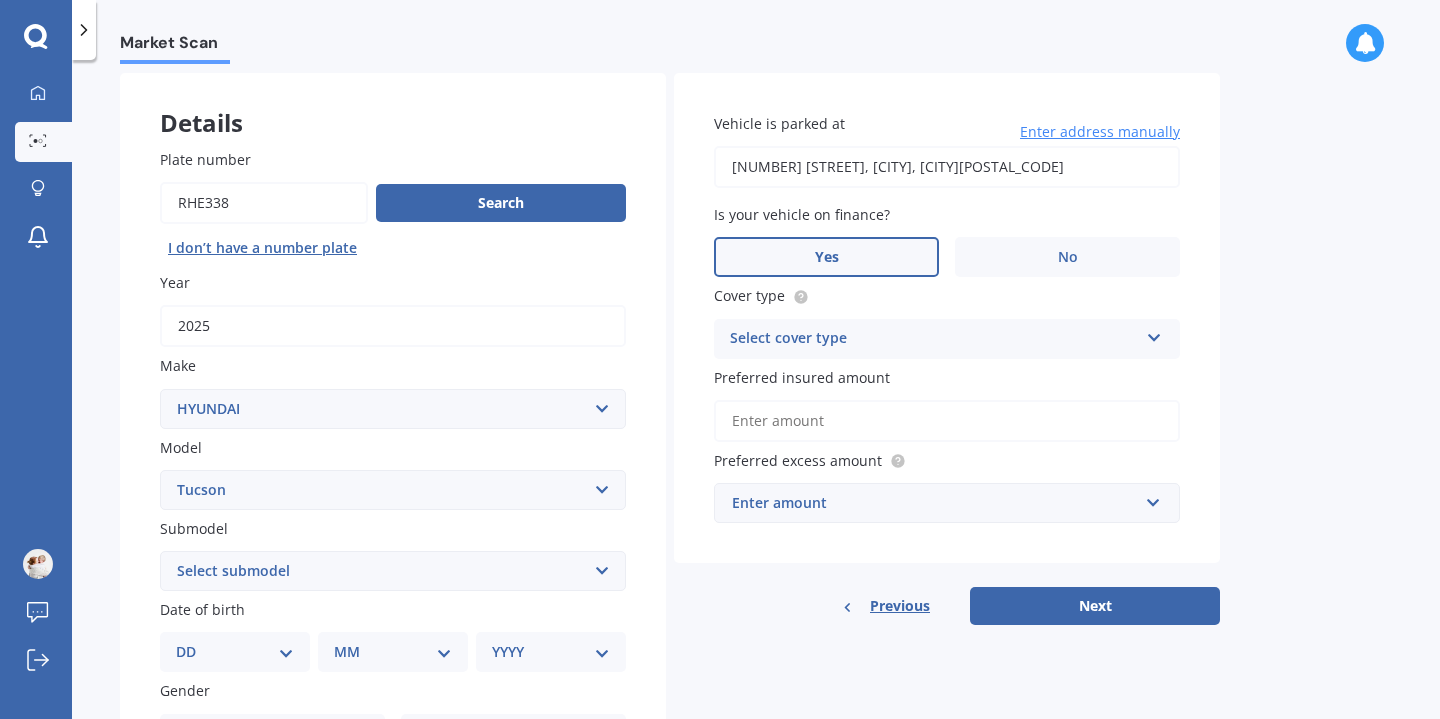 click on "Yes" at bounding box center [826, 257] 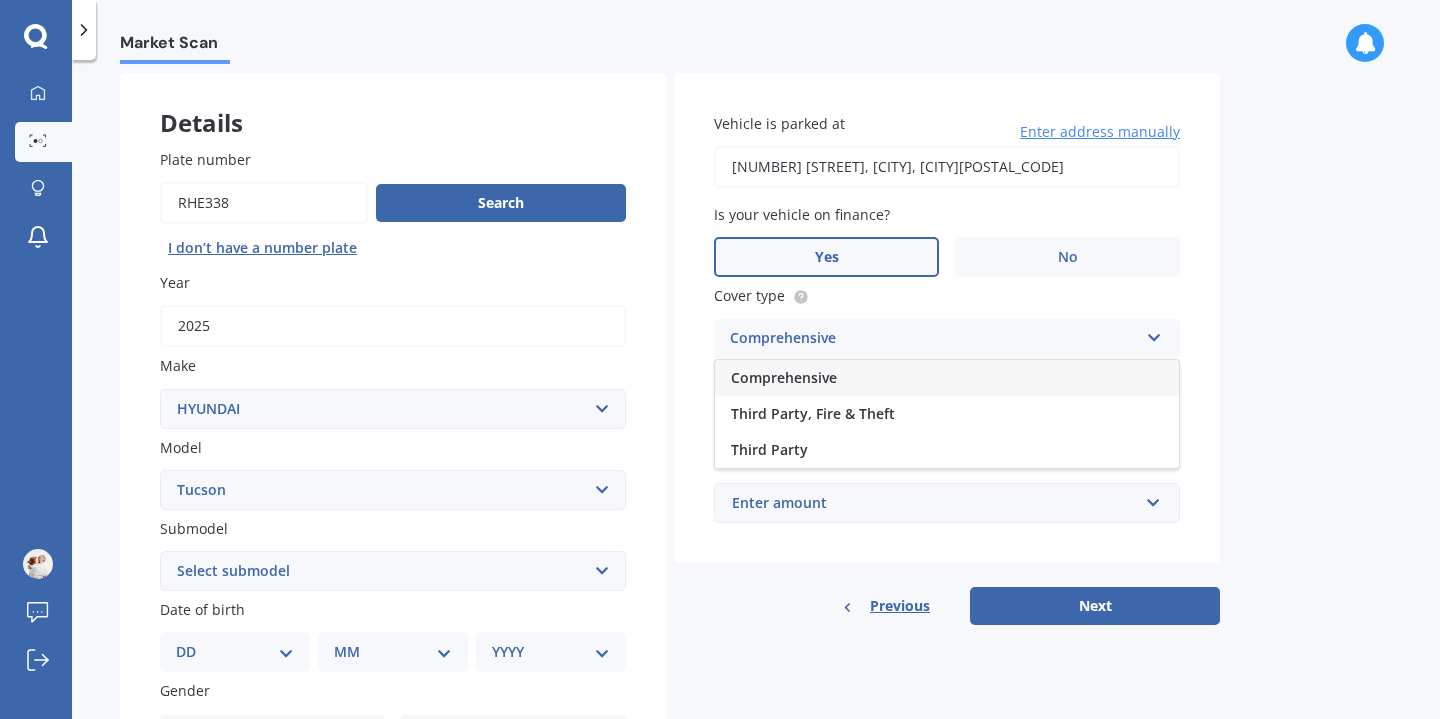 click on "Comprehensive" at bounding box center [947, 378] 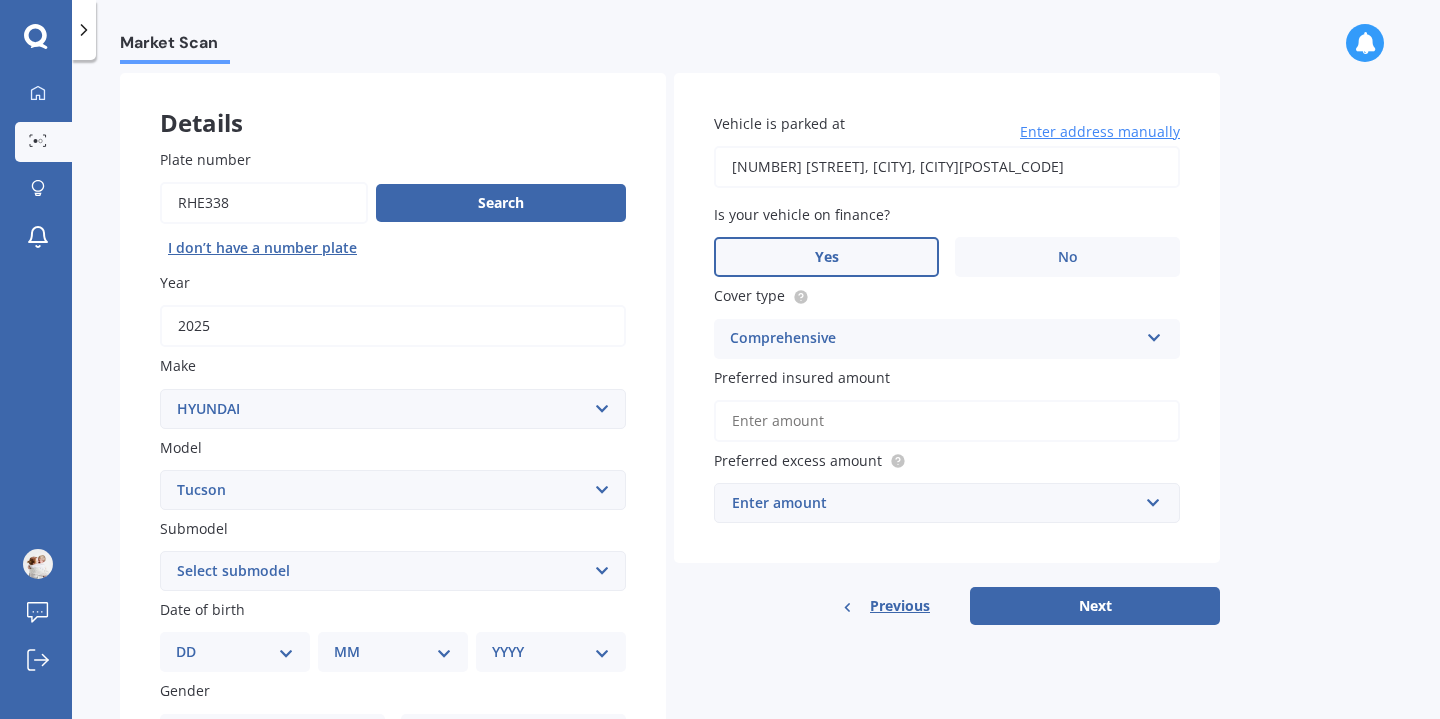 click on "Preferred insured amount" at bounding box center [947, 421] 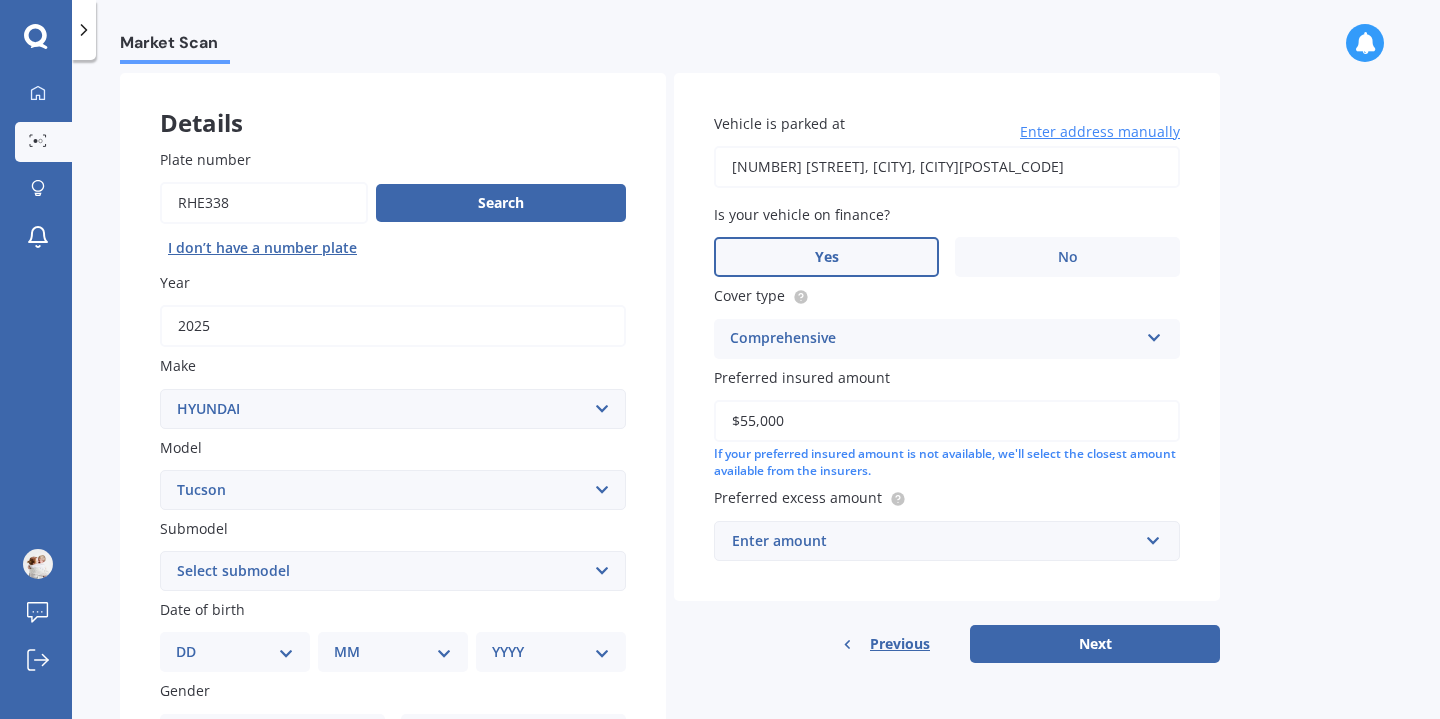 type on "$55,000" 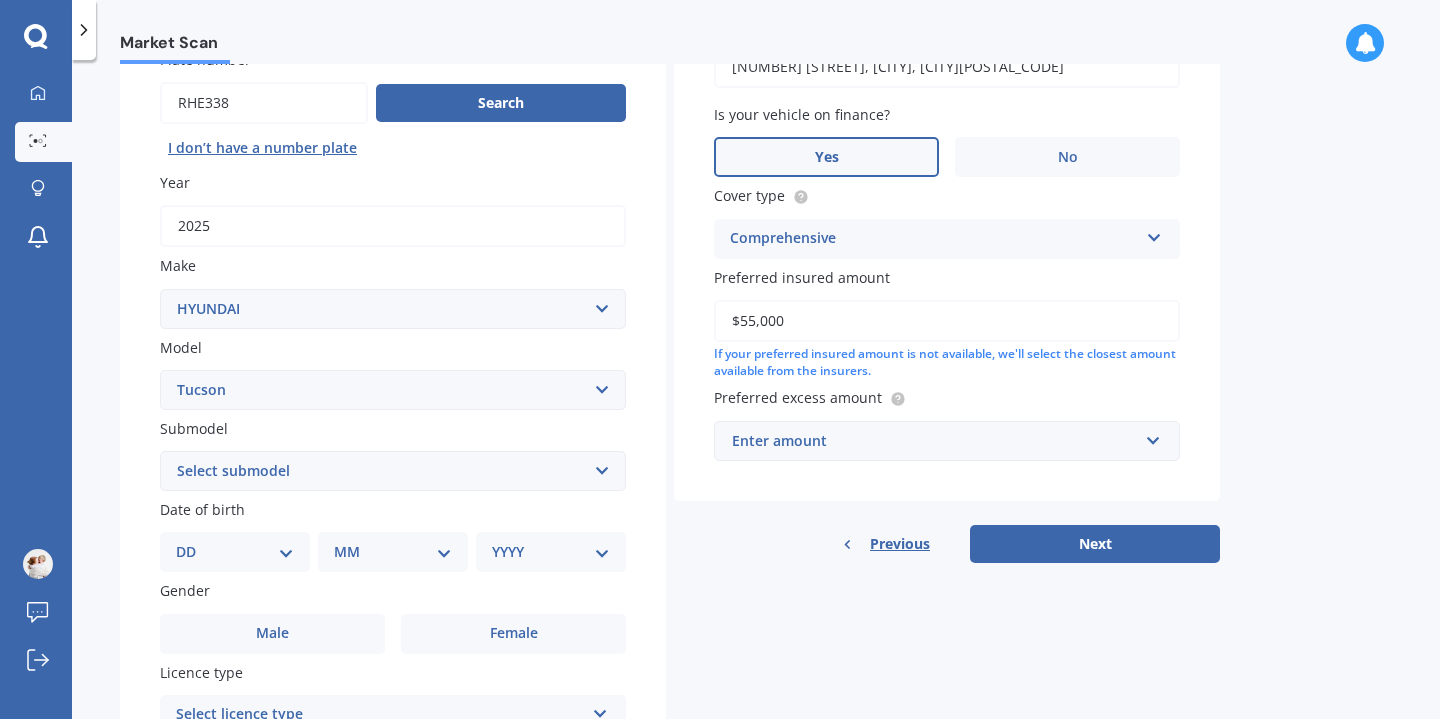 click on "Enter amount" at bounding box center [935, 441] 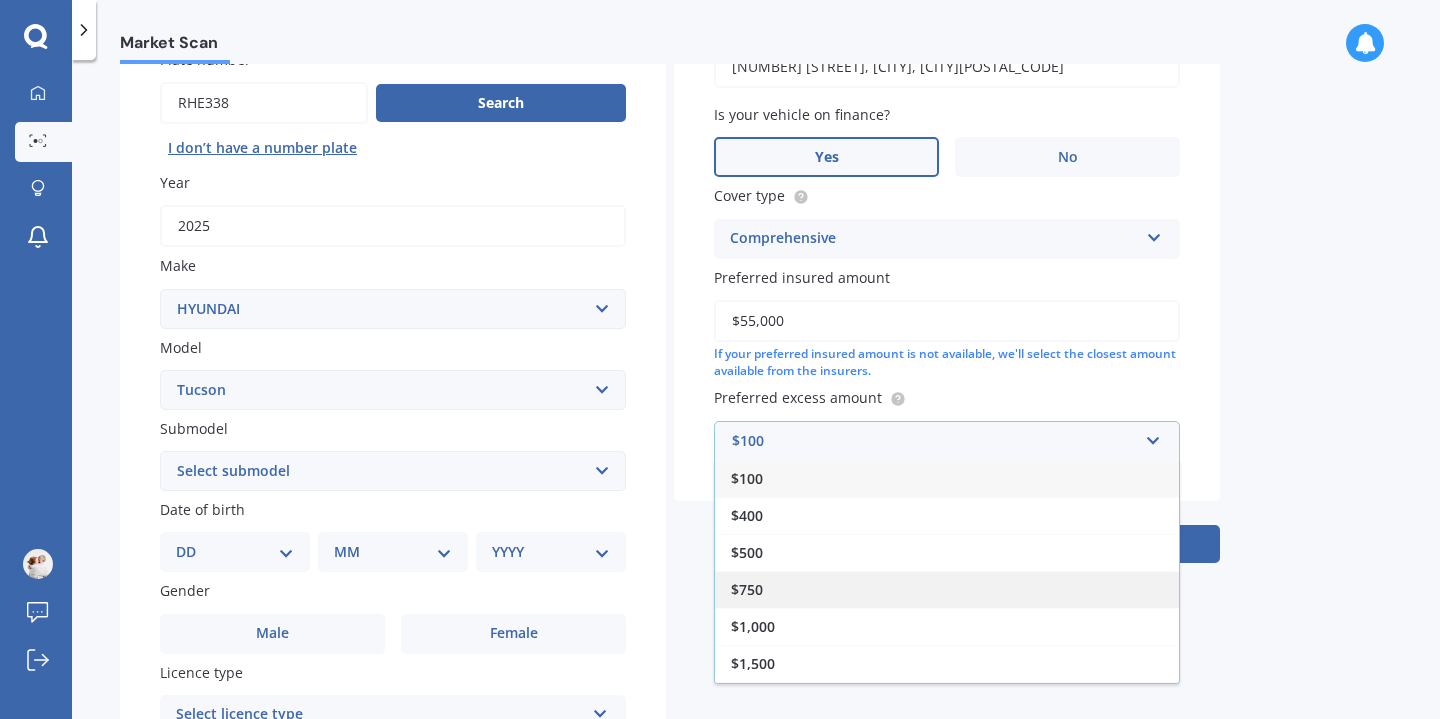 click on "$750" at bounding box center (947, 589) 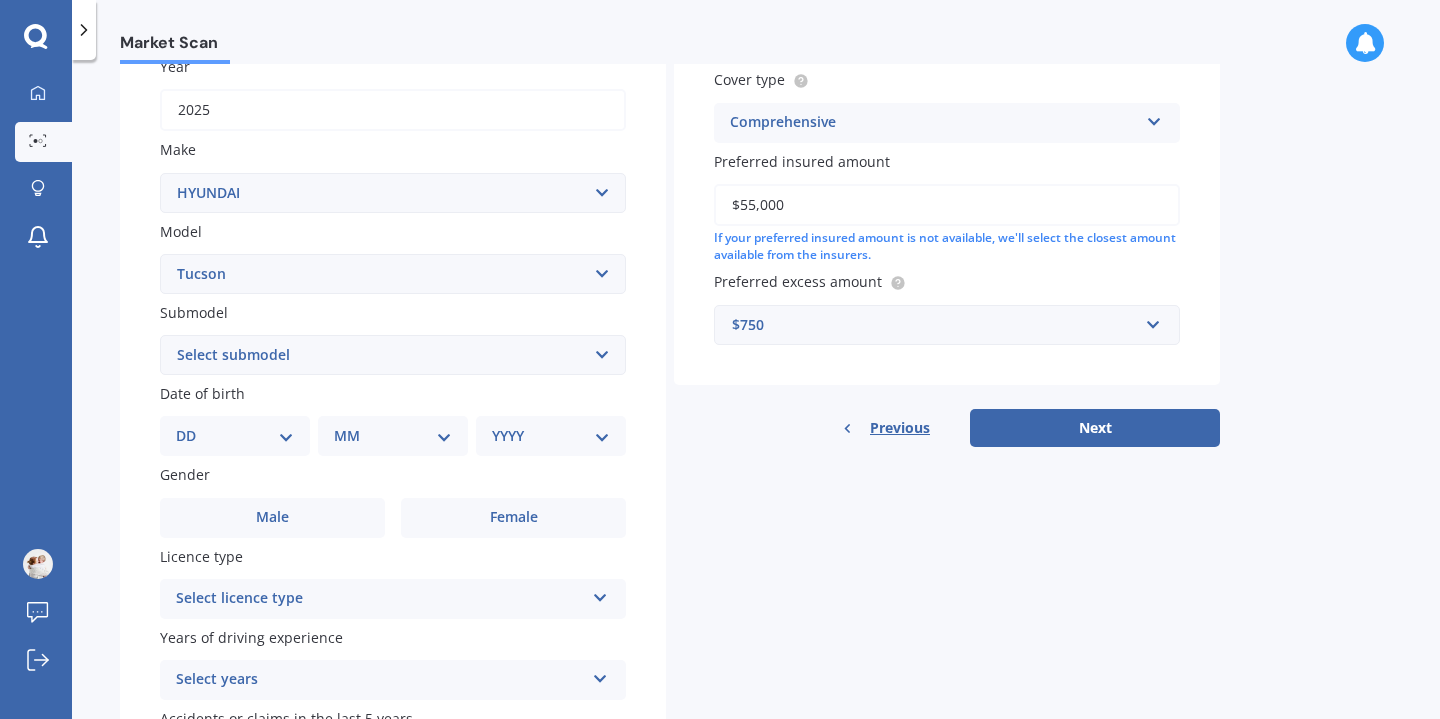 scroll, scrollTop: 316, scrollLeft: 0, axis: vertical 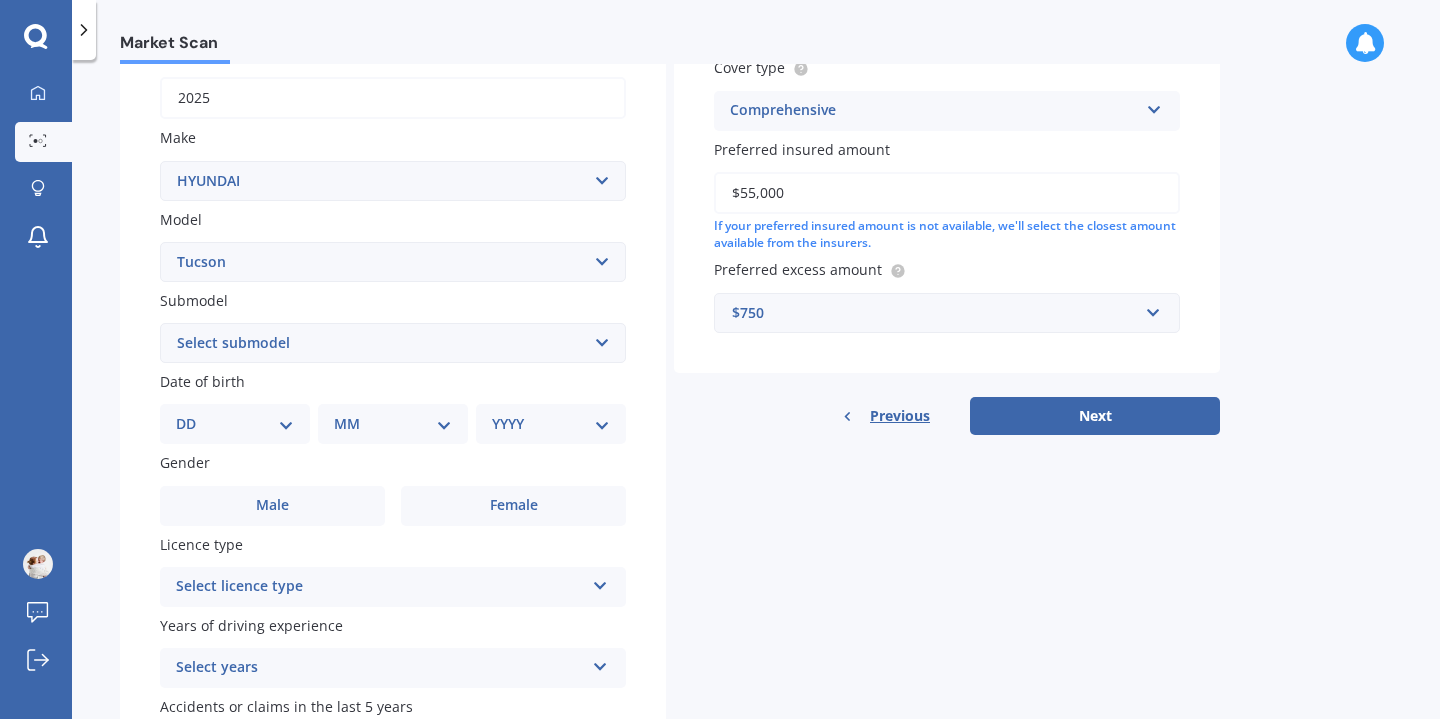 click on "Select submodel 1.6 Turbo Elite 2.0 4WD CRDi Turbo Diesel A4 2.0 4WD Petrol A4 2.0 City 2WD Petrol 2.0 City 2WD Petrol Elite A4 2.0D 4WD Elite M6SUV 2.7 V6 4WD Petrol A4 2.7 V6 4WD Petrol Elite A4 ELITE MPI 2.0P/6AT NX4E Hybrid 2WD" at bounding box center (393, 343) 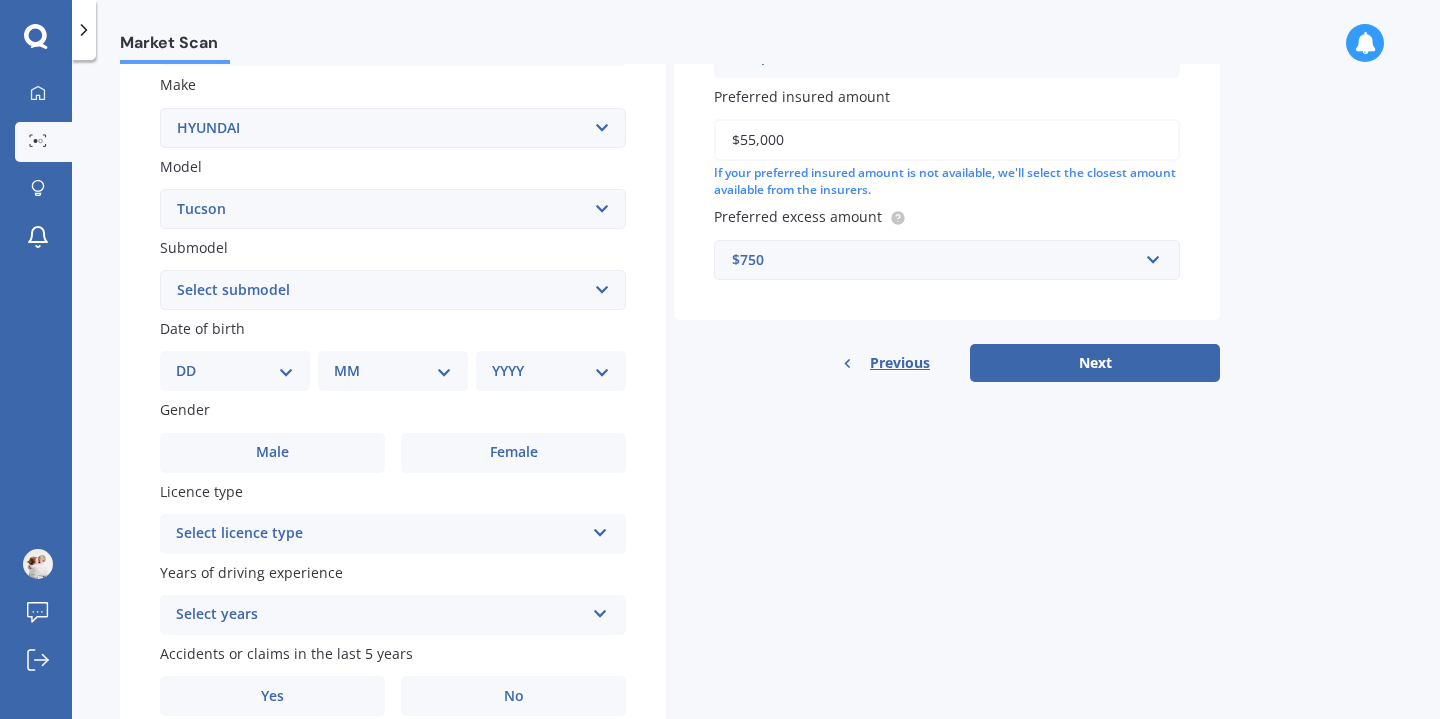 scroll, scrollTop: 380, scrollLeft: 0, axis: vertical 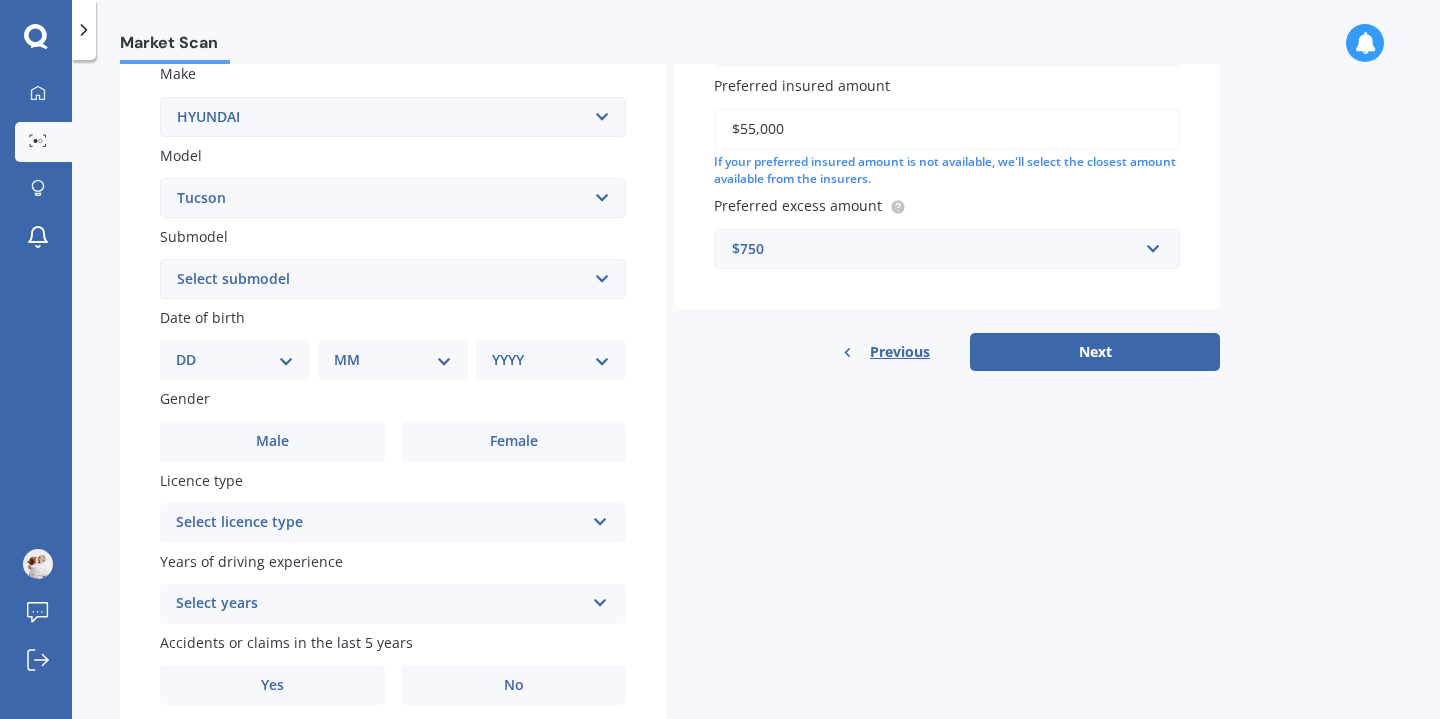 click on "Select submodel 1.6 Turbo Elite 2.0 4WD CRDi Turbo Diesel A4 2.0 4WD Petrol A4 2.0 City 2WD Petrol 2.0 City 2WD Petrol Elite A4 2.0D 4WD Elite M6SUV 2.7 V6 4WD Petrol A4 2.7 V6 4WD Petrol Elite A4 ELITE MPI 2.0P/6AT NX4E Hybrid 2WD" at bounding box center (393, 279) 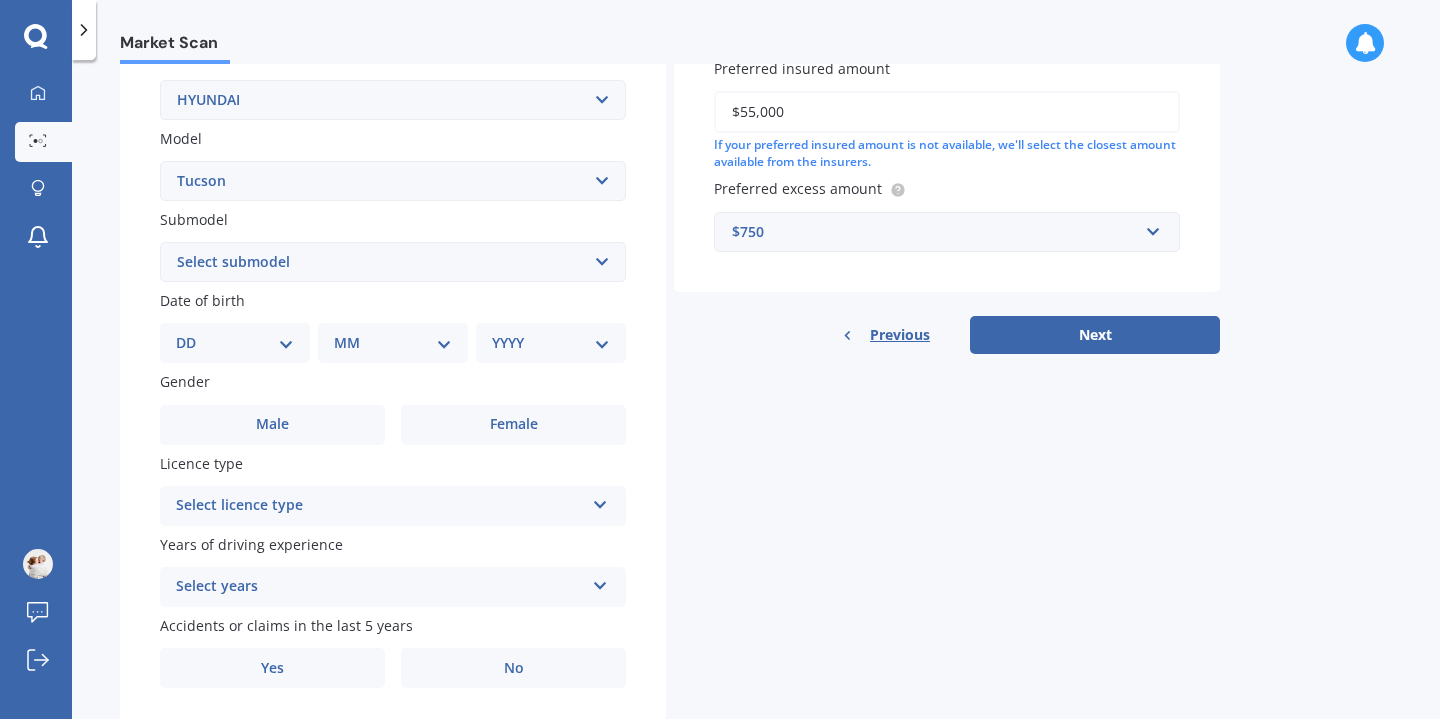 scroll, scrollTop: 401, scrollLeft: 0, axis: vertical 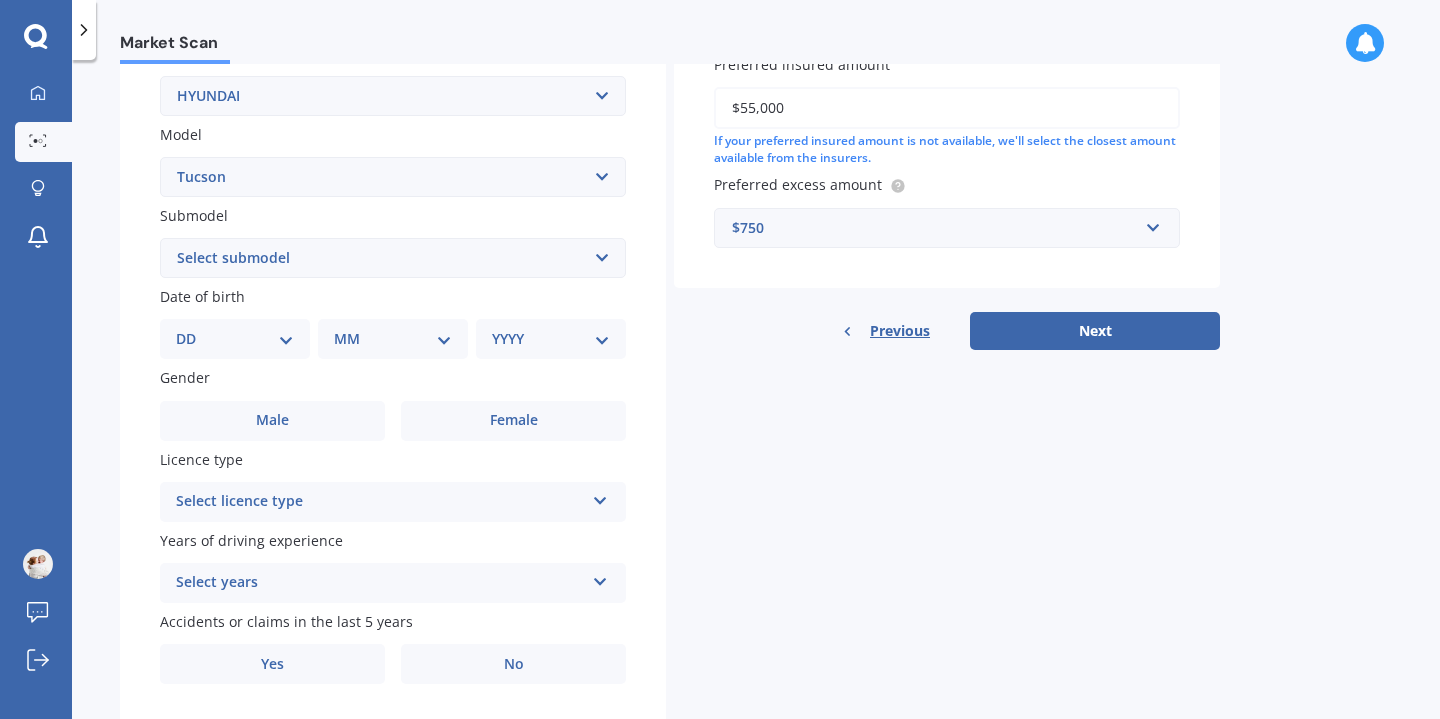 click on "DD 01 02 03 04 05 06 07 08 09 10 11 12 13 14 15 16 17 18 19 20 21 22 23 24 25 26 27 28 29 30 31" at bounding box center (235, 339) 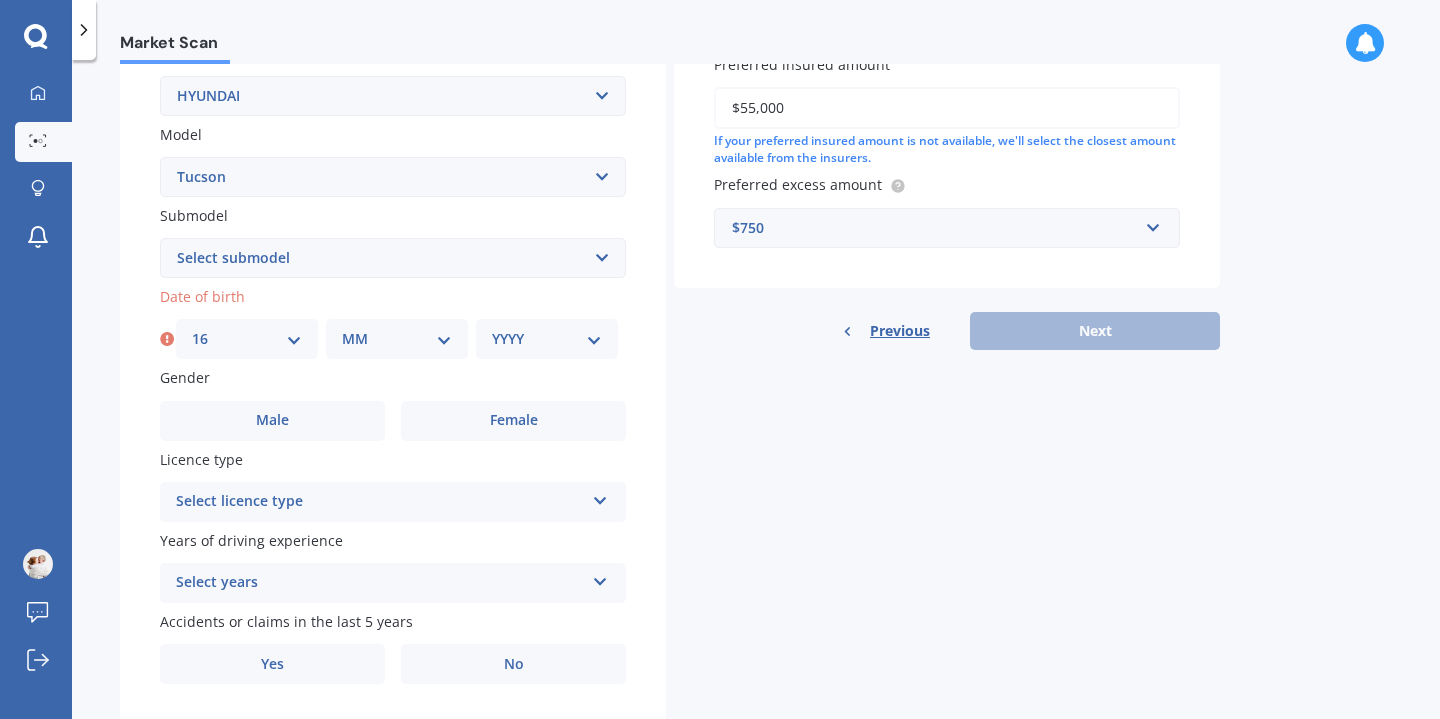click on "DD 01 02 03 04 05 06 07 08 09 10 11 12 13 14 15 16 17 18 19 20 21 22 23 24 25 26 27 28 29 30 31" at bounding box center (247, 339) 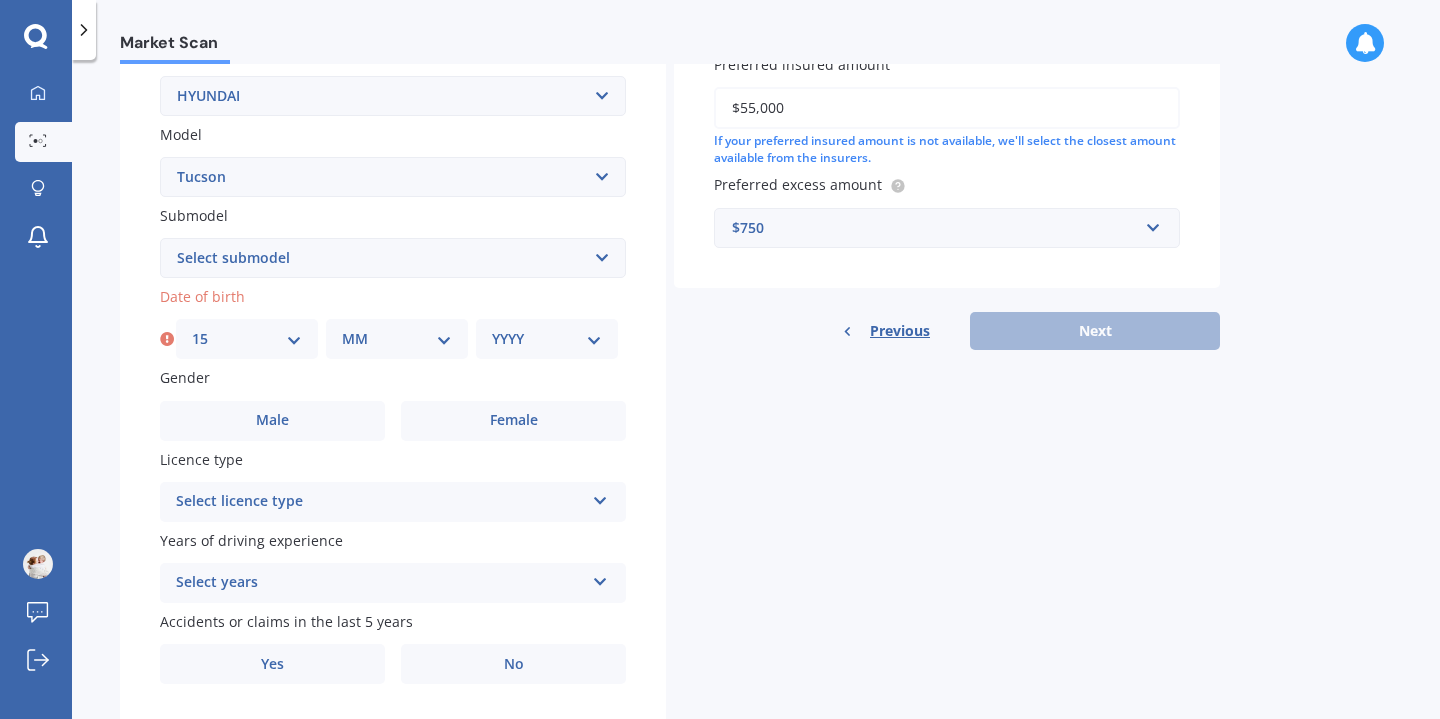 click on "MM 01 02 03 04 05 06 07 08 09 10 11 12" at bounding box center (397, 339) 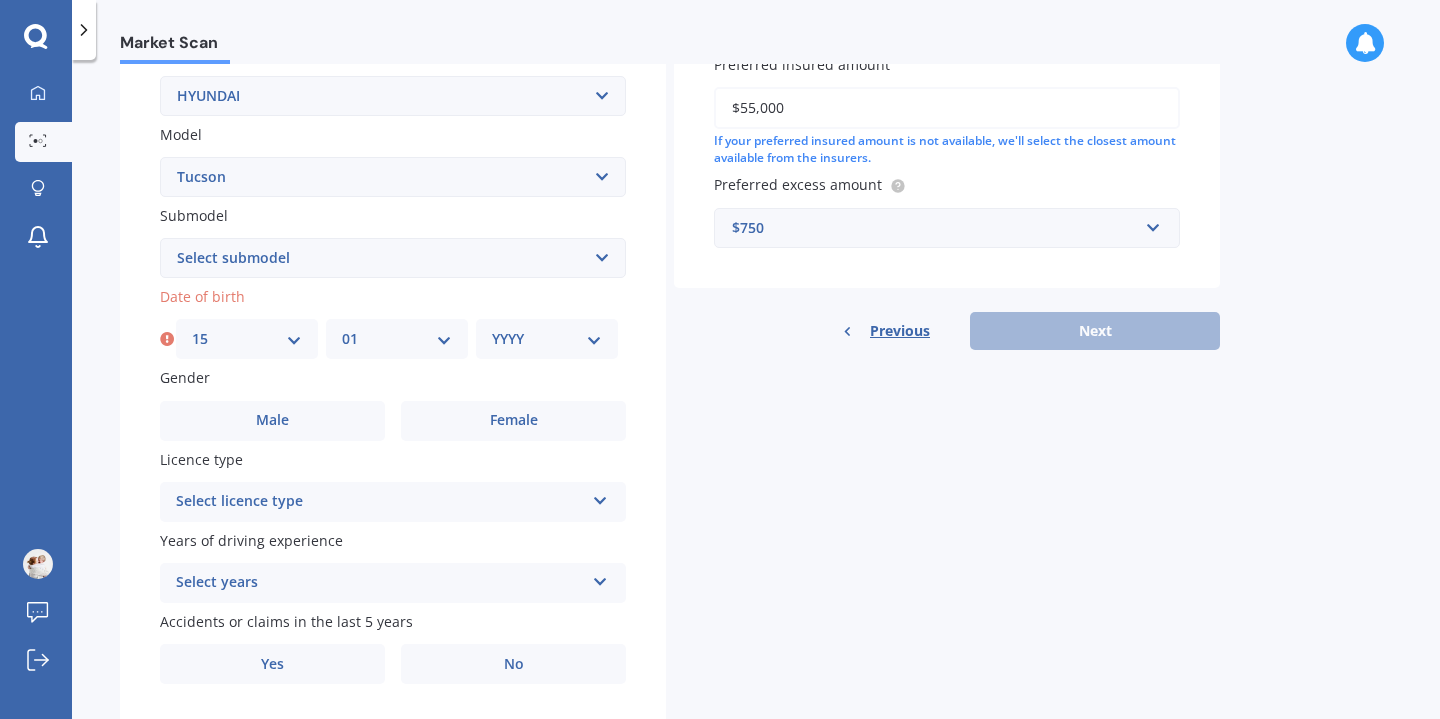 click on "YYYY 2025 2024 2023 2022 2021 2020 2019 2018 2017 2016 2015 2014 2013 2012 2011 2010 2009 2008 2007 2006 2005 2004 2003 2002 2001 2000 1999 1998 1997 1996 1995 1994 1993 1992 1991 1990 1989 1988 1987 1986 1985 1984 1983 1982 1981 1980 1979 1978 1977 1976 1975 1974 1973 1972 1971 1970 1969 1968 1967 1966 1965 1964 1963 1962 1961 1960 1959 1958 1957 1956 1955 1954 1953 1952 1951 1950 1949 1948 1947 1946 1945 1944 1943 1942 1941 1940 1939 1938 1937 1936 1935 1934 1933 1932 1931 1930 1929 1928 1927 1926" at bounding box center (547, 339) 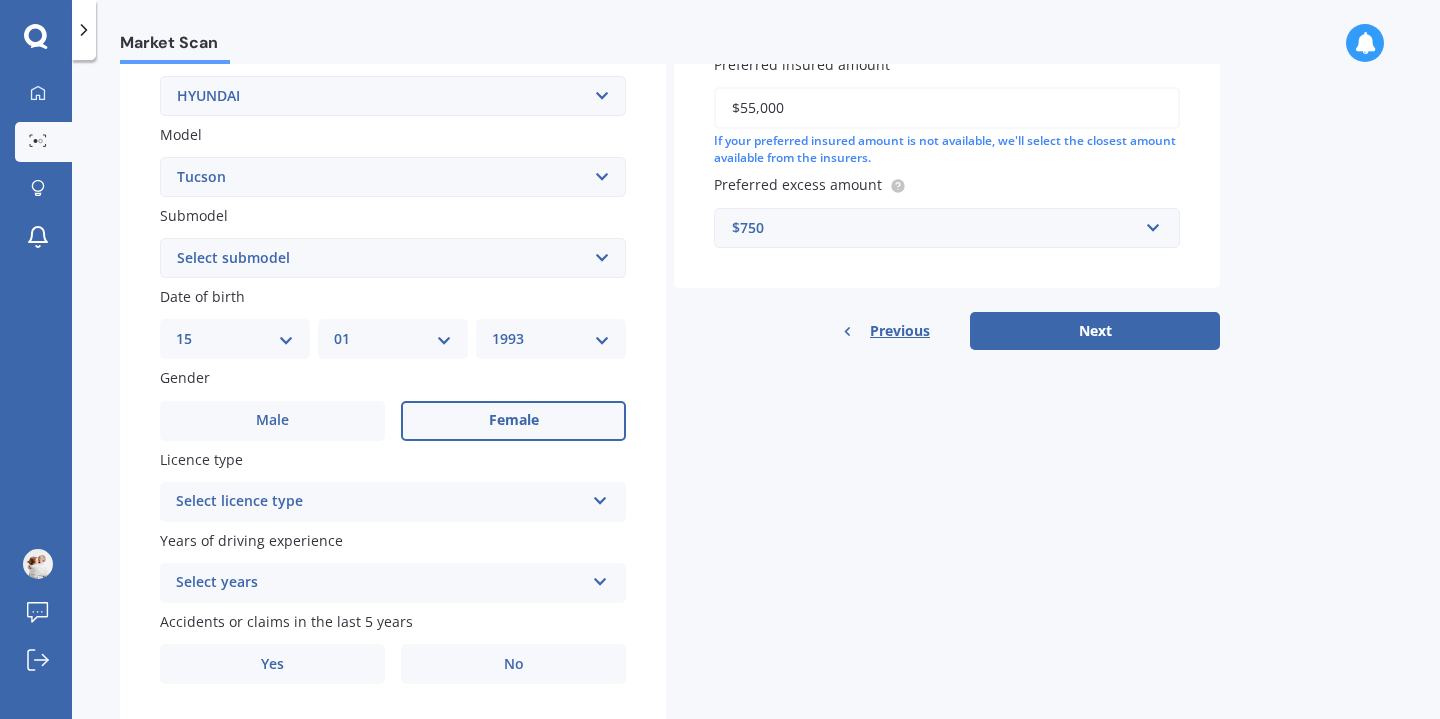 click on "Female" at bounding box center (514, 420) 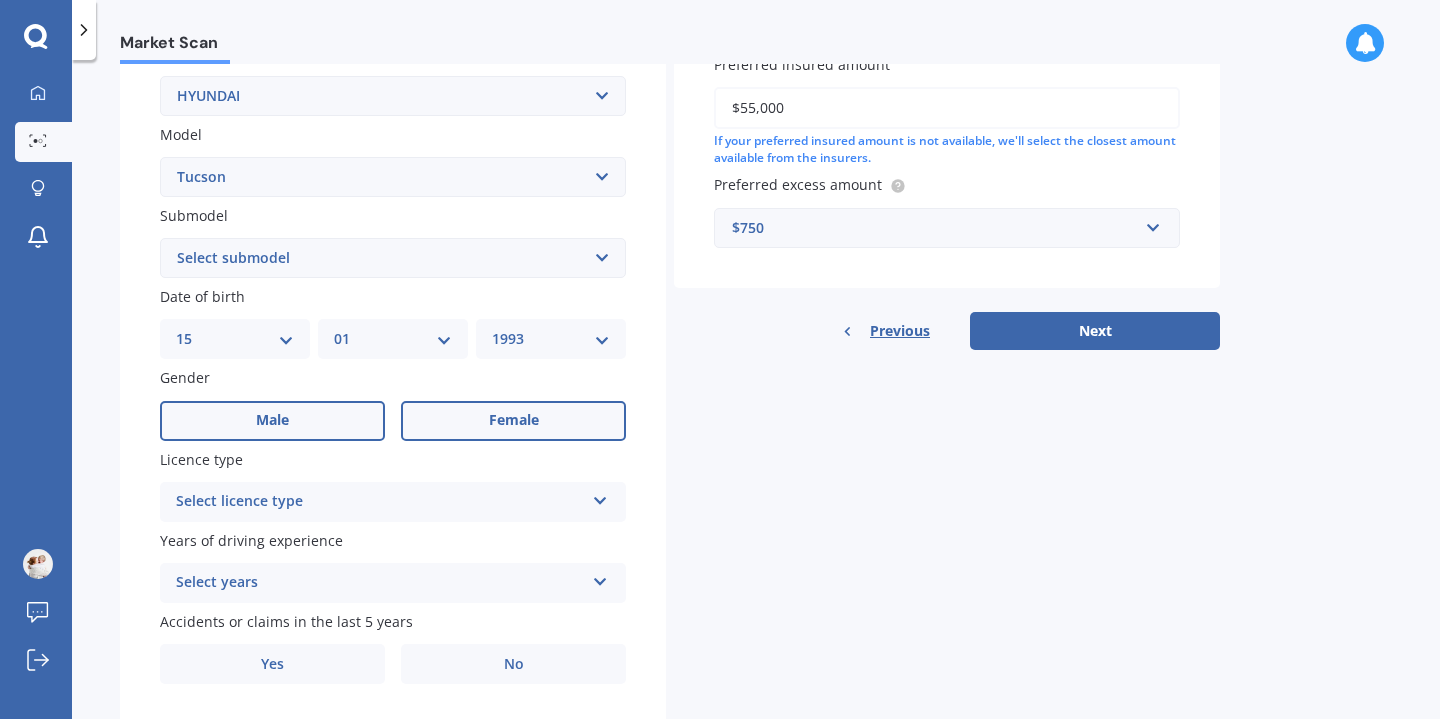 scroll, scrollTop: 463, scrollLeft: 0, axis: vertical 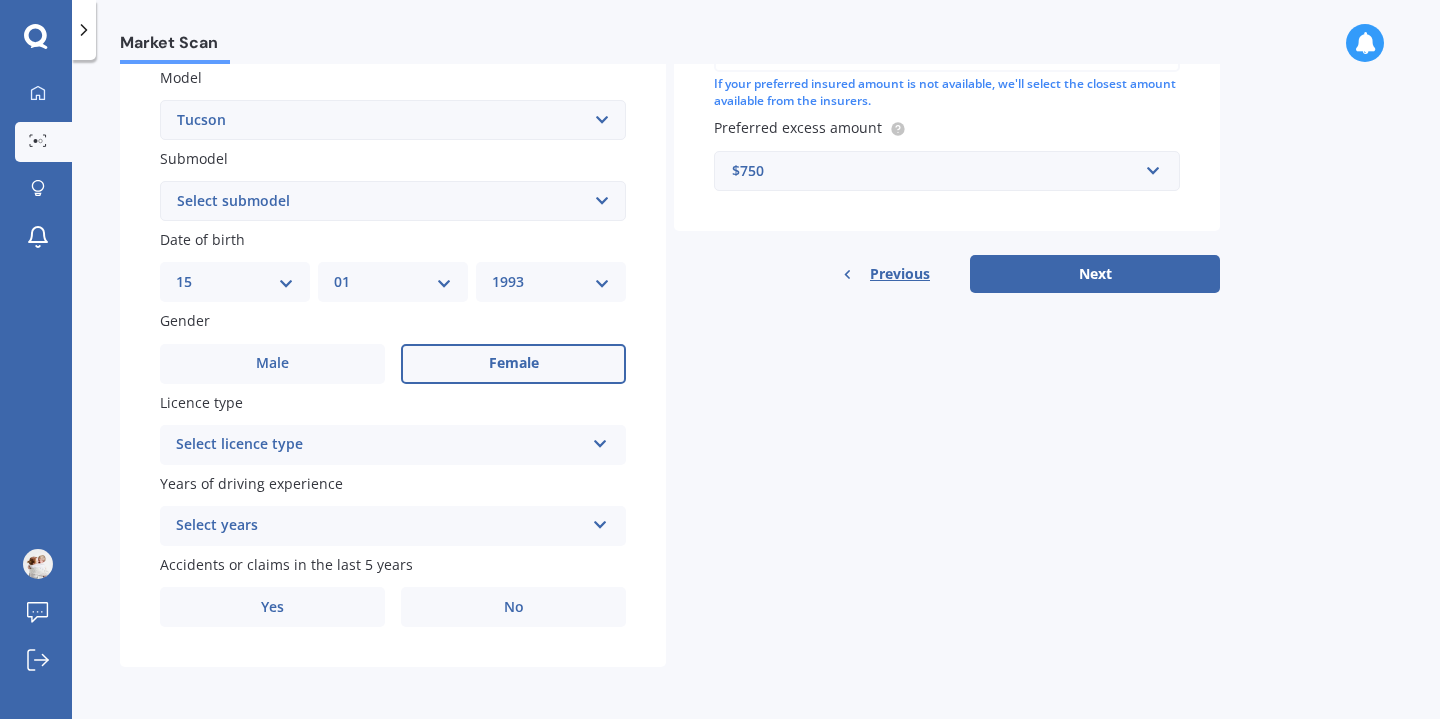 click on "Select licence type" at bounding box center [380, 445] 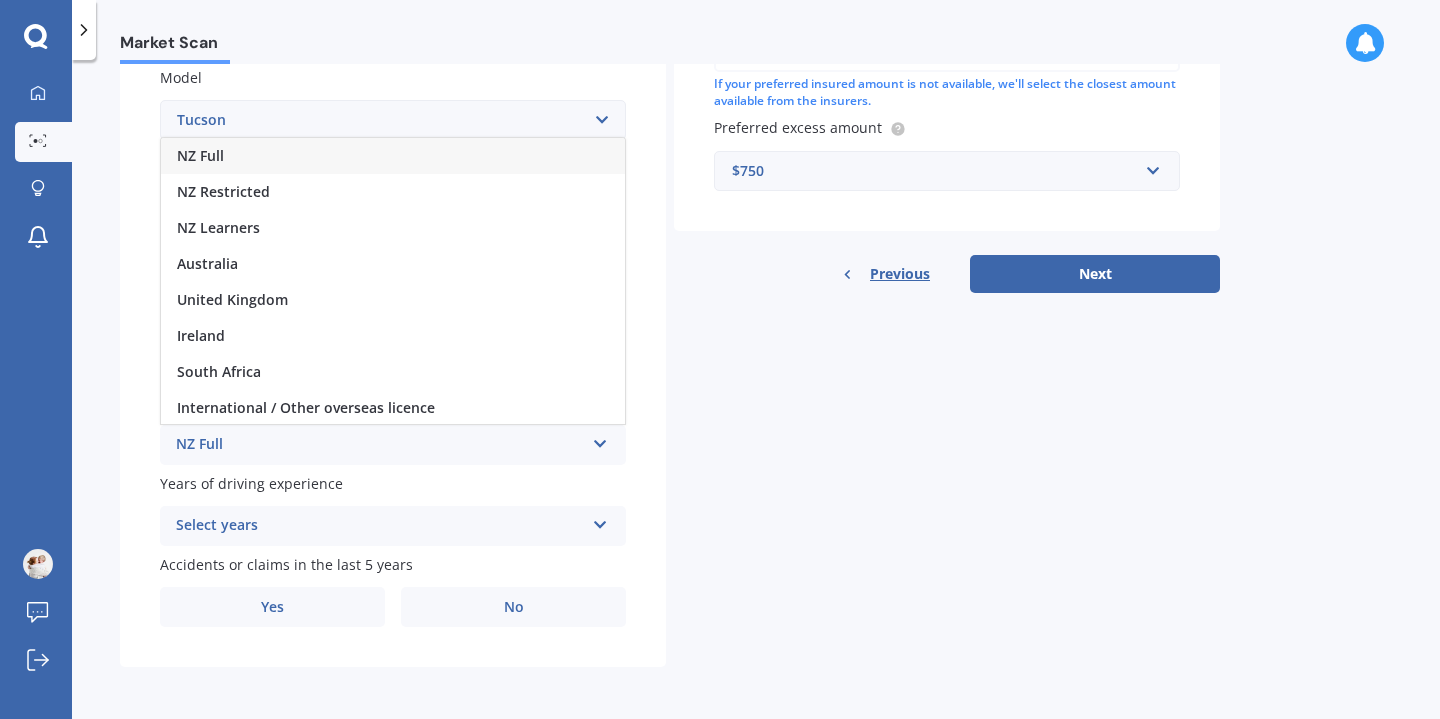 click on "NZ Full" at bounding box center [393, 156] 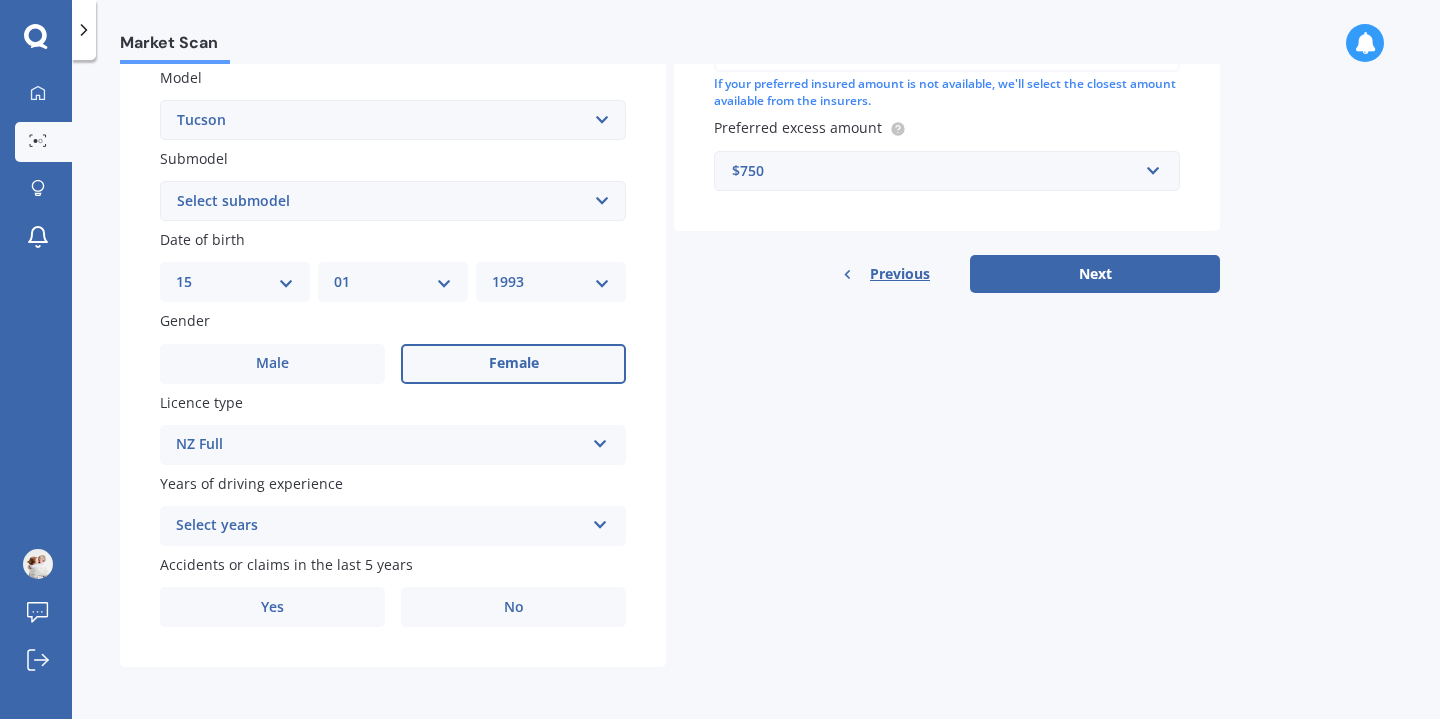 click on "Select years" at bounding box center [380, 526] 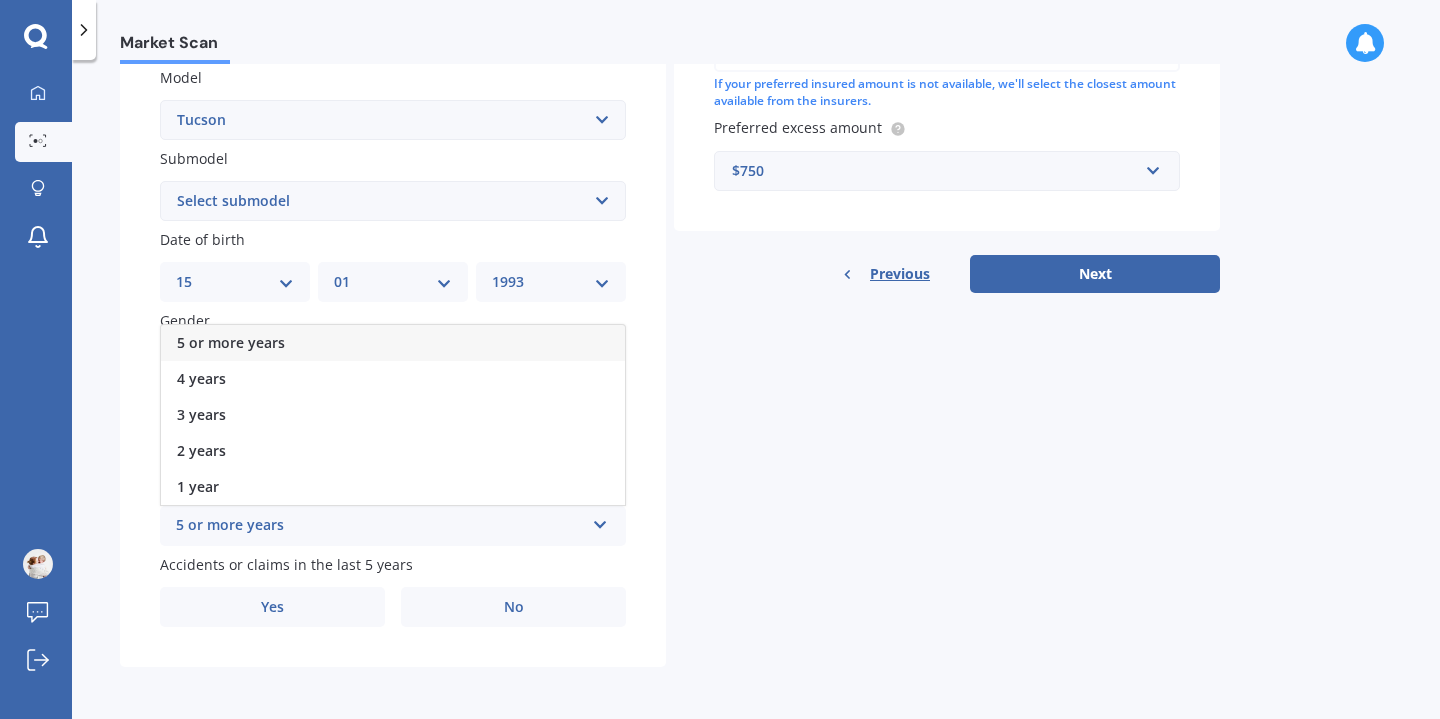 click on "5 or more years" at bounding box center (393, 343) 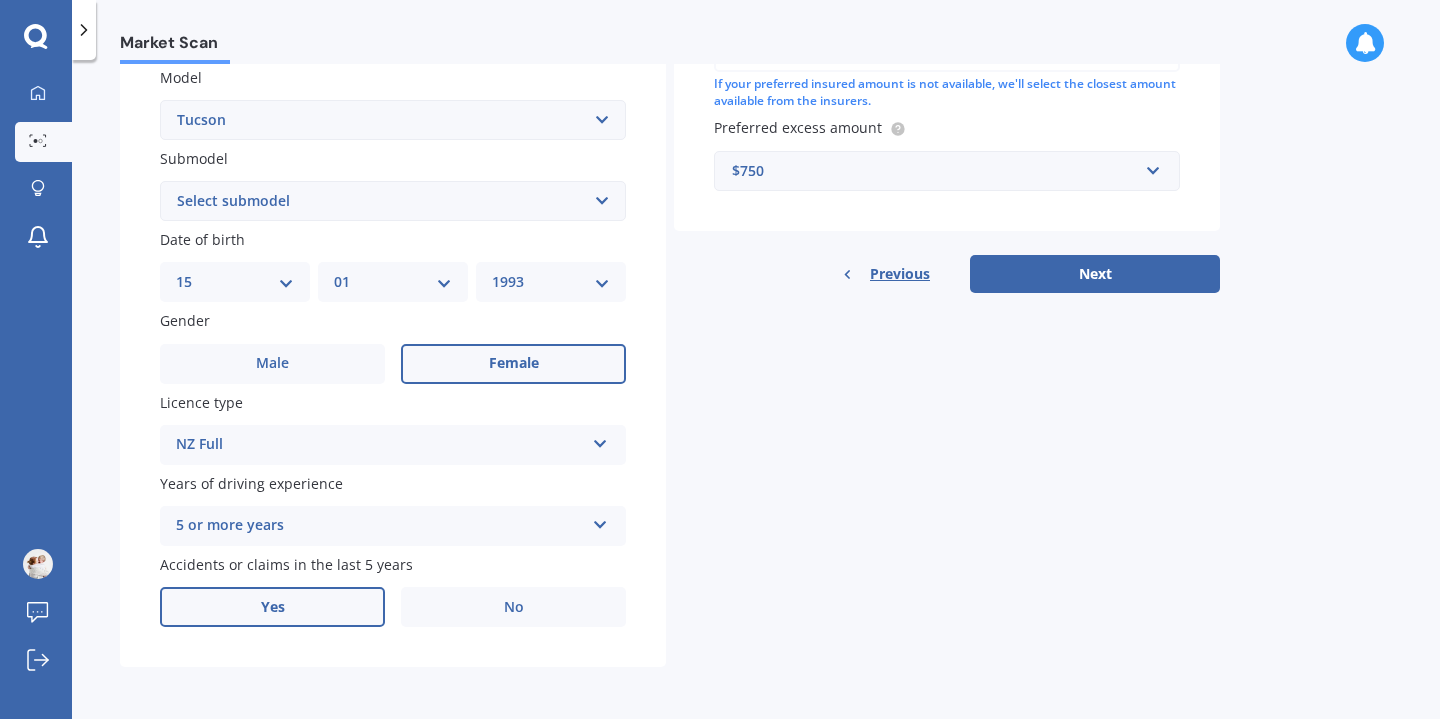 click on "Yes" at bounding box center [272, 607] 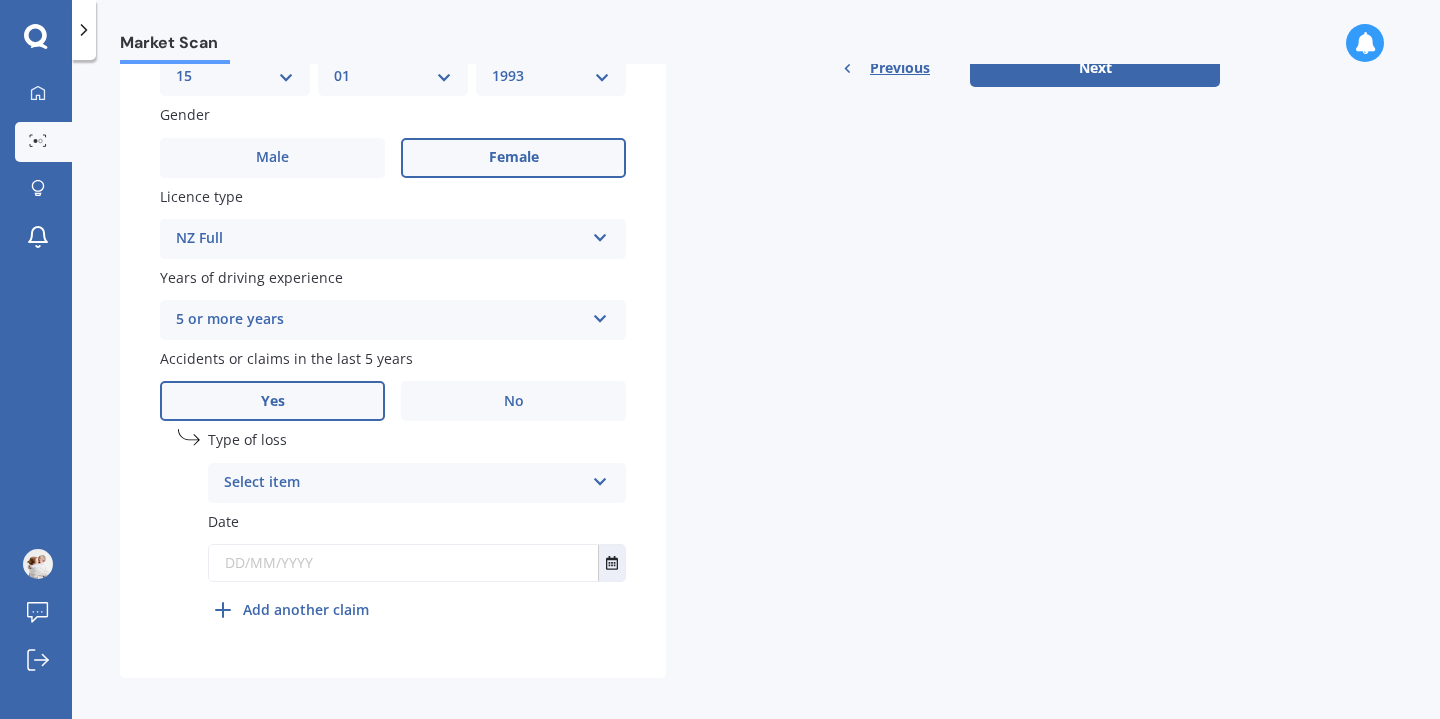 scroll, scrollTop: 681, scrollLeft: 0, axis: vertical 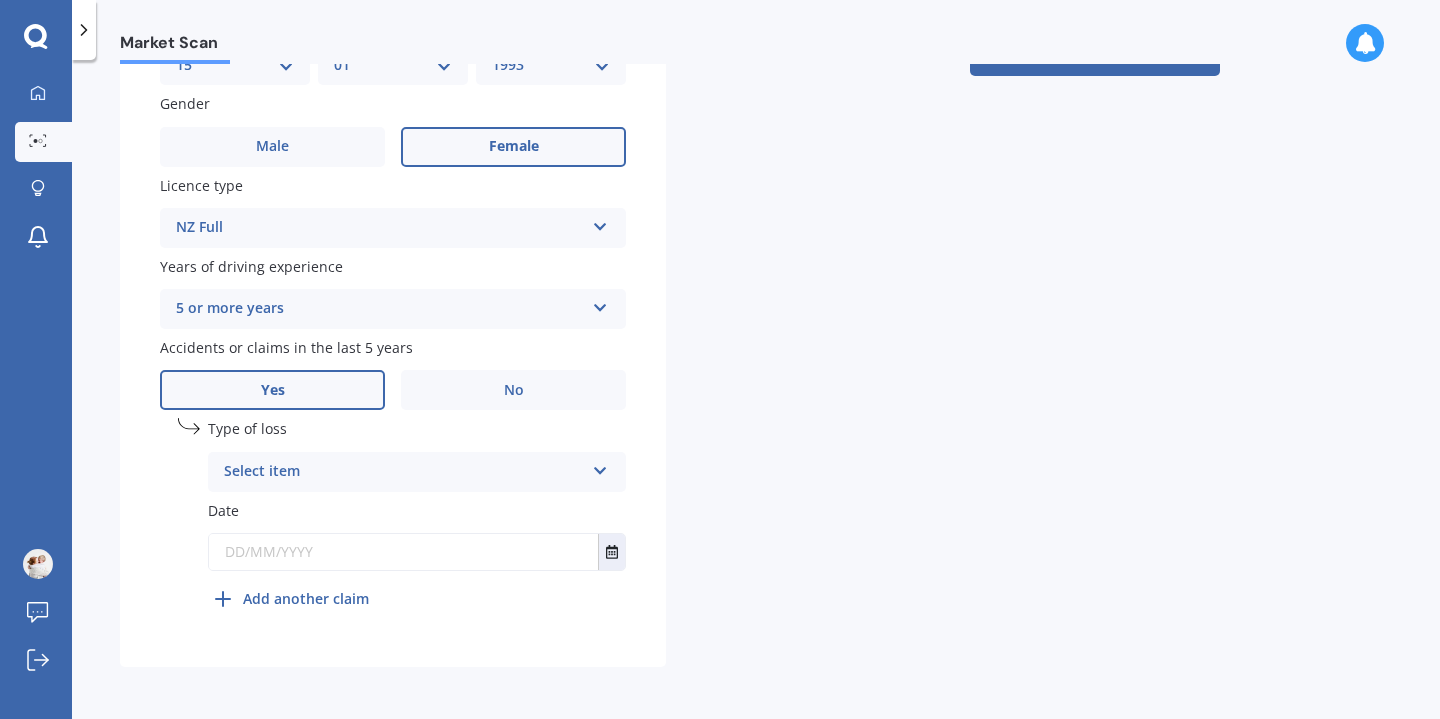 click on "Select item" at bounding box center [404, 472] 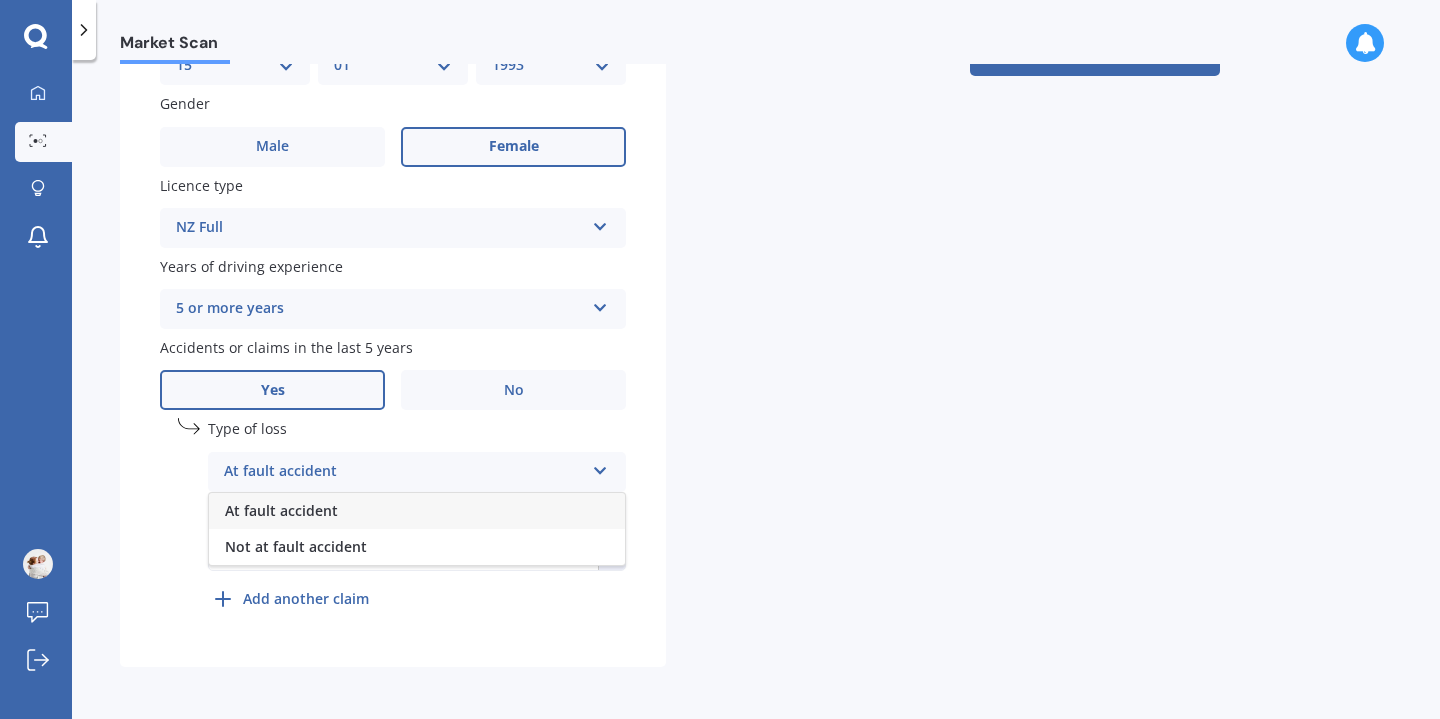 click on "At fault accident" at bounding box center [417, 511] 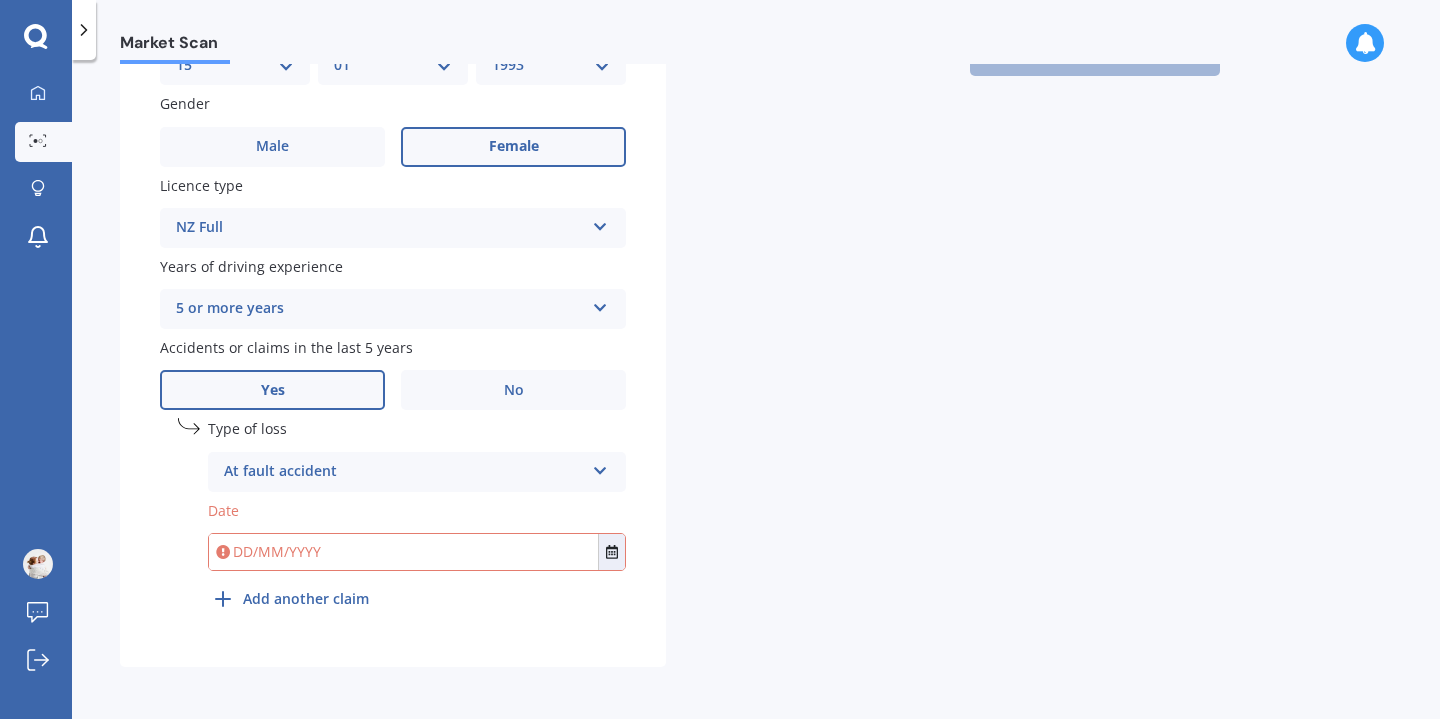 click at bounding box center (403, 552) 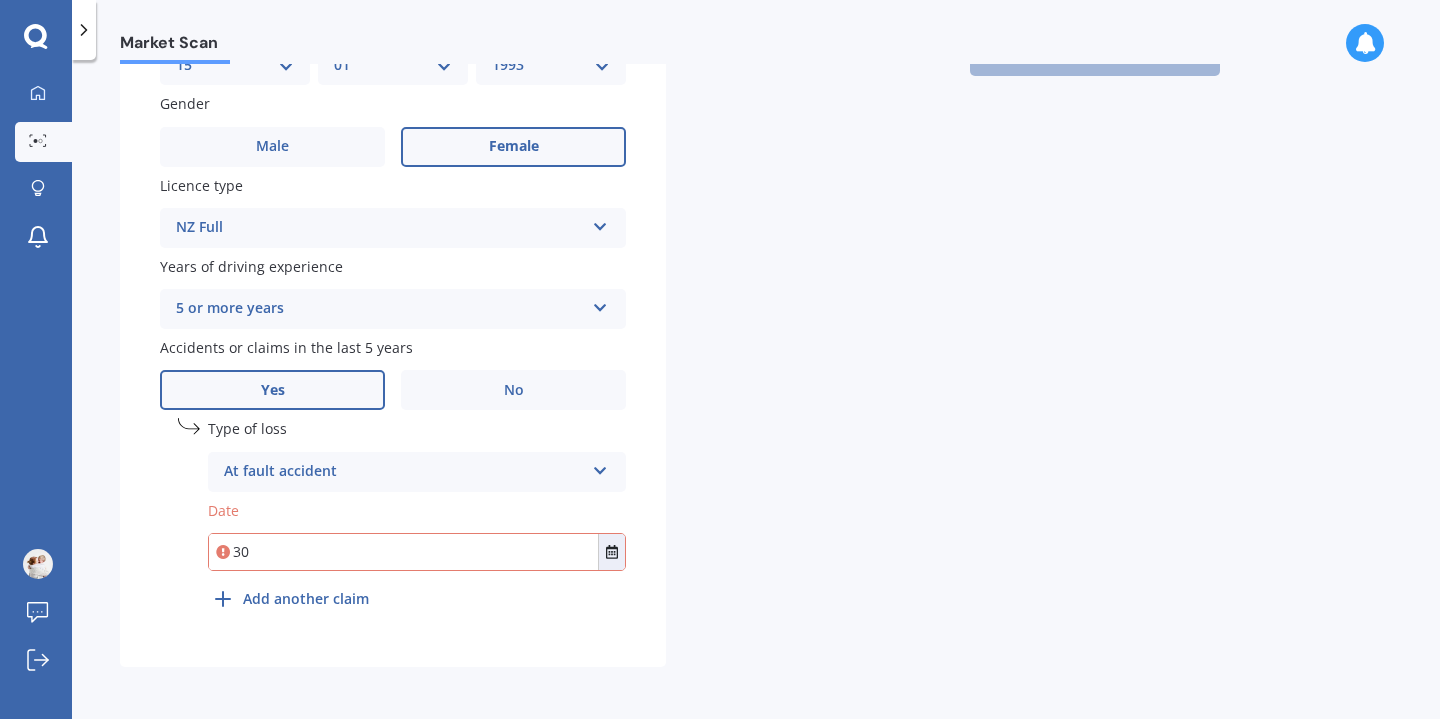 type on "3" 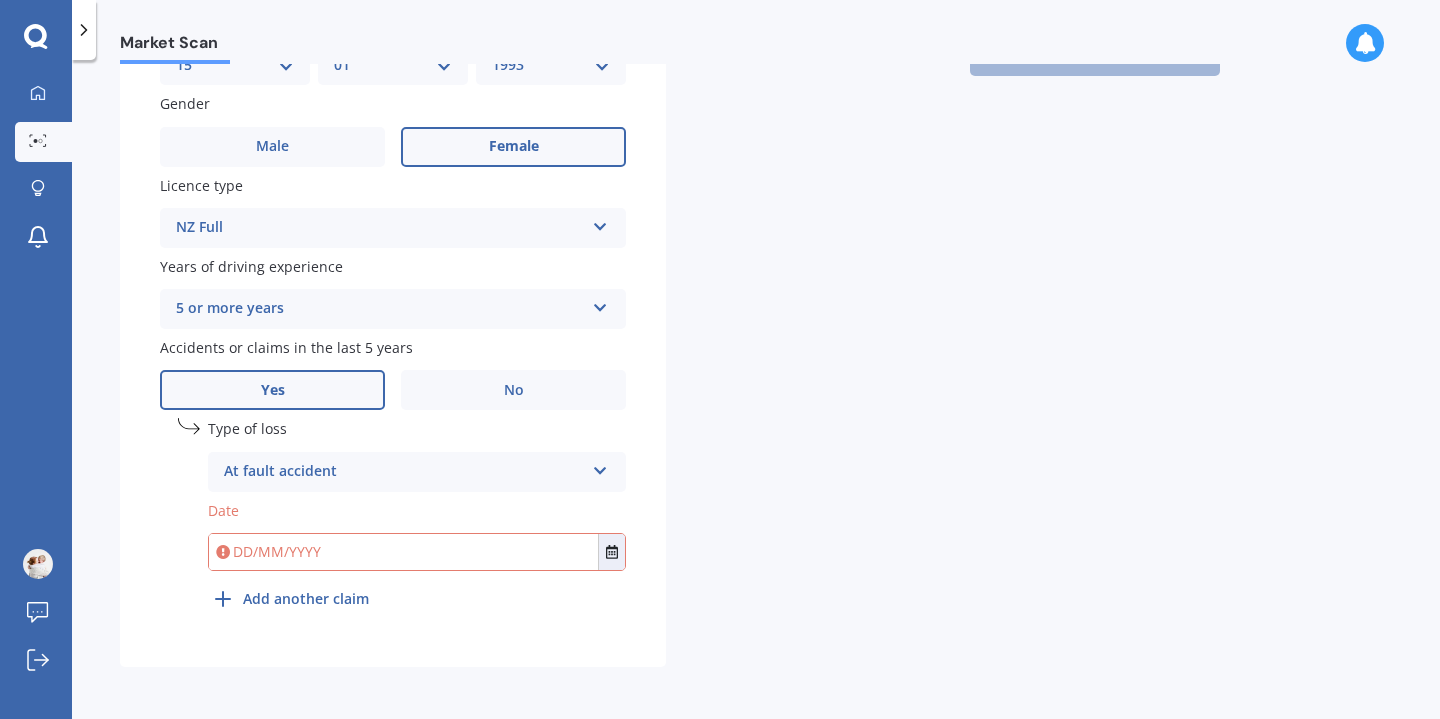 type on "1" 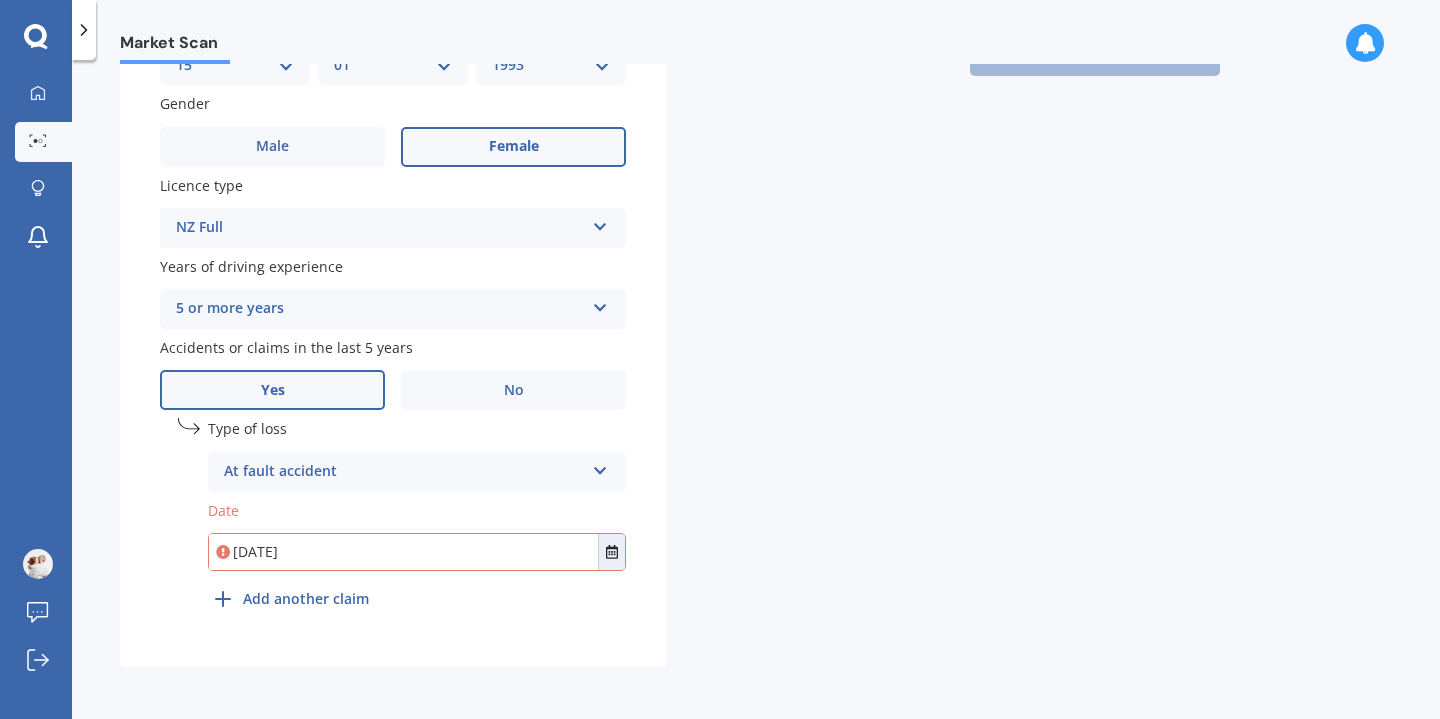 type on "[DATE]" 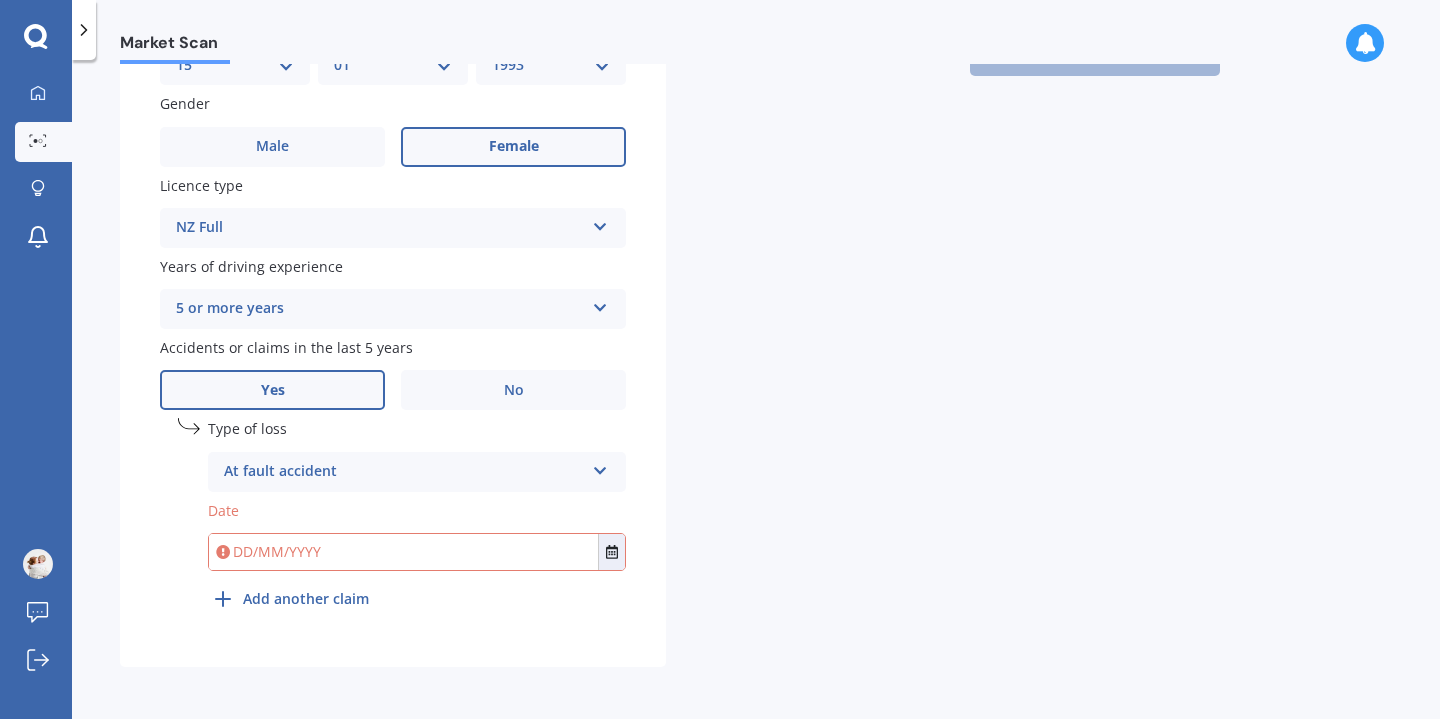 click on "Details Plate number Search I don’t have a number plate Year 2025 Make Select make AC ALFA ROMEO ASTON MARTIN AUDI AUSTIN BEDFORD Bentley BMW BYD CADILLAC CAN-AM CHERY CHEVROLET CHRYSLER Citroen CRUISEAIR CUPRA DAEWOO DAIHATSU DAIMLER DAMON DIAHATSU DODGE EXOCET FACTORY FIVE FERRARI FIAT Fiord FLEETWOOD FORD FOTON FRASER GEELY GENESIS GEORGIE BOY GMC GREAT WALL GWM HAVAL HILLMAN HINO HOLDEN HOLIDAY RAMBLER HONDA HUMMER HYUNDAI INFINITI ISUZU IVECO JAC JAECOO JAGUAR JEEP KGM KIA LADA LAMBORGHINI LANCIA LANDROVER LDV LEAPMOTOR LEXUS LINCOLN LOTUS LUNAR M.G M.G. MAHINDRA MASERATI MAZDA MCLAREN MERCEDES AMG Mercedes Benz MERCEDES-AMG MERCURY MINI Mitsubishi MORGAN MORRIS NEWMAR Nissan OMODA OPEL OXFORD PEUGEOT Plymouth Polestar PONTIAC PORSCHE PROTON RAM Range Rover Rayne RENAULT ROLLS ROYCE ROVER SAAB SATURN SEAT SHELBY SKODA SMART SSANGYONG SUBARU SUZUKI TATA TESLA TIFFIN Toyota TRIUMPH TVR Vauxhall VOLKSWAGEN VOLVO WESTFIELD WINNEBAGO ZX Model Select model Accent Atoz Coupe Elantra Excel FX Coupe Getz H1 i20" at bounding box center [670, 76] 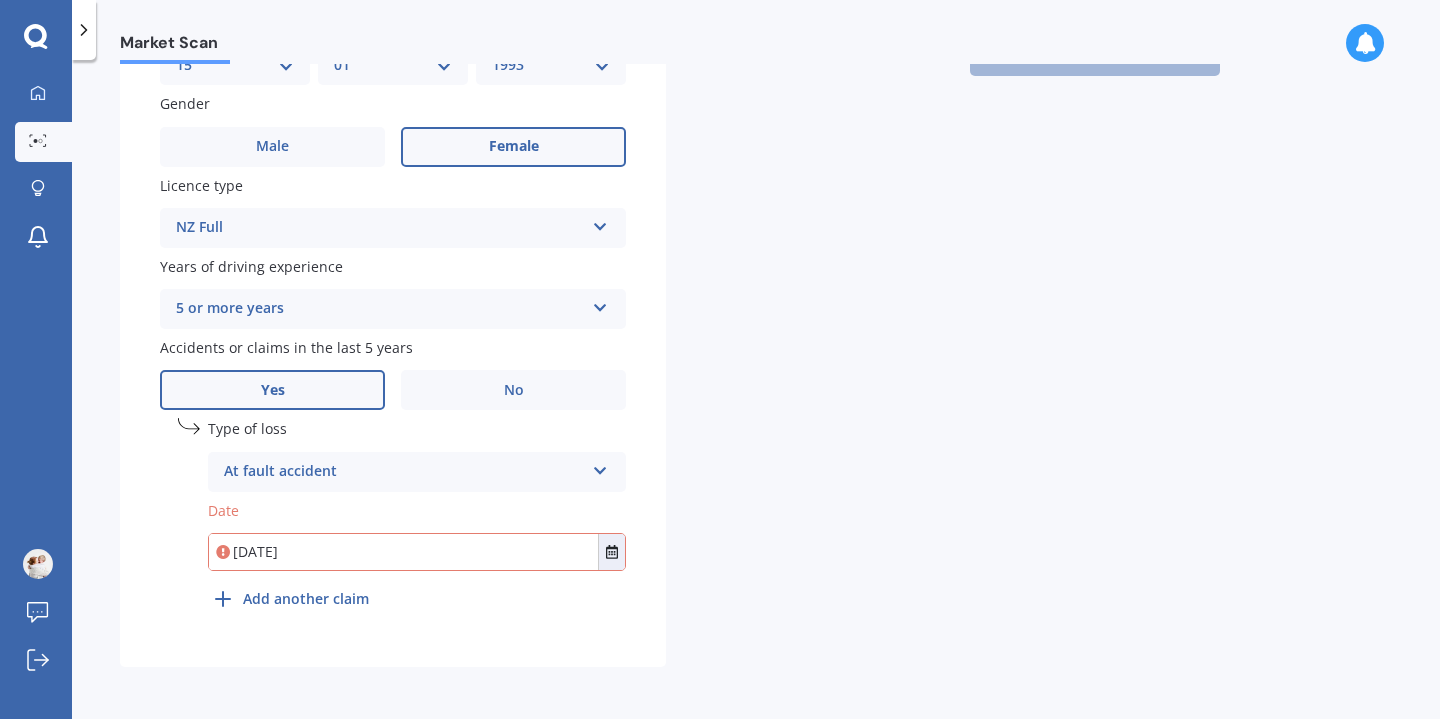 type on "[DATE]" 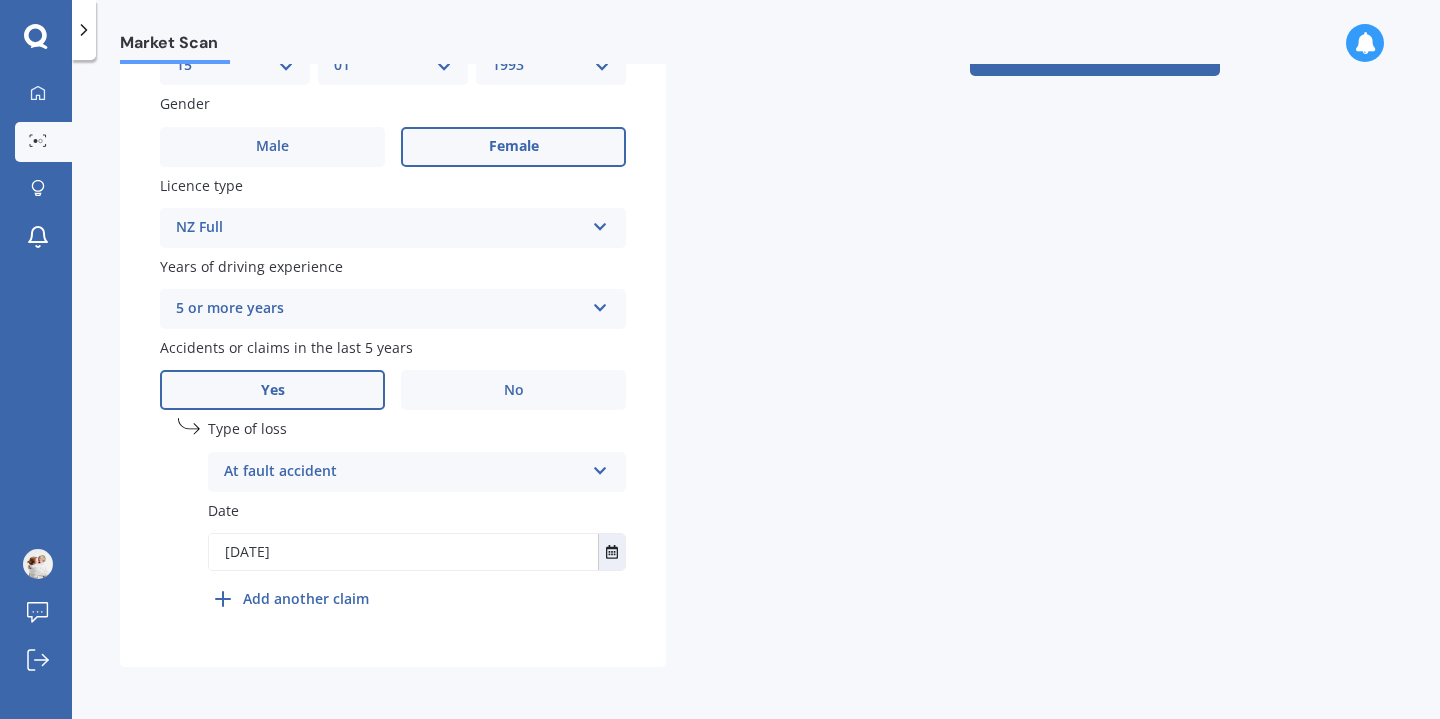 click on "Plate number Search I don’t have a number plate Year 2025 Make Select make AC ALFA ROMEO ASTON MARTIN AUDI AUSTIN BEDFORD Bentley BMW BYD CADILLAC CAN-AM CHERY CHEVROLET CHRYSLER Citroen CRUISEAIR CUPRA DAEWOO DAIHATSU DAIMLER DAMON DIAHATSU DODGE EXOCET FACTORY FIVE FERRARI FIAT Fiord FLEETWOOD FORD FOTON FRASER GEELY GENESIS GEORGIE BOY GMC GREAT WALL GWM HAVAL HILLMAN HINO HOLDEN HOLIDAY RAMBLER HONDA HUMMER HYUNDAI INFINITI ISUZU IVECO JAC JAECOO JAGUAR JEEP KGM KIA LADA LAMBORGHINI LANCIA LANDROVER LDV LEAPMOTOR LEXUS LINCOLN LOTUS LUNAR M.G M.G. MAHINDRA MASERATI MAZDA MCLAREN MERCEDES AMG Mercedes Benz MERCEDES-AMG MERCURY MINI Mitsubishi MORGAN MORRIS NEWMAR Nissan OMODA OPEL OXFORD PEUGEOT Plymouth Polestar PONTIAC PORSCHE PROTON RAM Range Rover Rayne RENAULT ROLLS ROYCE ROVER SAAB SATURN SEAT SHELBY SKODA SMART SSANGYONG SUBARU SUZUKI TATA TESLA TIFFIN Toyota TRIUMPH TVR Vauxhall VOLKSWAGEN VOLVO WESTFIELD WINNEBAGO ZX Model Select model Accent Atoz Coupe Elantra Excel FX Coupe Getz Grandeur H1 XG" at bounding box center [393, 94] 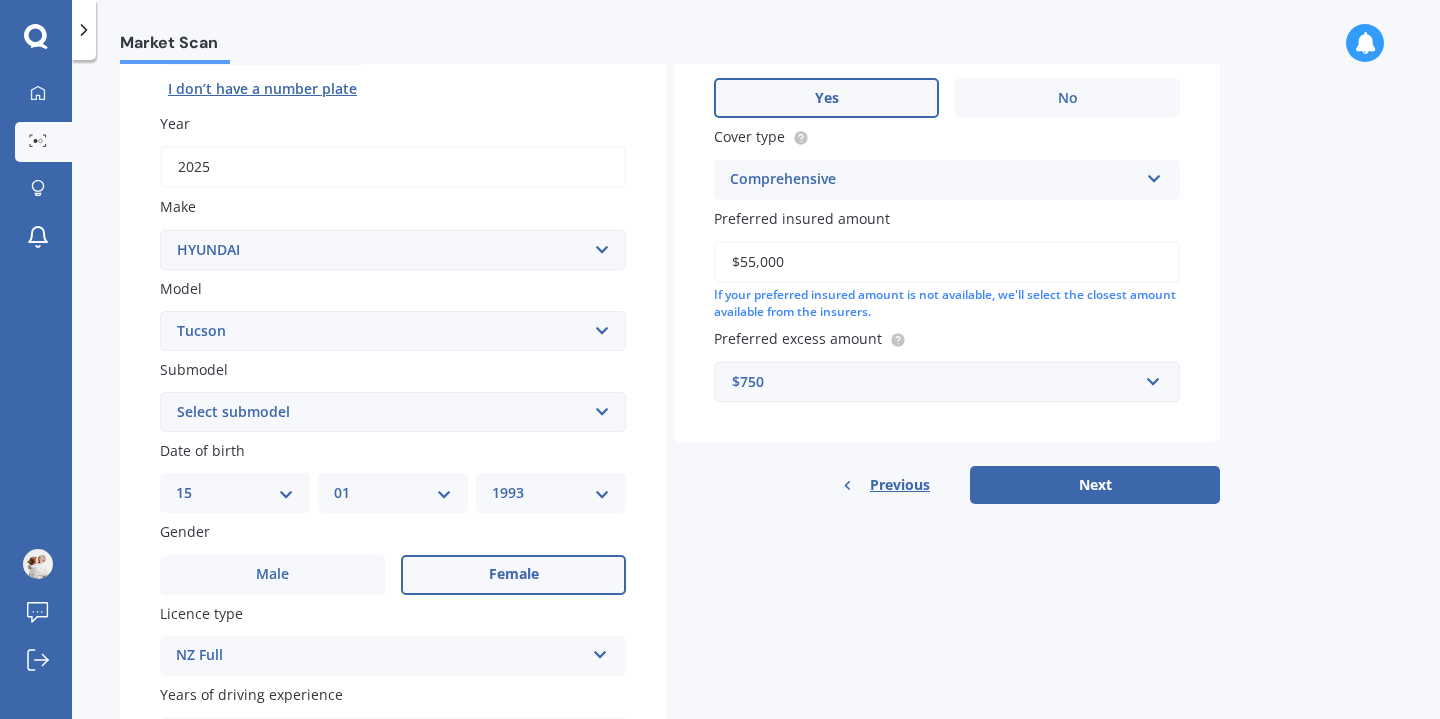 scroll, scrollTop: 251, scrollLeft: 0, axis: vertical 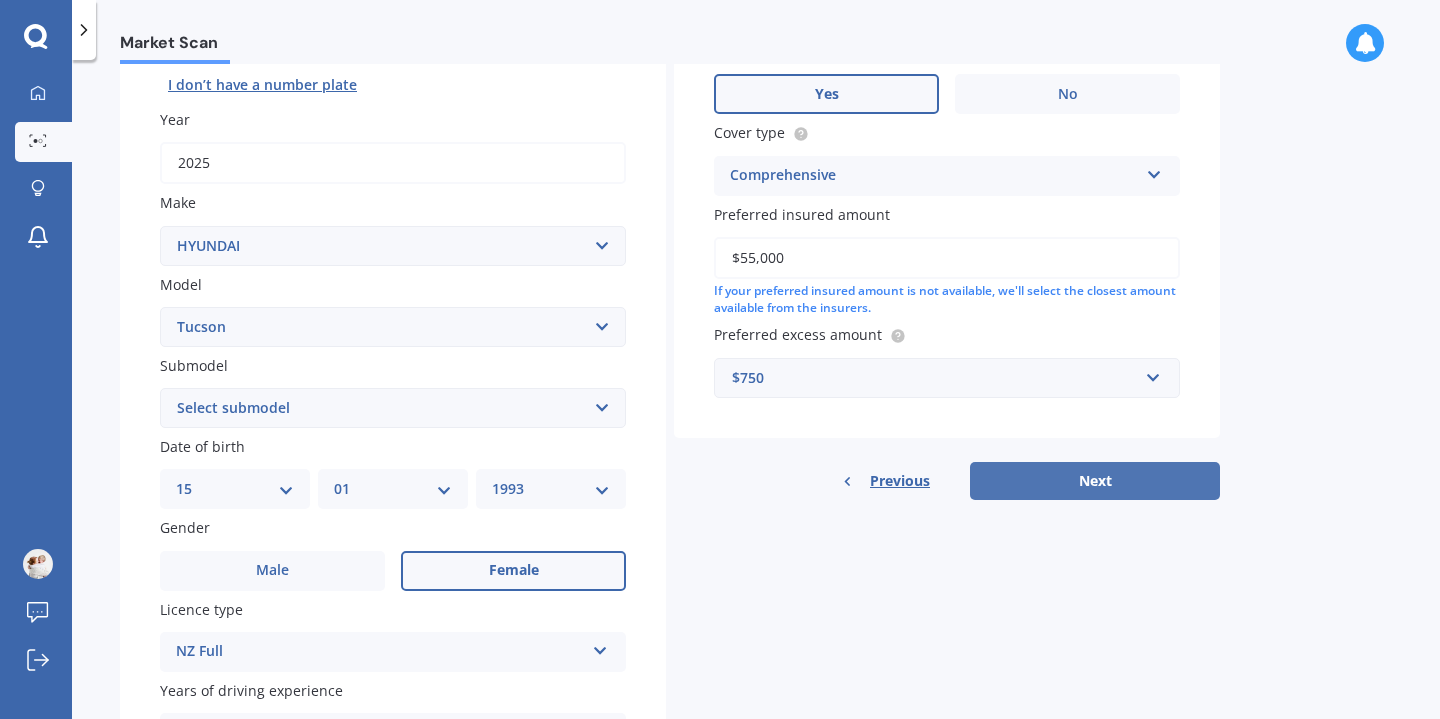 click on "Next" at bounding box center [1095, 481] 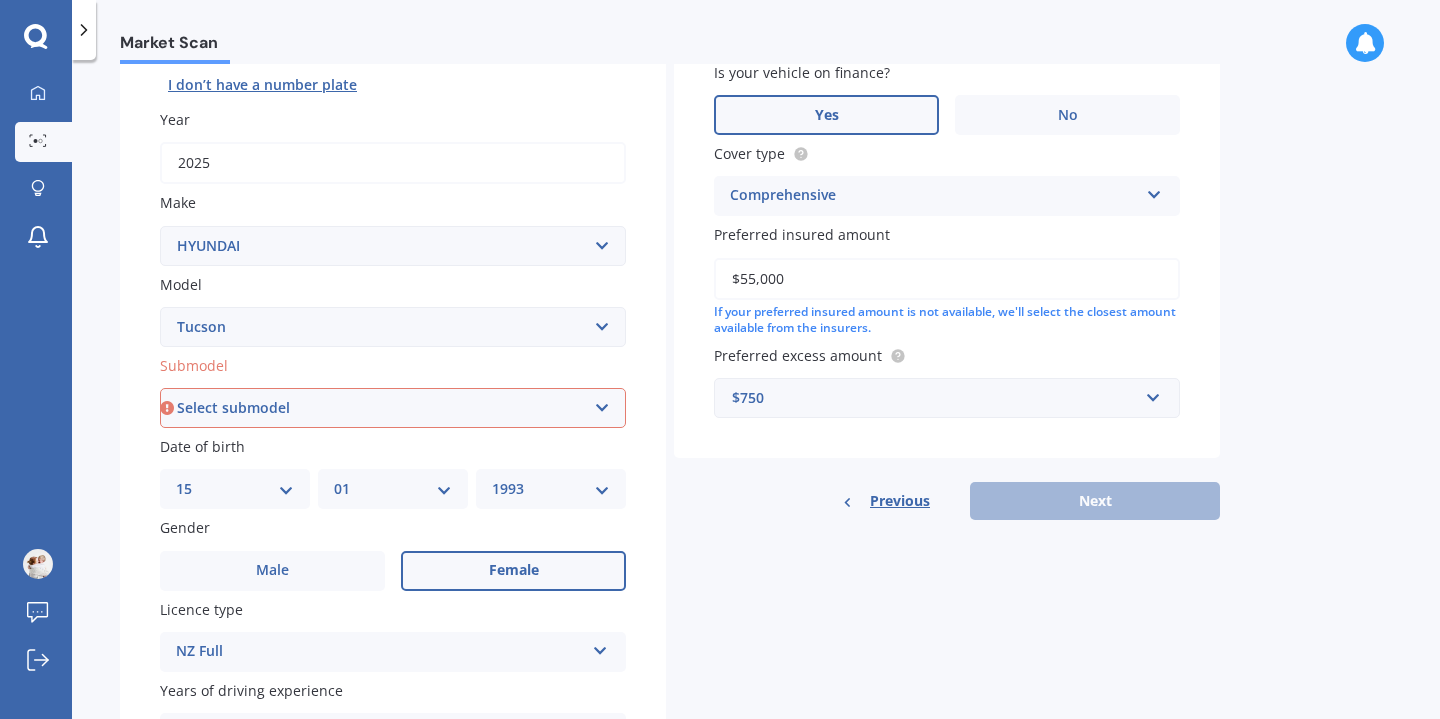 click on "Select submodel 1.6 Turbo Elite 2.0 4WD CRDi Turbo Diesel A4 2.0 4WD Petrol A4 2.0 City 2WD Petrol 2.0 City 2WD Petrol Elite A4 2.0D 4WD Elite M6SUV 2.7 V6 4WD Petrol A4 2.7 V6 4WD Petrol Elite A4 ELITE MPI 2.0P/6AT NX4E Hybrid 2WD" at bounding box center (393, 408) 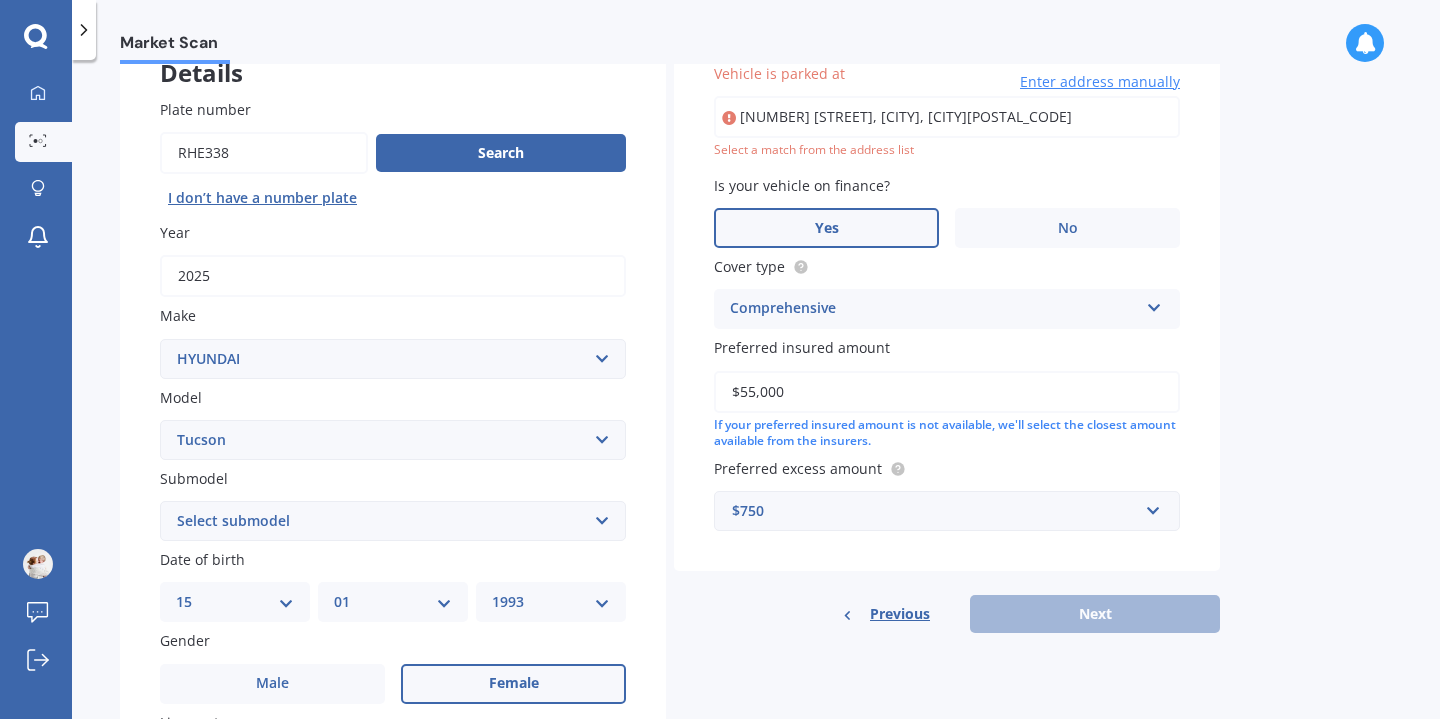 click on "Model Select model Accent Atoz Coupe Elantra Excel FX Coupe Getz Grandeur H1 H100 i20 i30 i40 i45 iLoad iMax Ioniq ix35 KONA Lantra Lavita Matrix Palisade Santa Fe Sonata Staria Stellar Terracan Tiburon Trajet Tucson Veloster Venue XG" at bounding box center (393, 423) 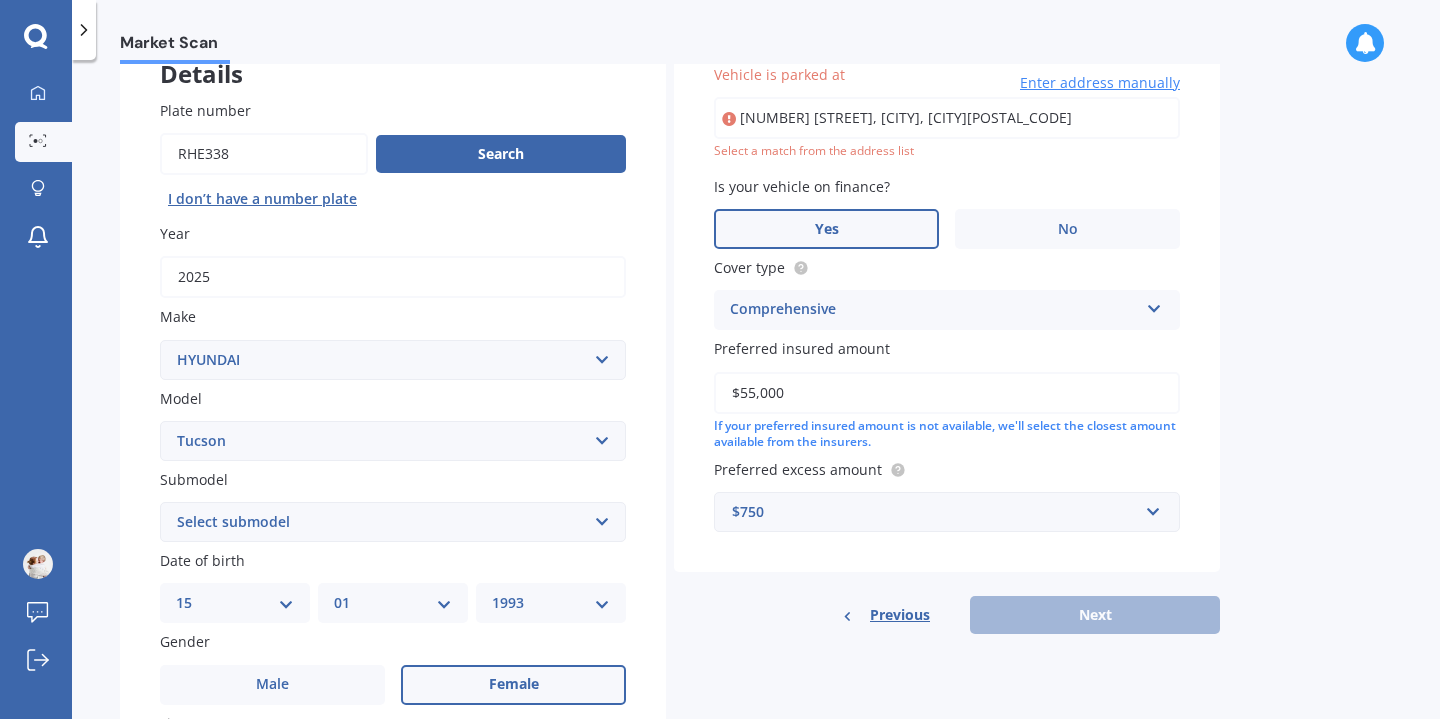click on "Select submodel 1.6 Turbo Elite 2.0 4WD CRDi Turbo Diesel A4 2.0 4WD Petrol A4 2.0 City 2WD Petrol 2.0 City 2WD Petrol Elite A4 2.0D 4WD Elite M6SUV 2.7 V6 4WD Petrol A4 2.7 V6 4WD Petrol Elite A4 ELITE MPI 2.0P/6AT NX4E Hybrid 2WD" at bounding box center [393, 522] 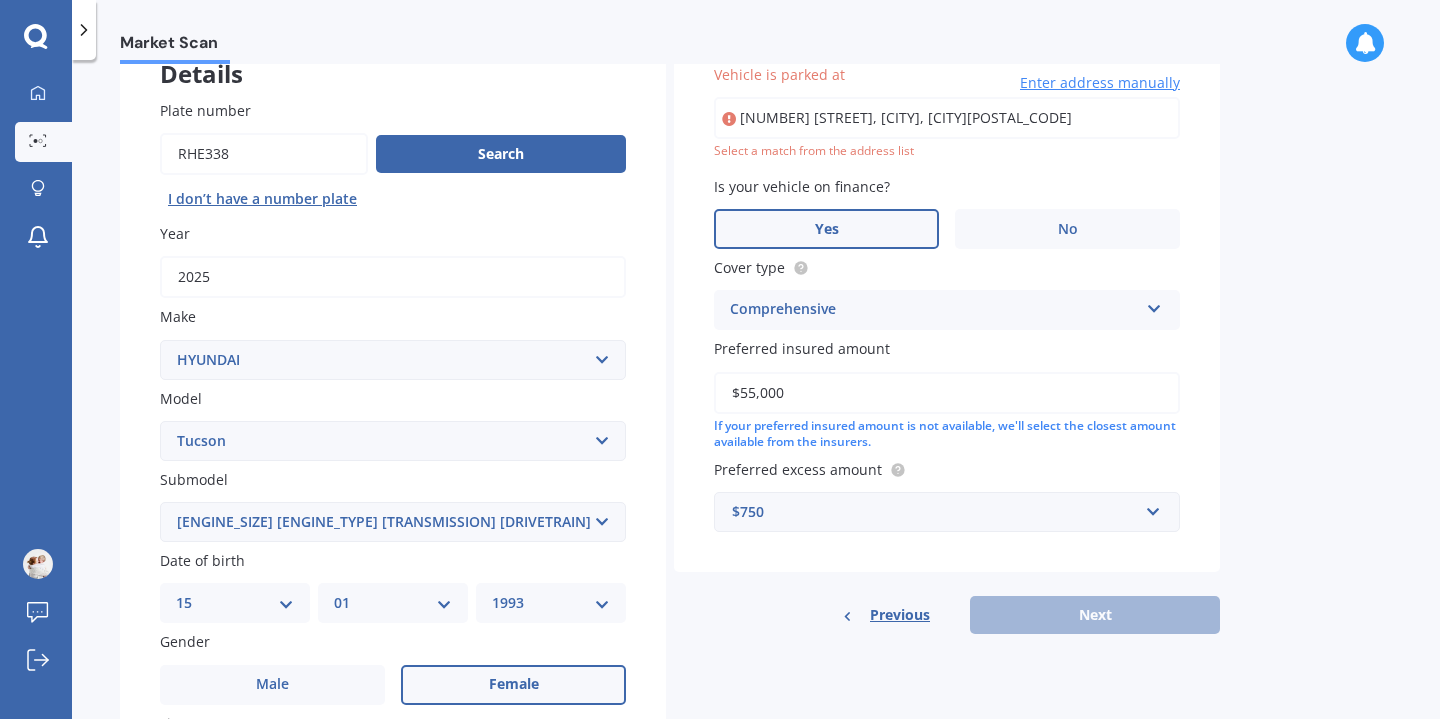 click on "[NUMBER] [STREET], [CITY], [CITY][POSTAL_CODE]" at bounding box center (947, 118) 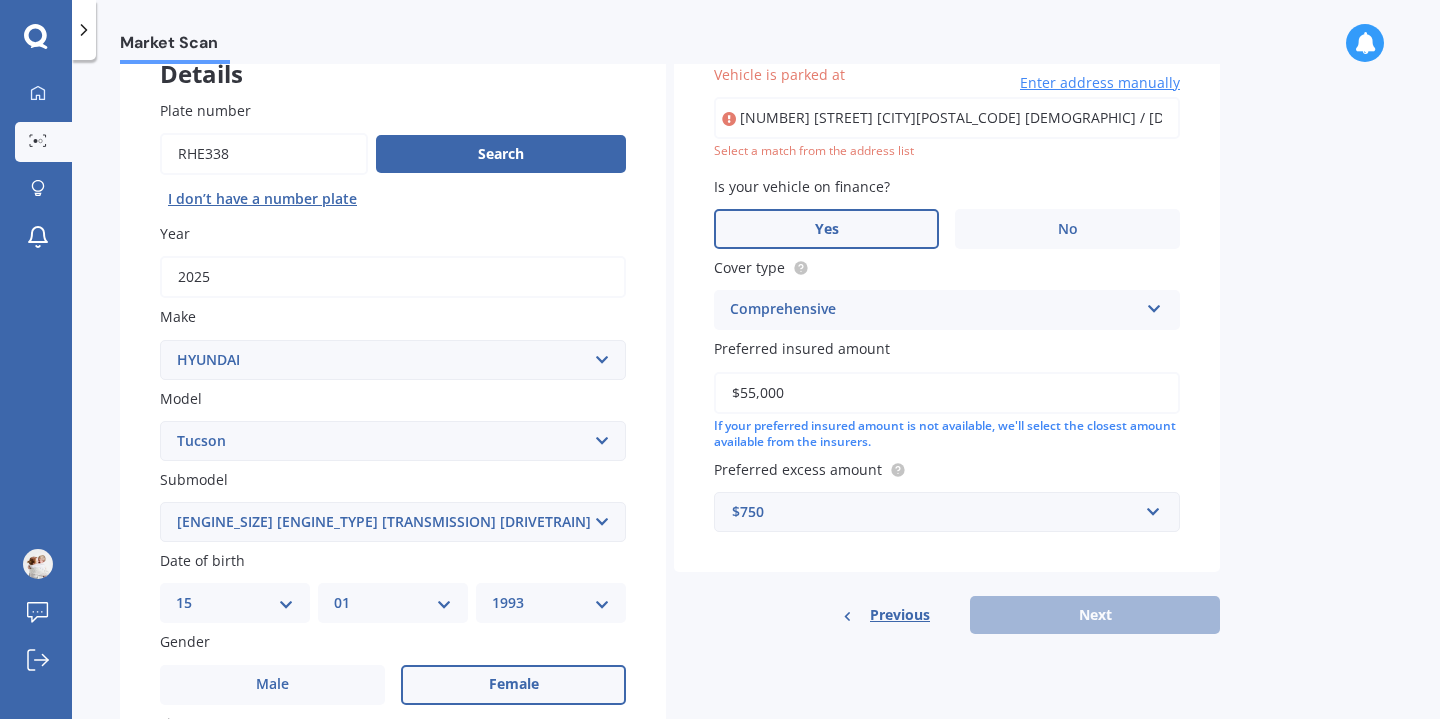 click on "[NUMBER] [STREET] [CITY][POSTAL_CODE] [DEMOGRAPHIC] / [DEMOGRAPHIC] [NUMBER]" at bounding box center [947, 118] 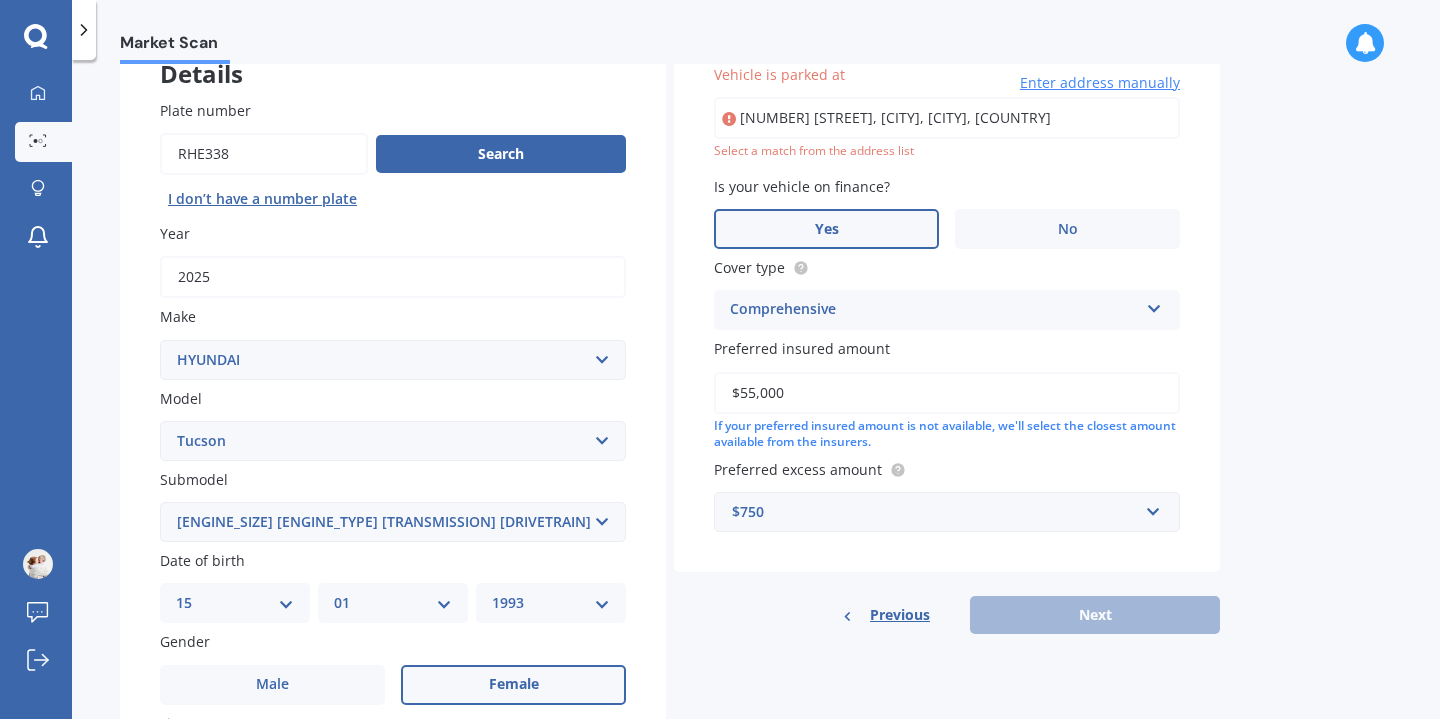 type on "[NUMBER] [STREET], [CITY], [CITY] [POSTAL_CODE]" 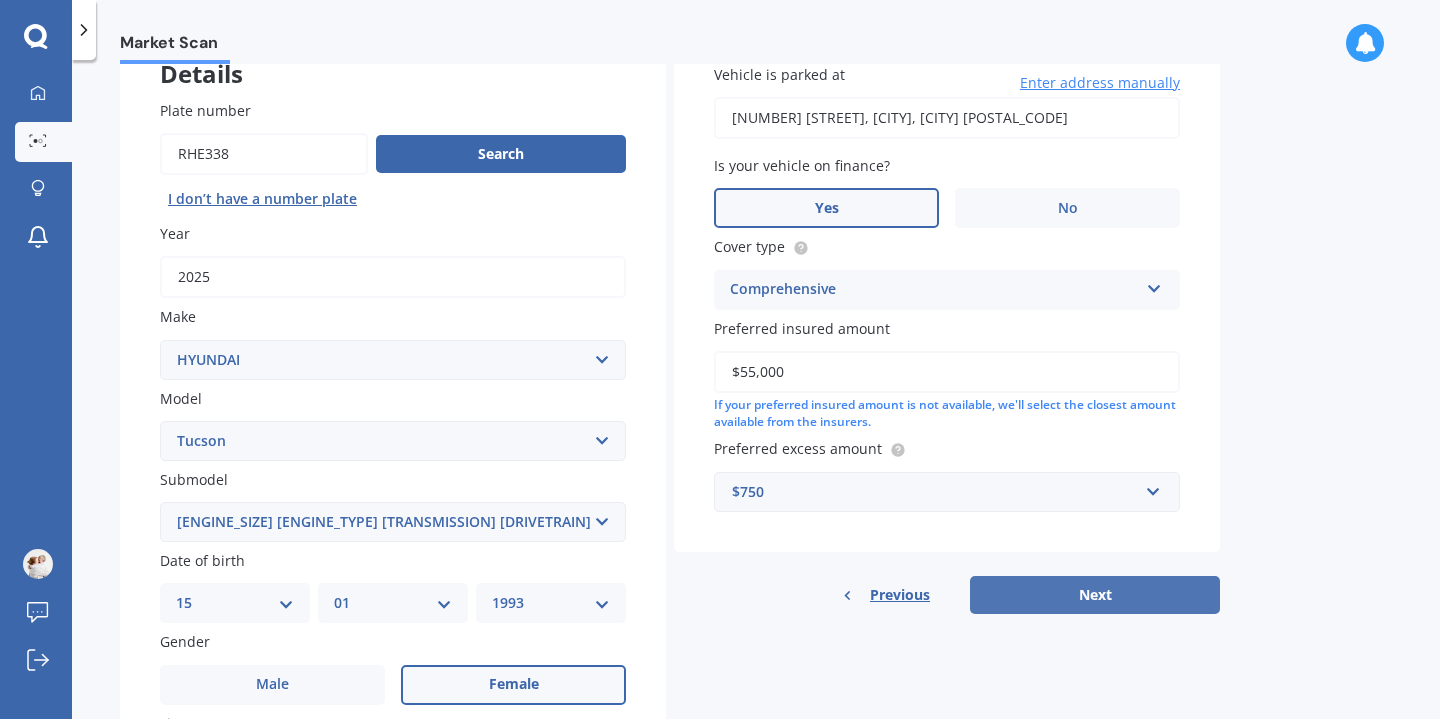 click on "Next" at bounding box center [1095, 595] 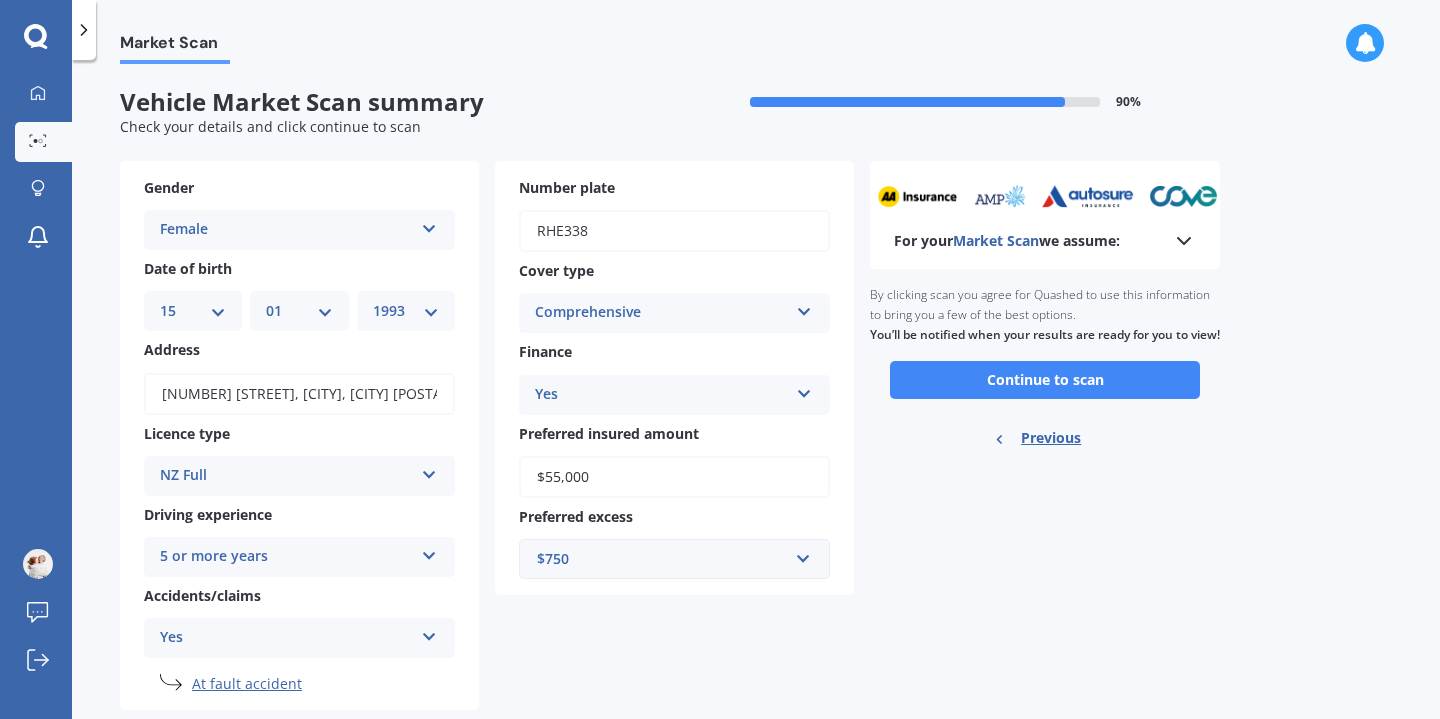 scroll, scrollTop: 46, scrollLeft: 0, axis: vertical 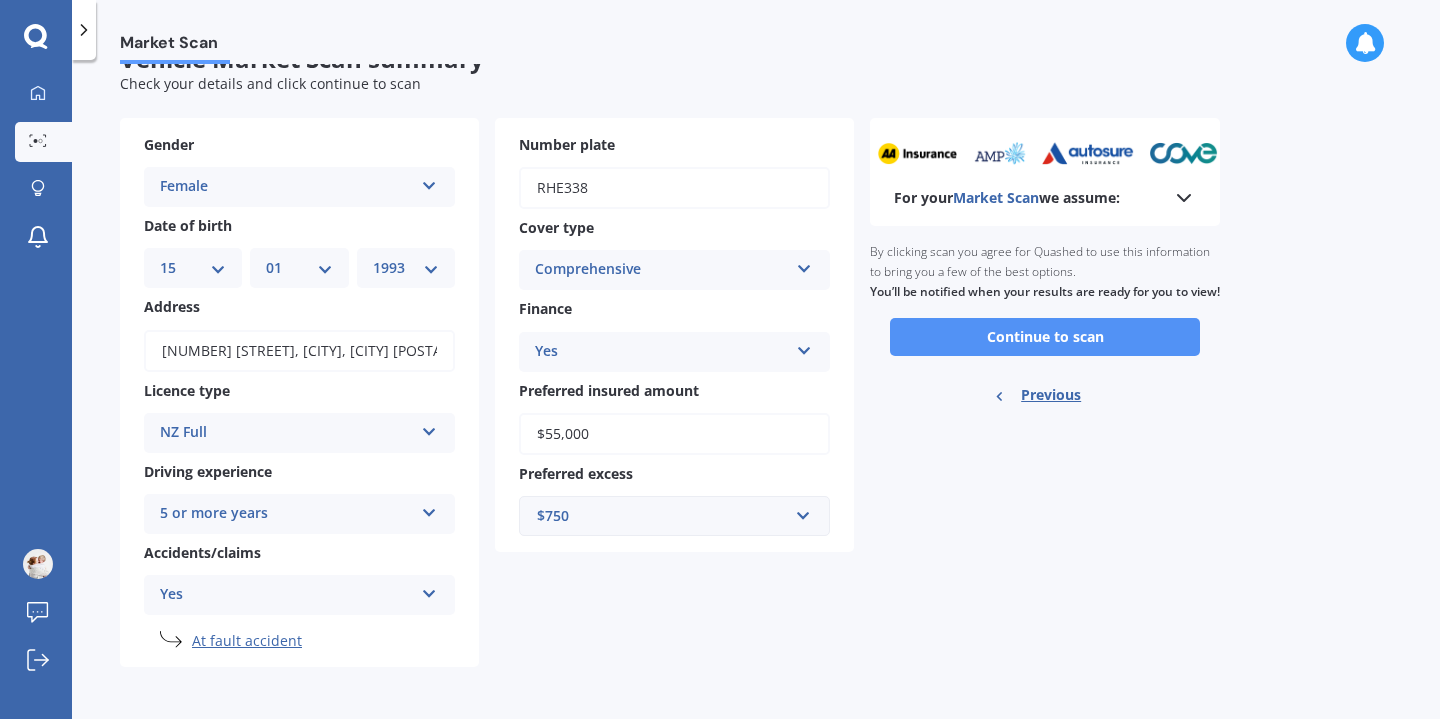 click on "Continue to scan" at bounding box center (1045, 337) 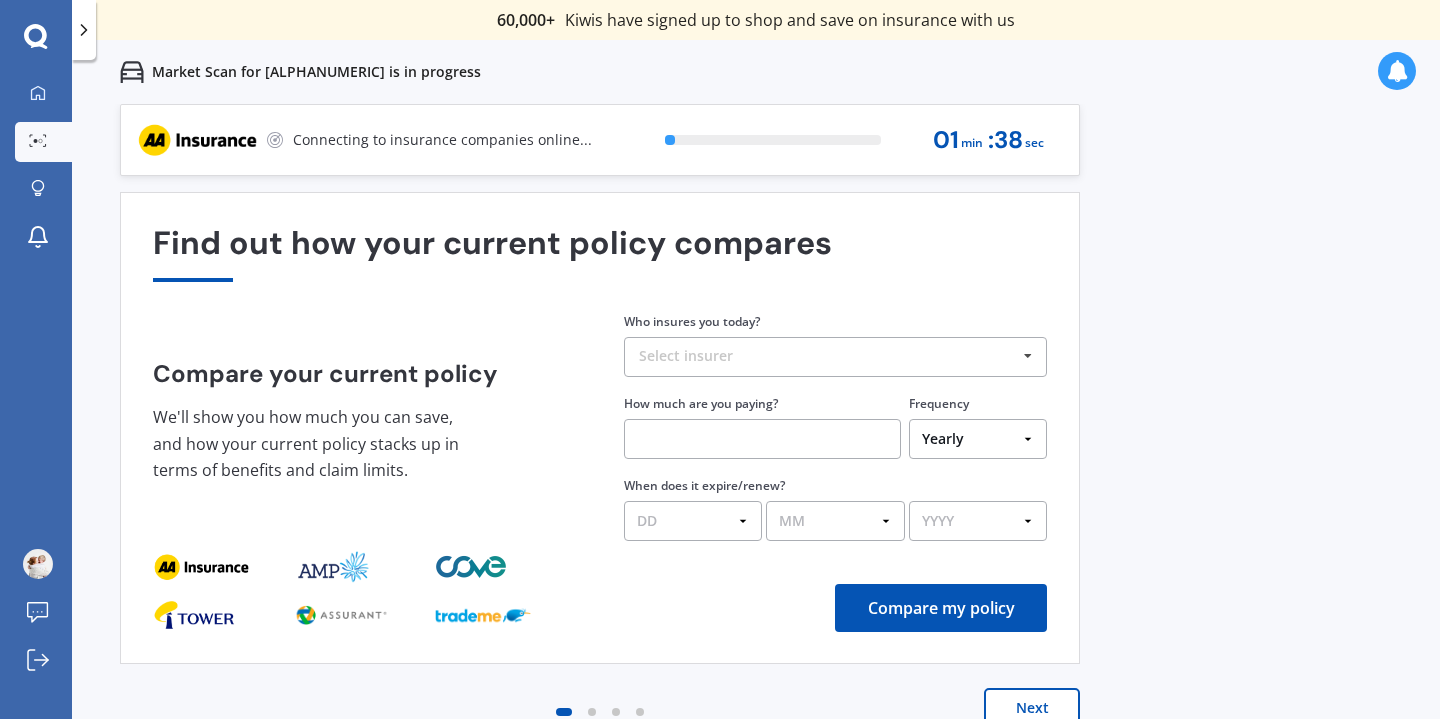 scroll, scrollTop: 0, scrollLeft: 0, axis: both 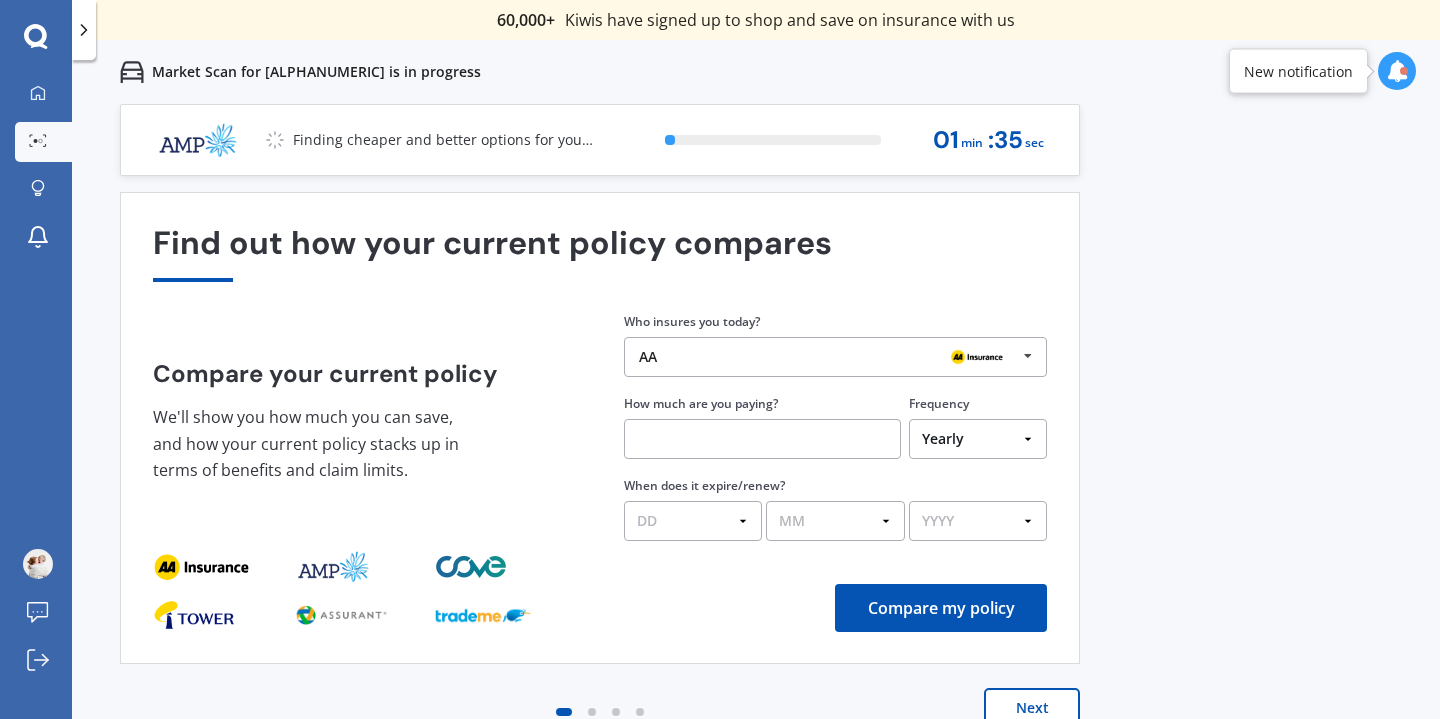 click on "AA" at bounding box center [828, 357] 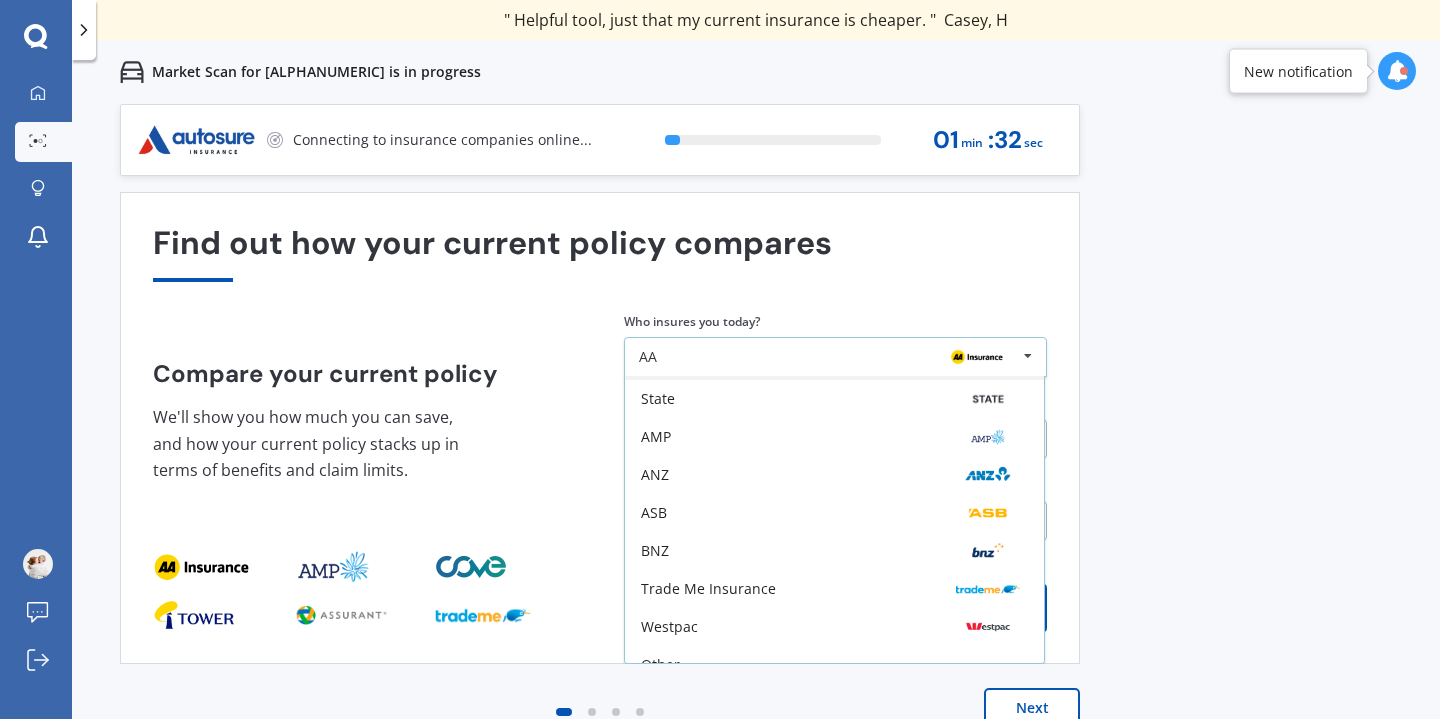scroll, scrollTop: 131, scrollLeft: 0, axis: vertical 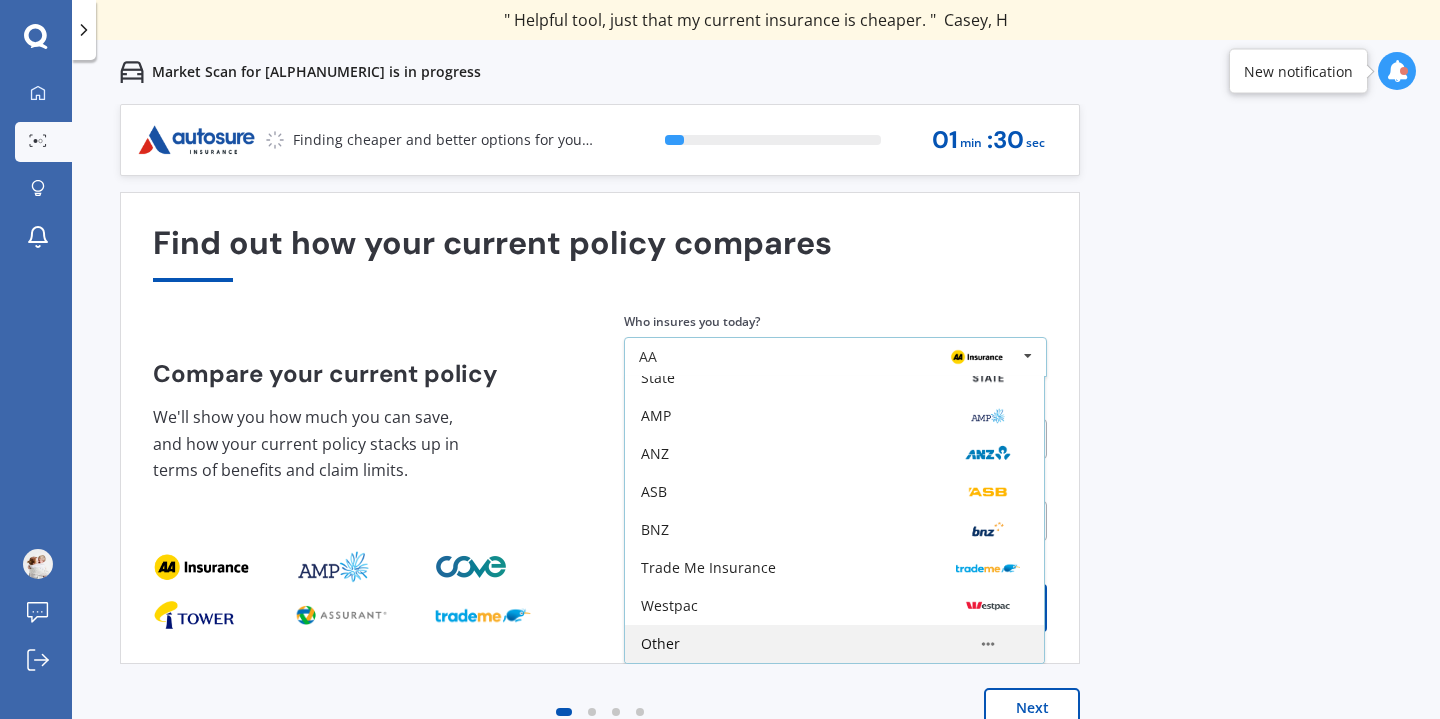 click on "Other" at bounding box center [834, 644] 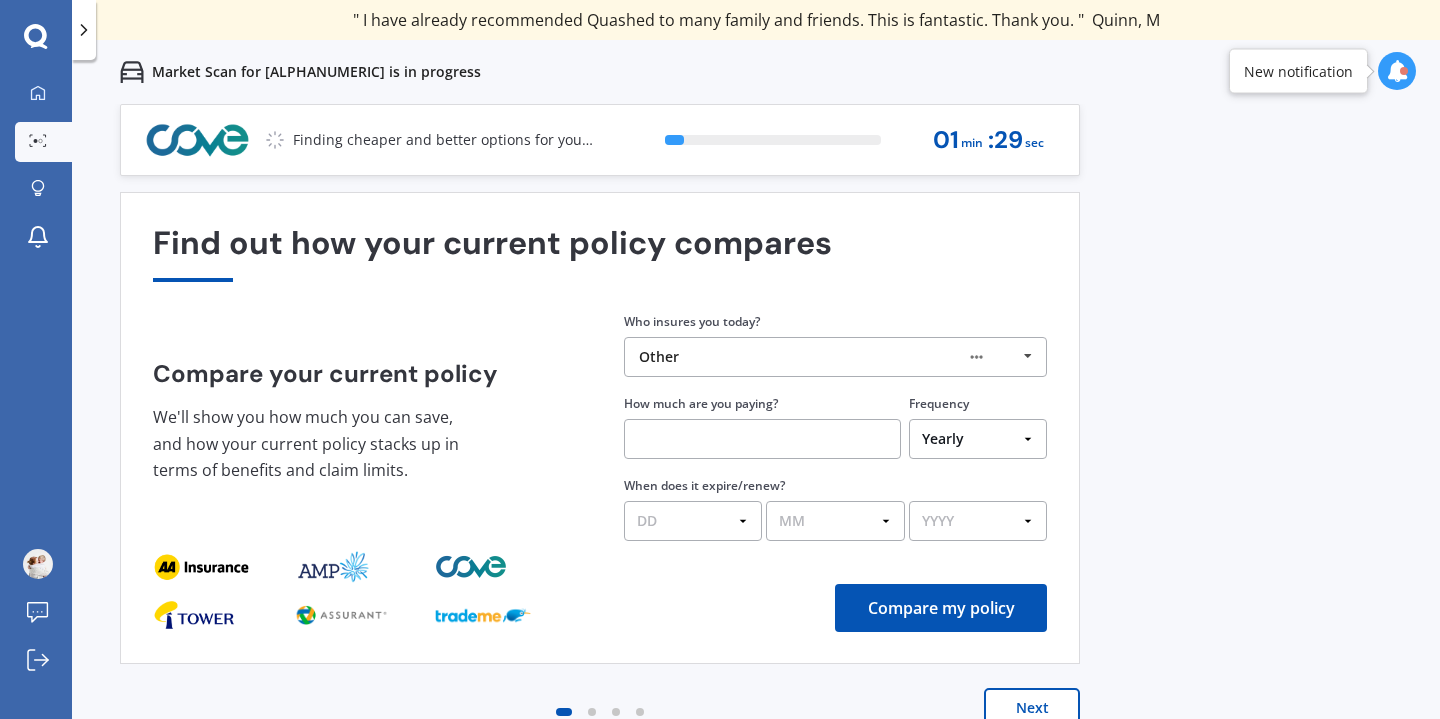 click at bounding box center (762, 439) 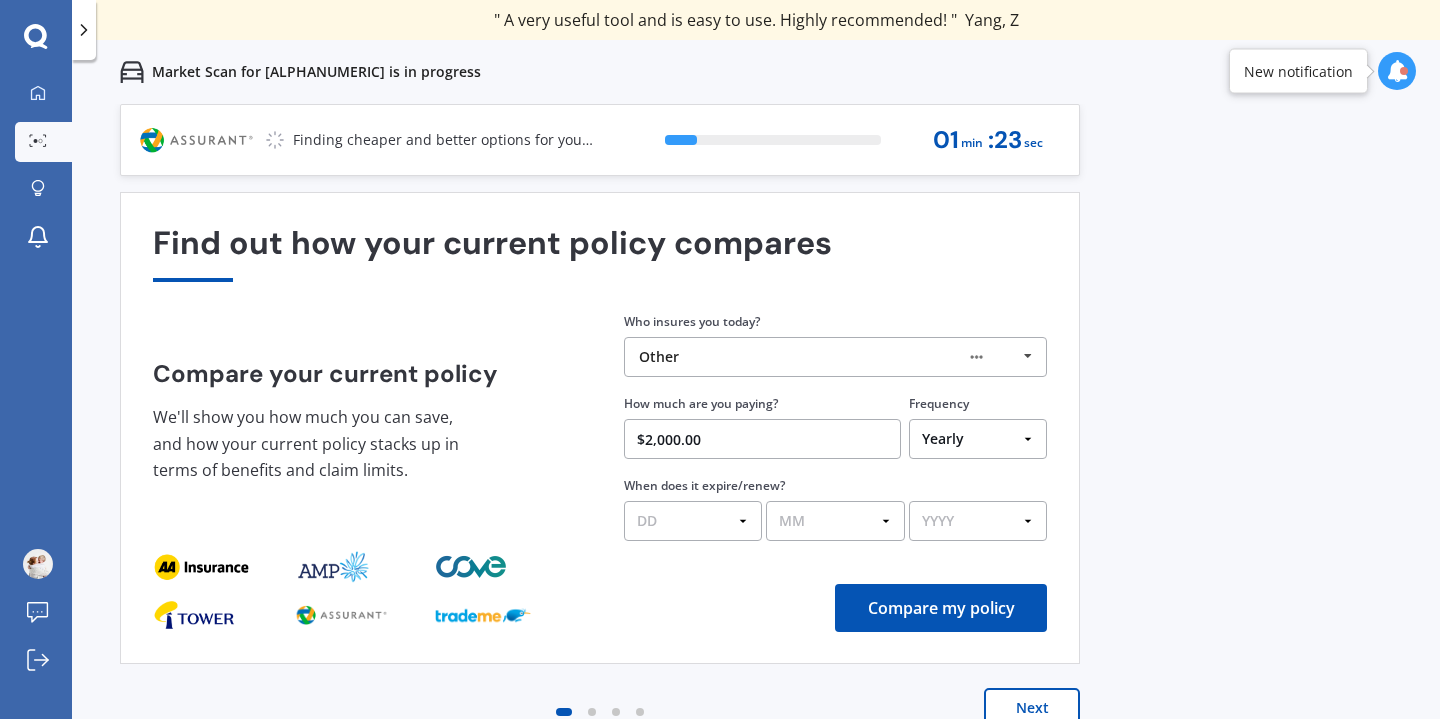 type on "$2,000.00" 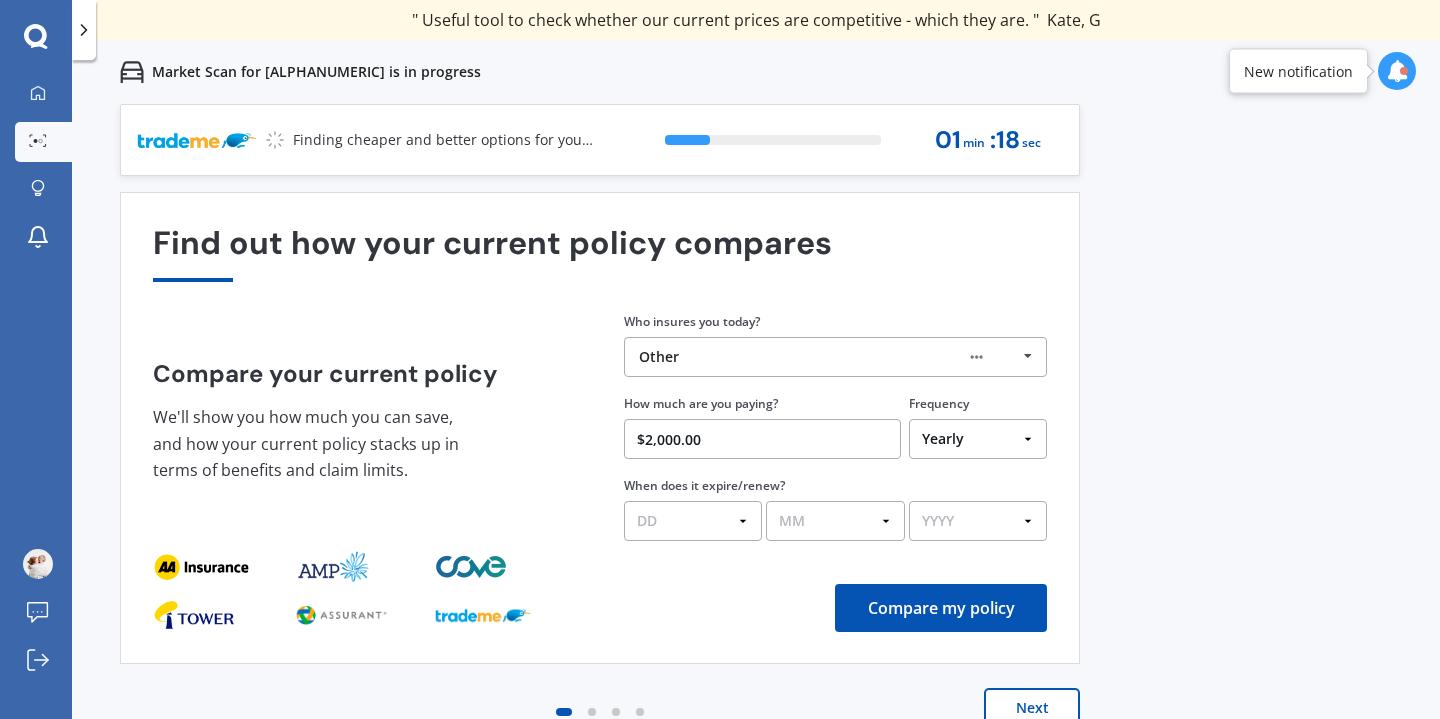 select on "05" 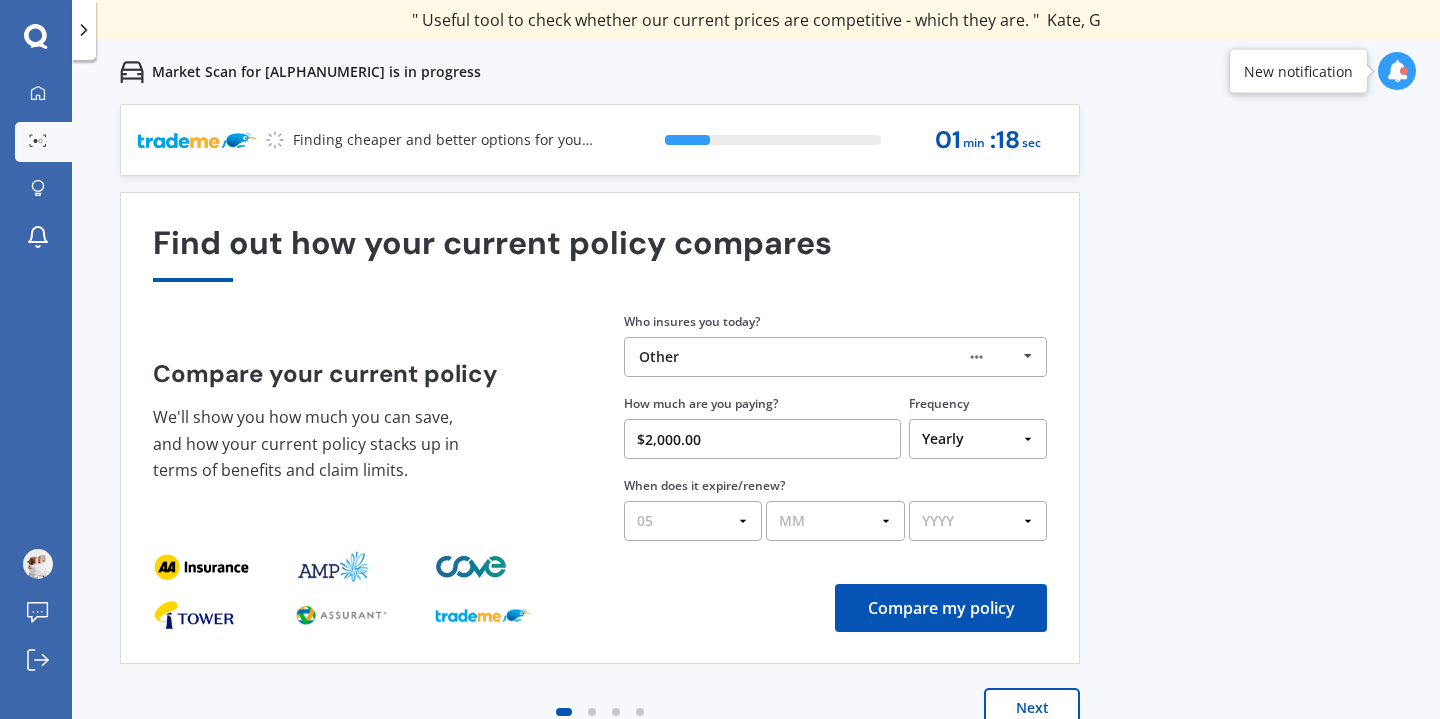click on "MM 01 02 03 04 05 06 07 08 09 10 11 12" at bounding box center (835, 521) 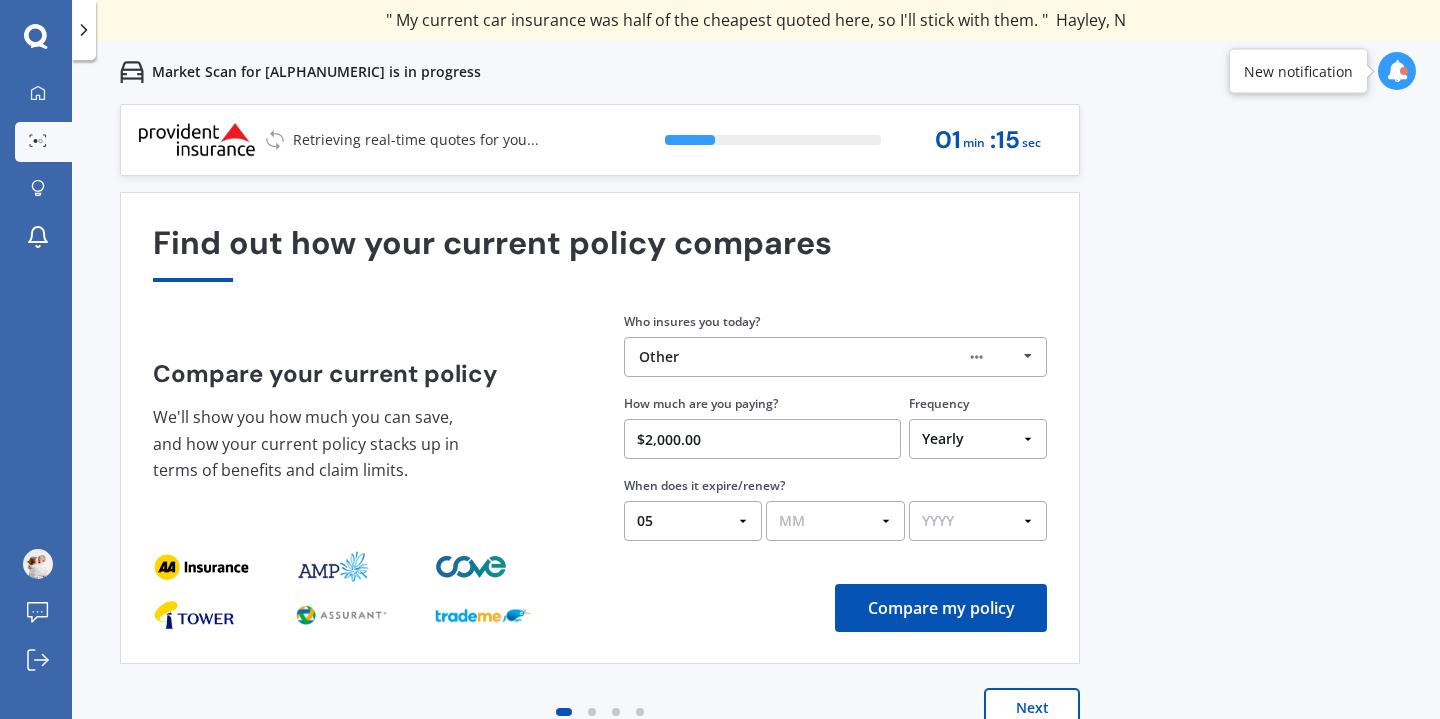 select on "08" 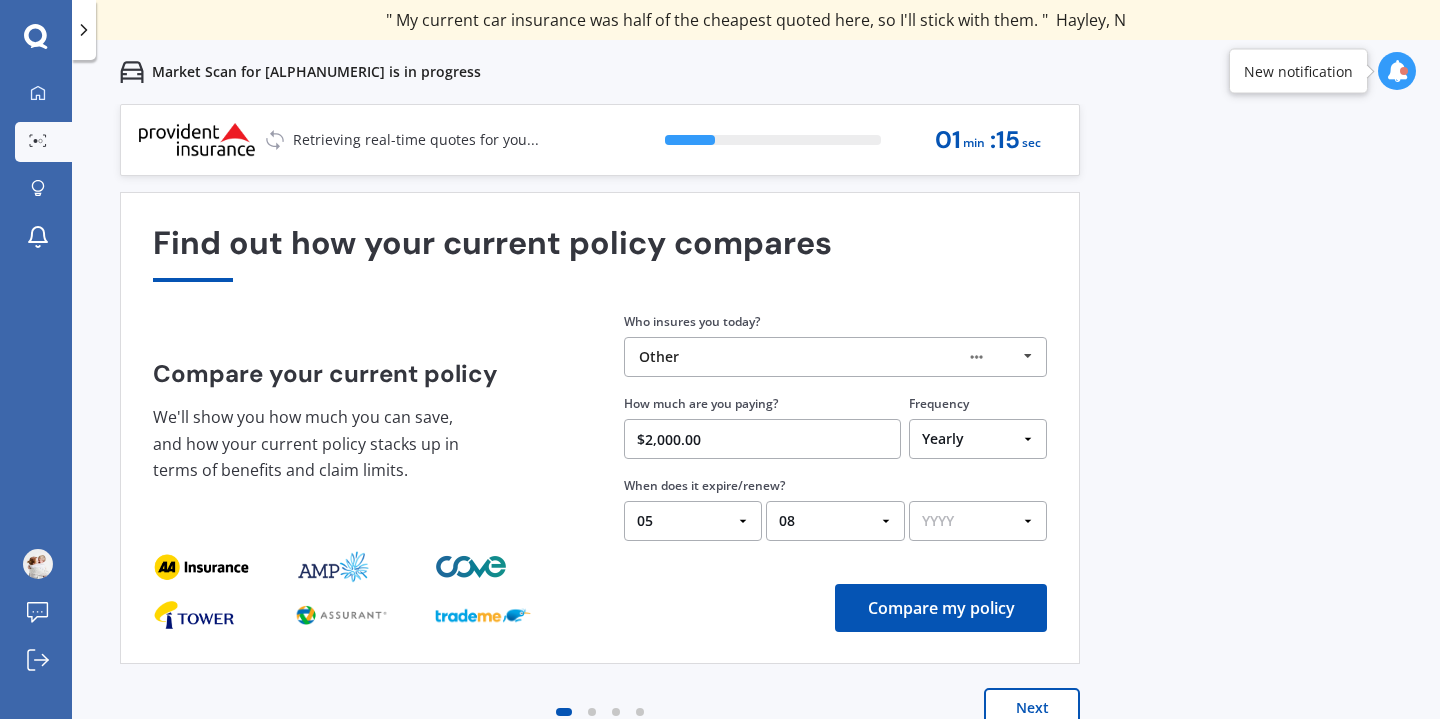 click on "YYYY 2026 2025 2024" at bounding box center (978, 521) 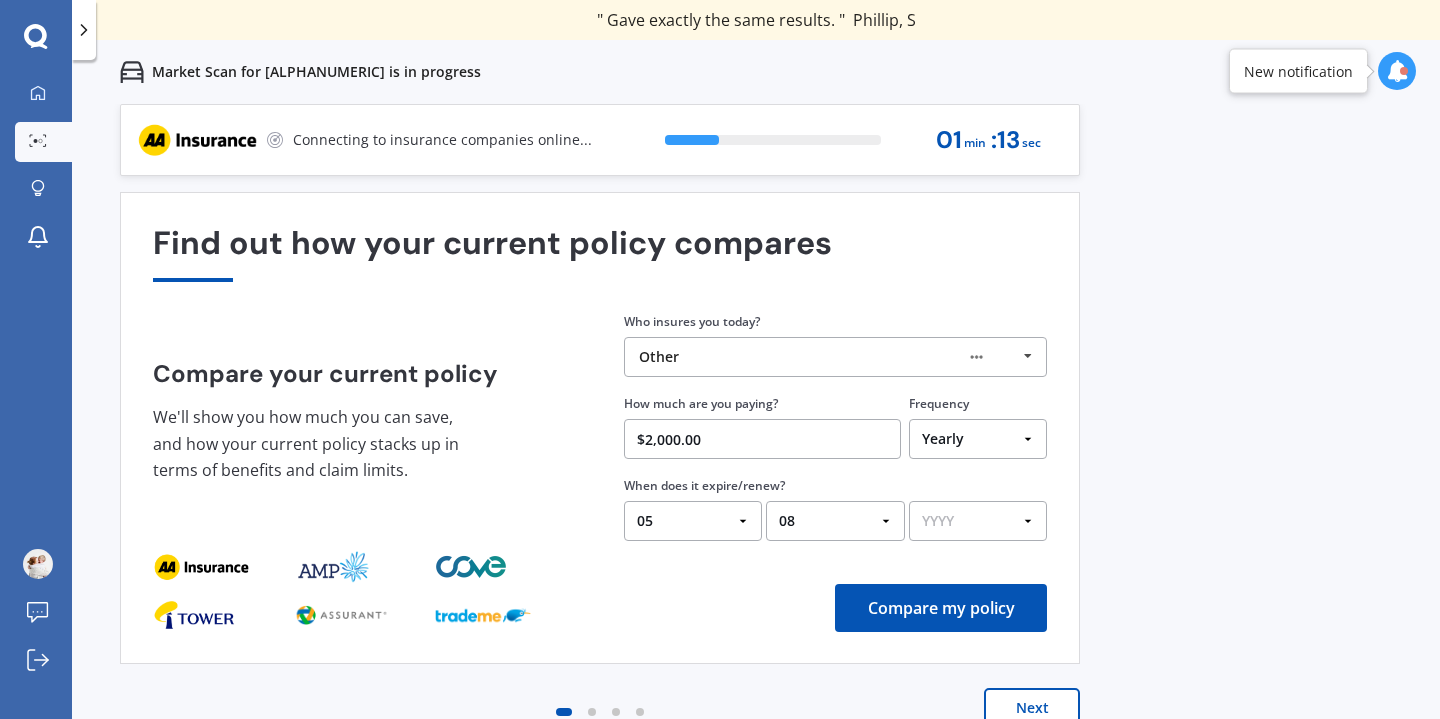select on "2025" 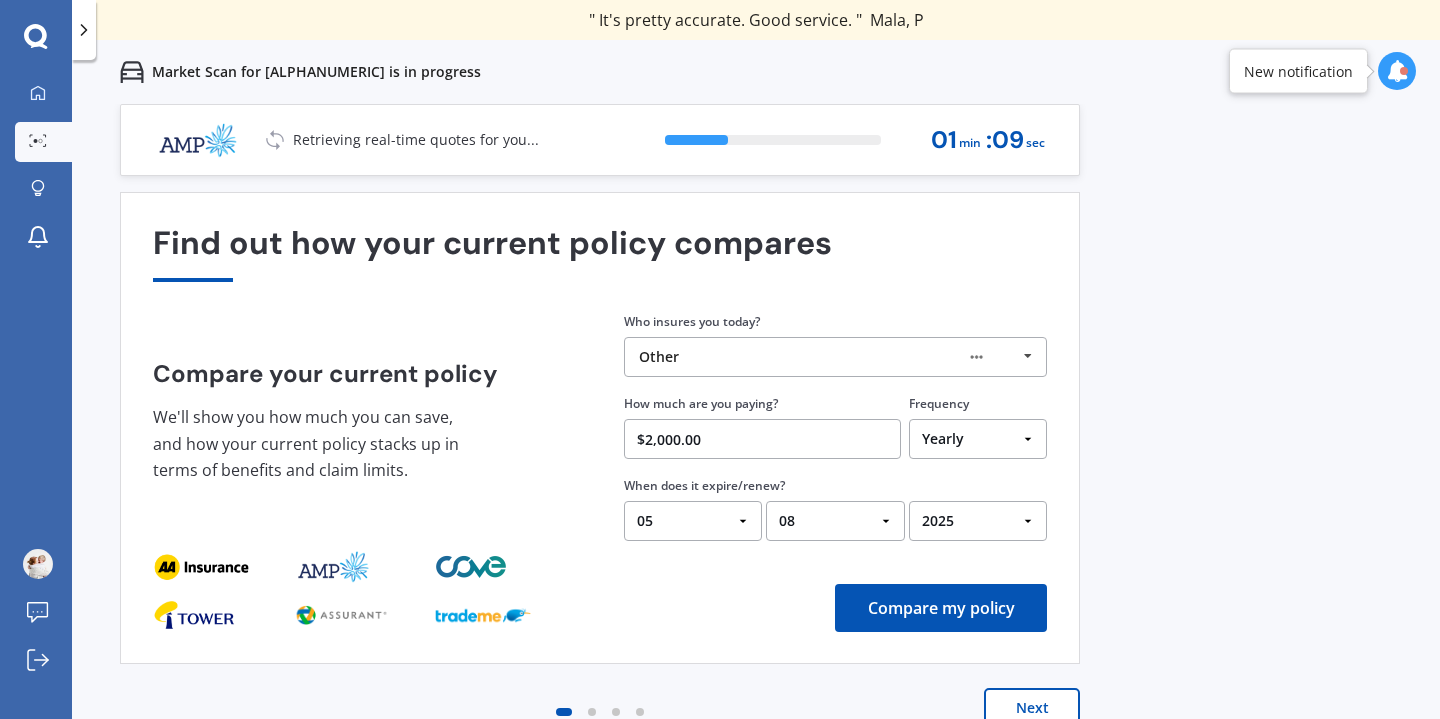 click on "Compare my policy" at bounding box center [941, 608] 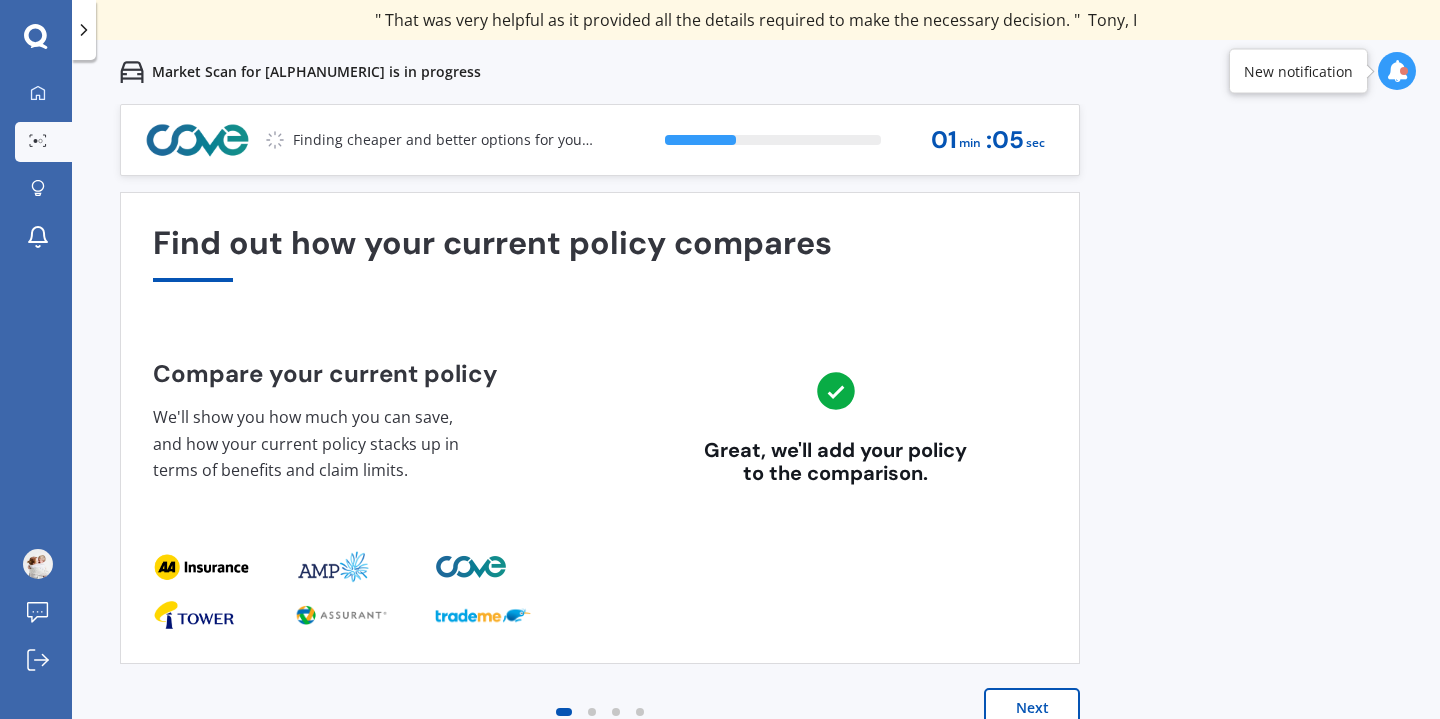 click on "Next" at bounding box center (1032, 708) 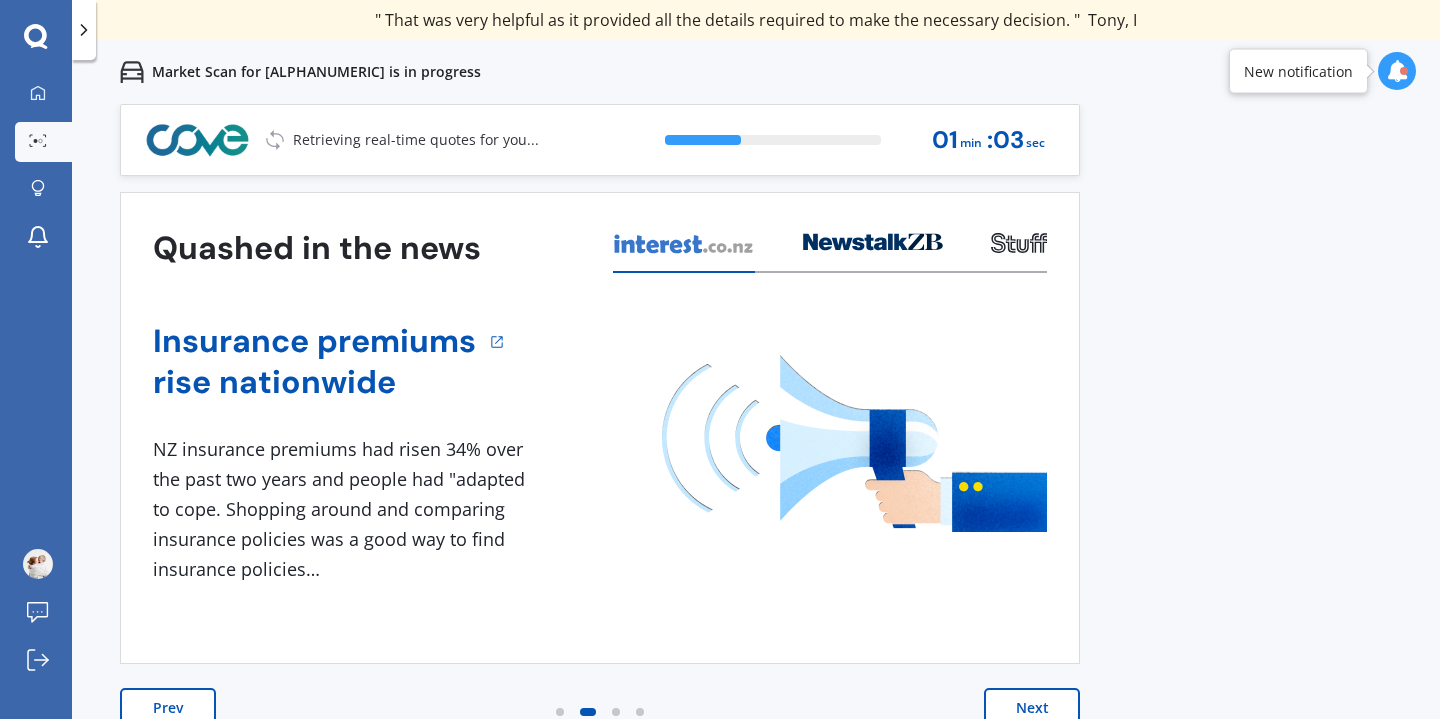 click on "Next" at bounding box center [1032, 708] 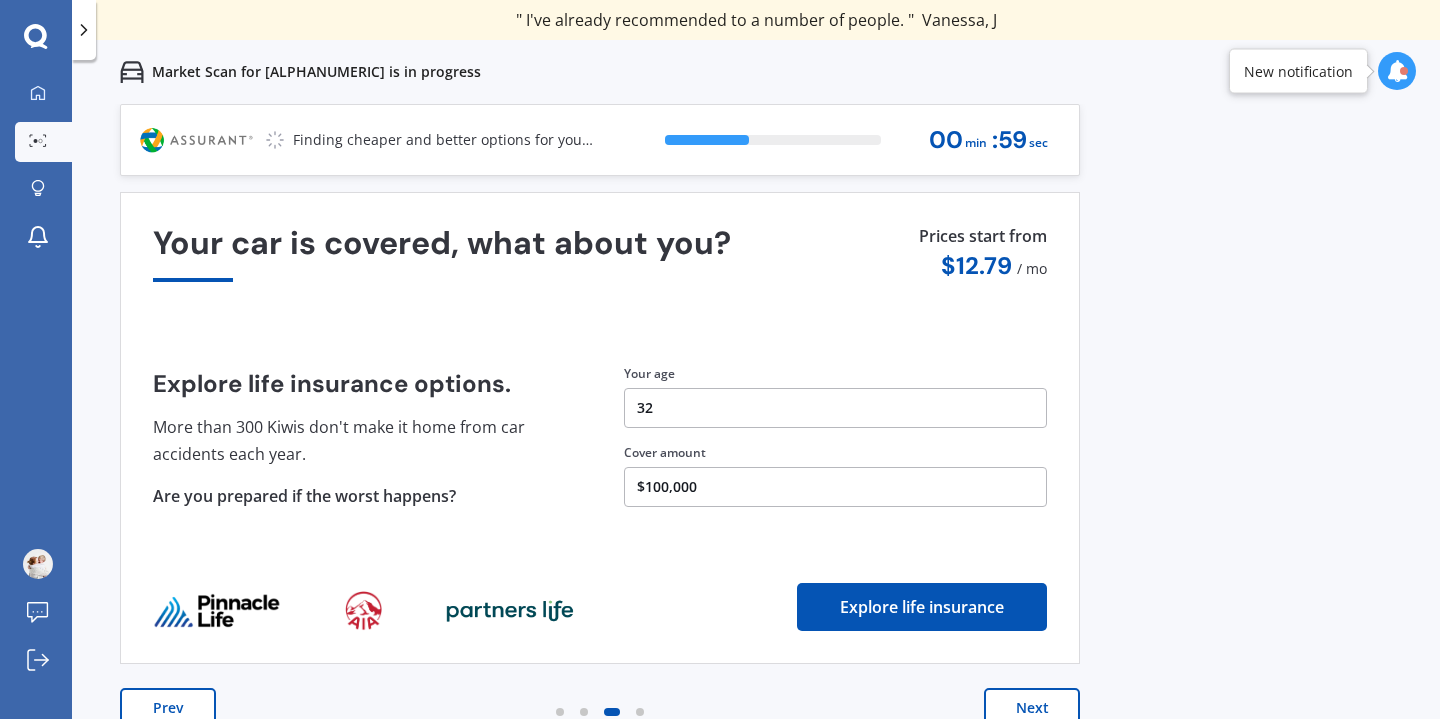 click on "Next" at bounding box center [1032, 708] 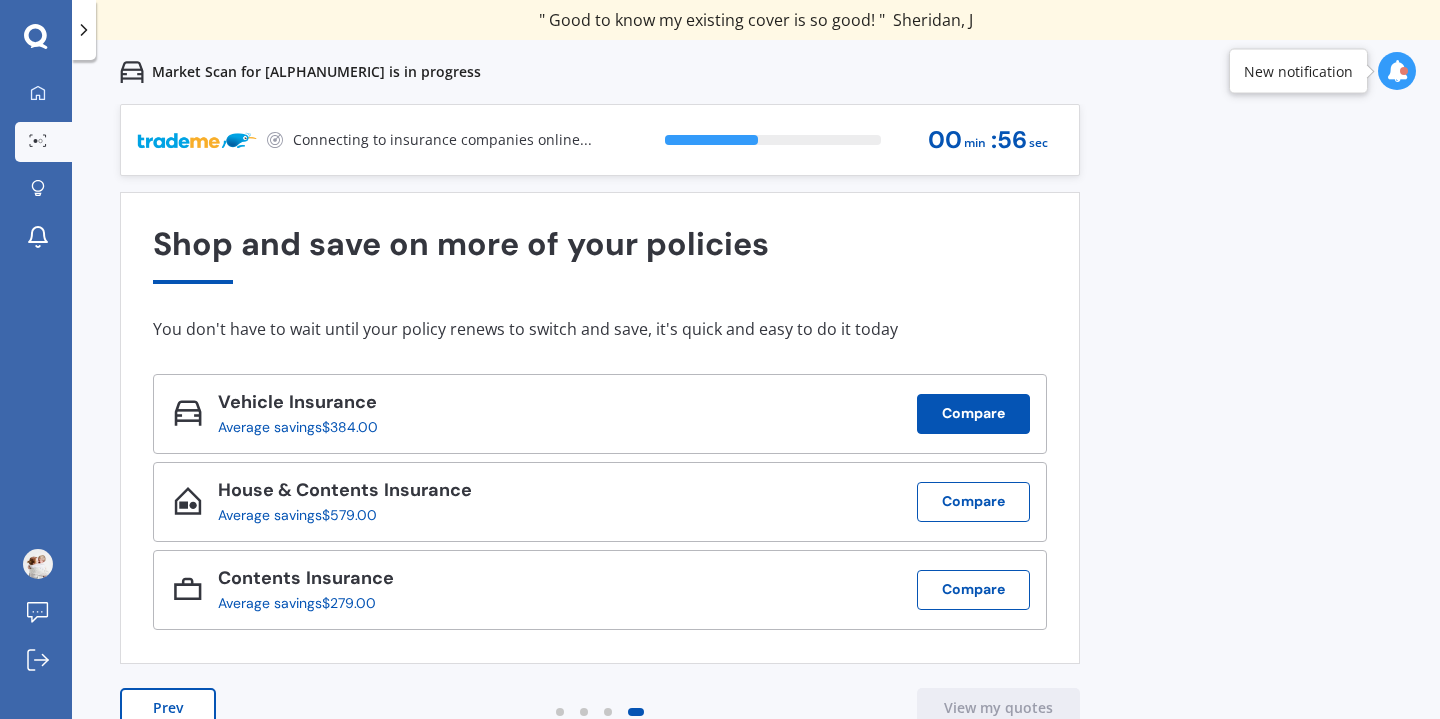 click on "Compare" at bounding box center (973, 414) 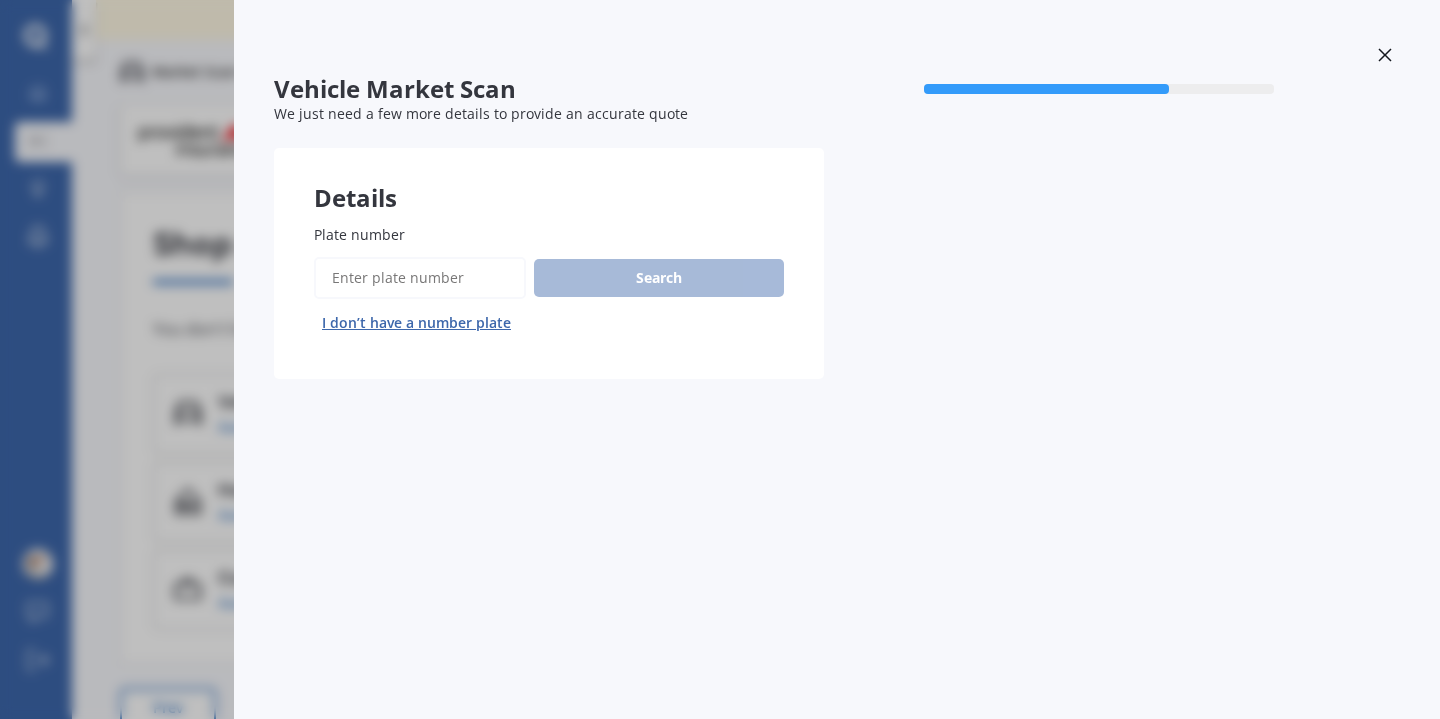 click on "Vehicle Market Scan 70 % We just need a few more details to provide an accurate quote Details Plate number Search I don’t have a number plate Previous Next" at bounding box center (720, 359) 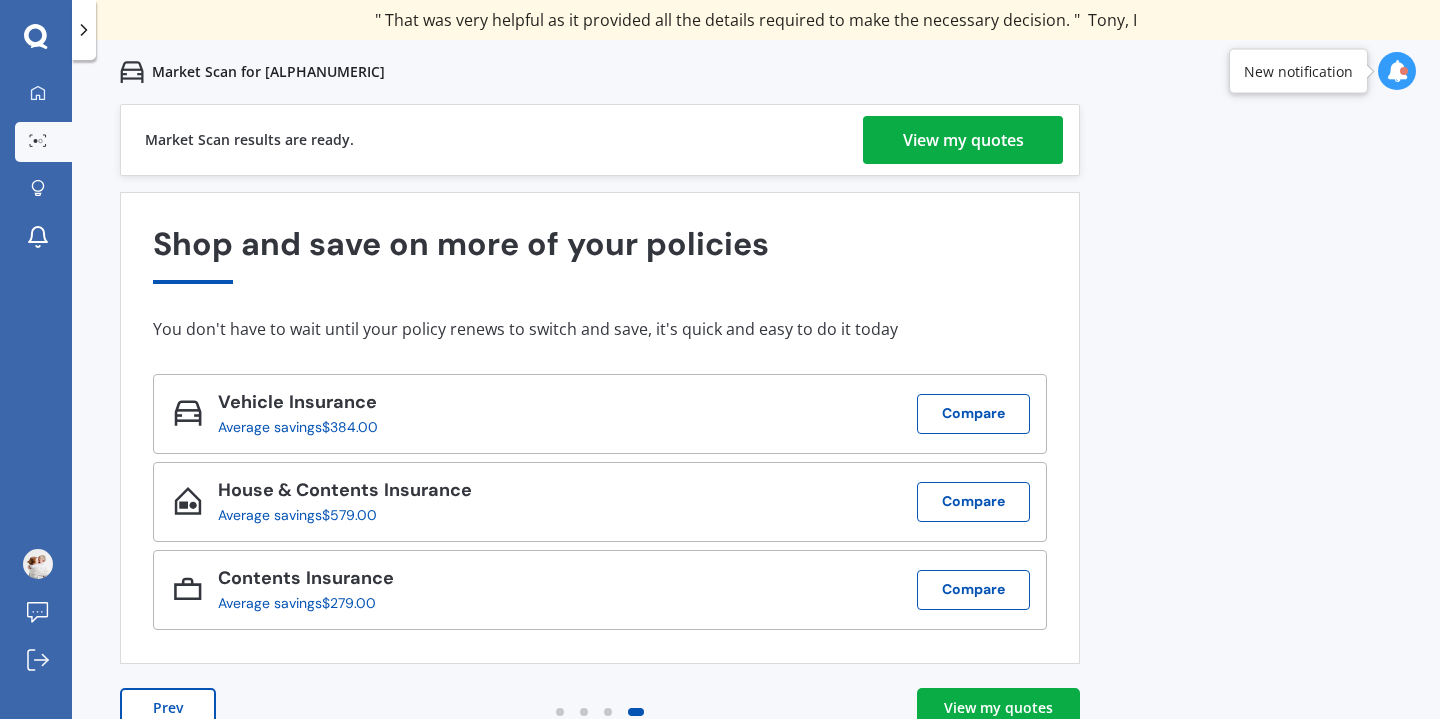 click on "Market Scan results are ready. View my quotes" at bounding box center (600, 140) 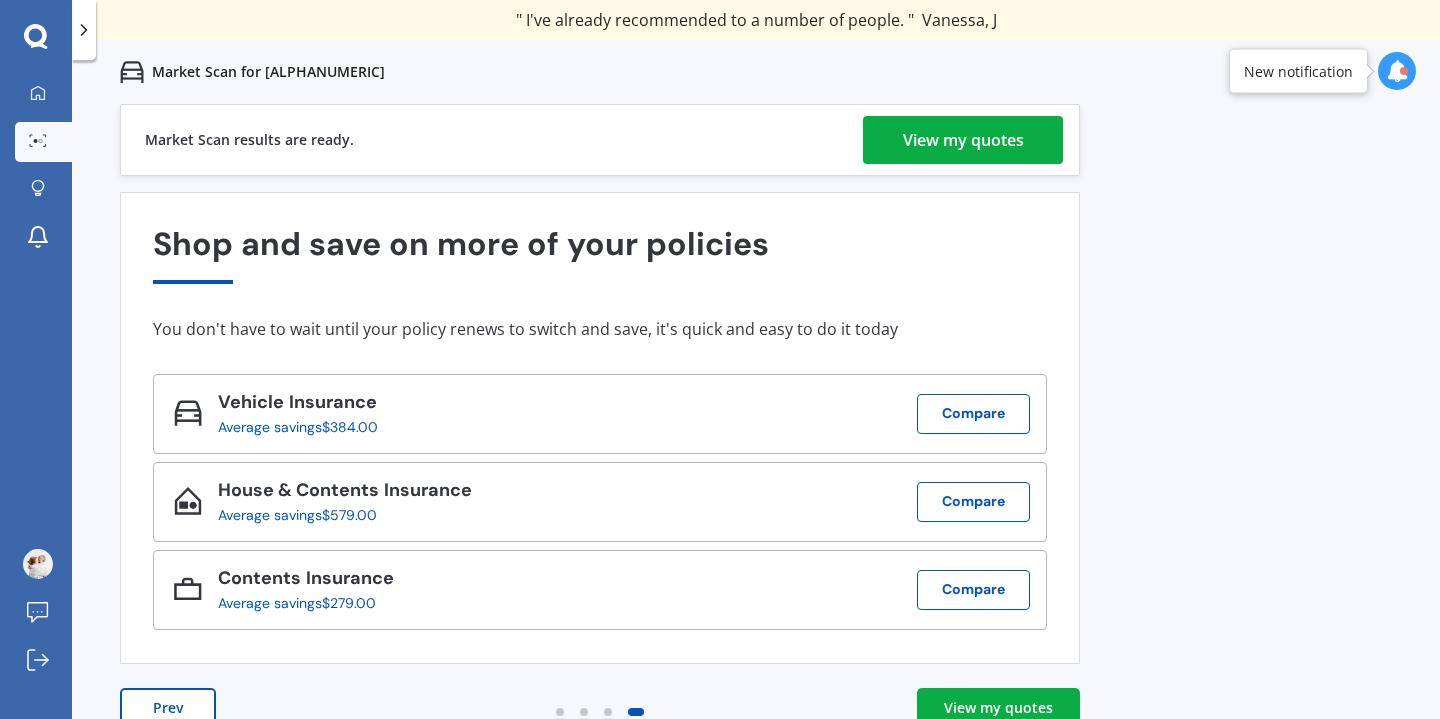 click on "View my quotes" at bounding box center [963, 140] 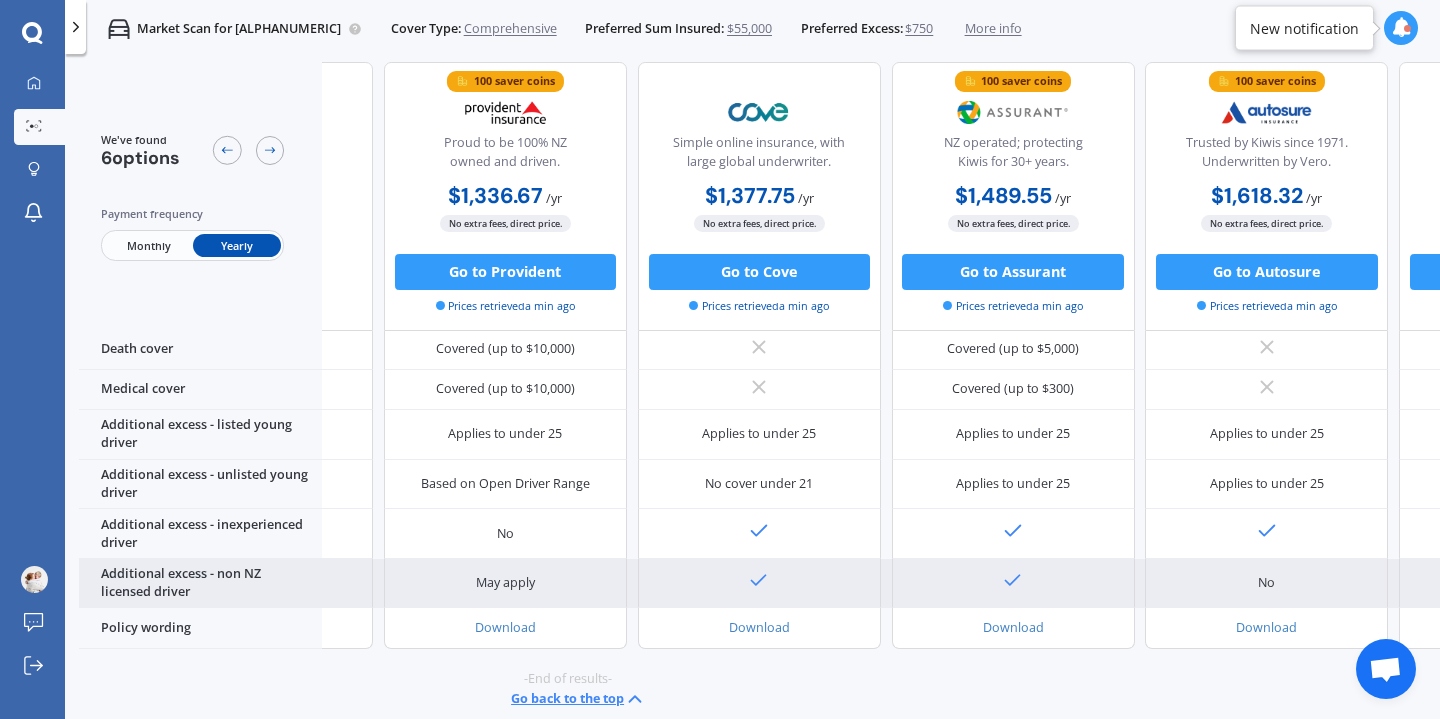 scroll, scrollTop: 957, scrollLeft: 210, axis: both 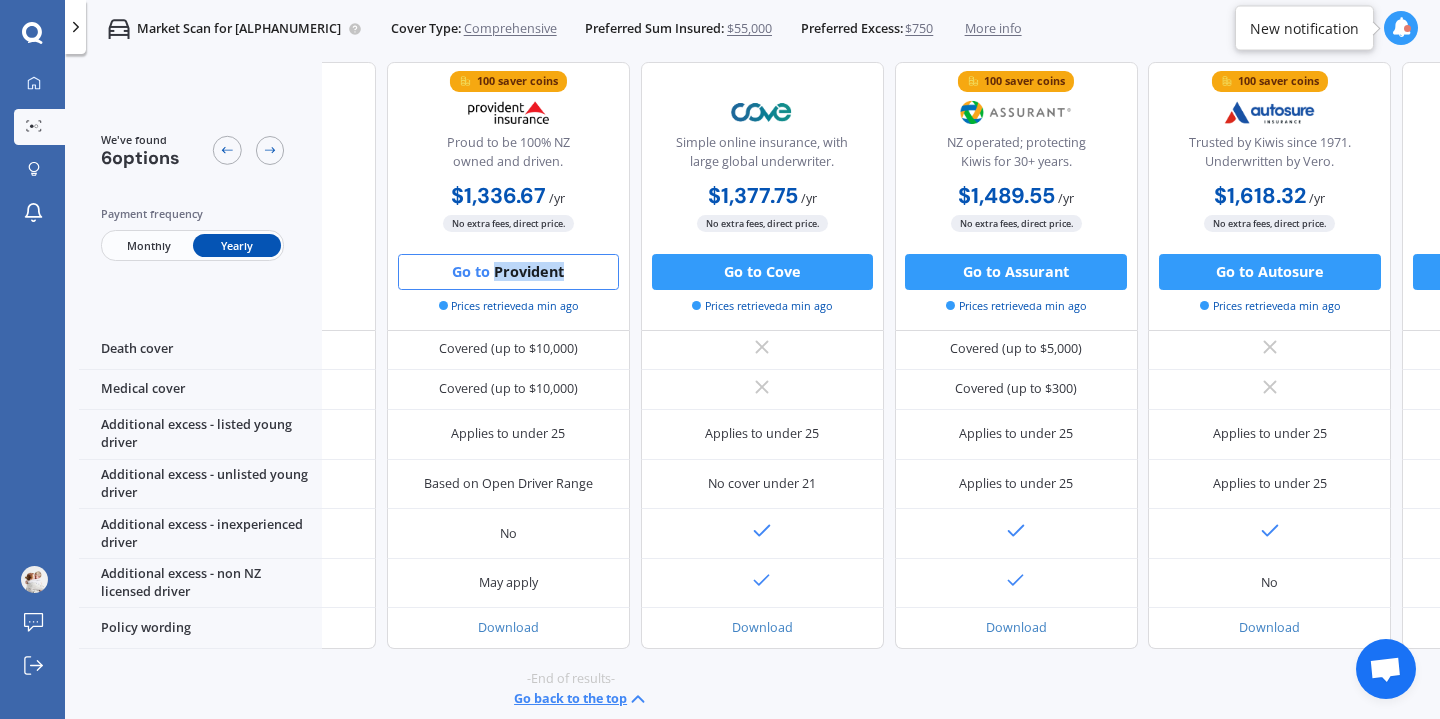 click on "Go to Provident" at bounding box center [508, 272] 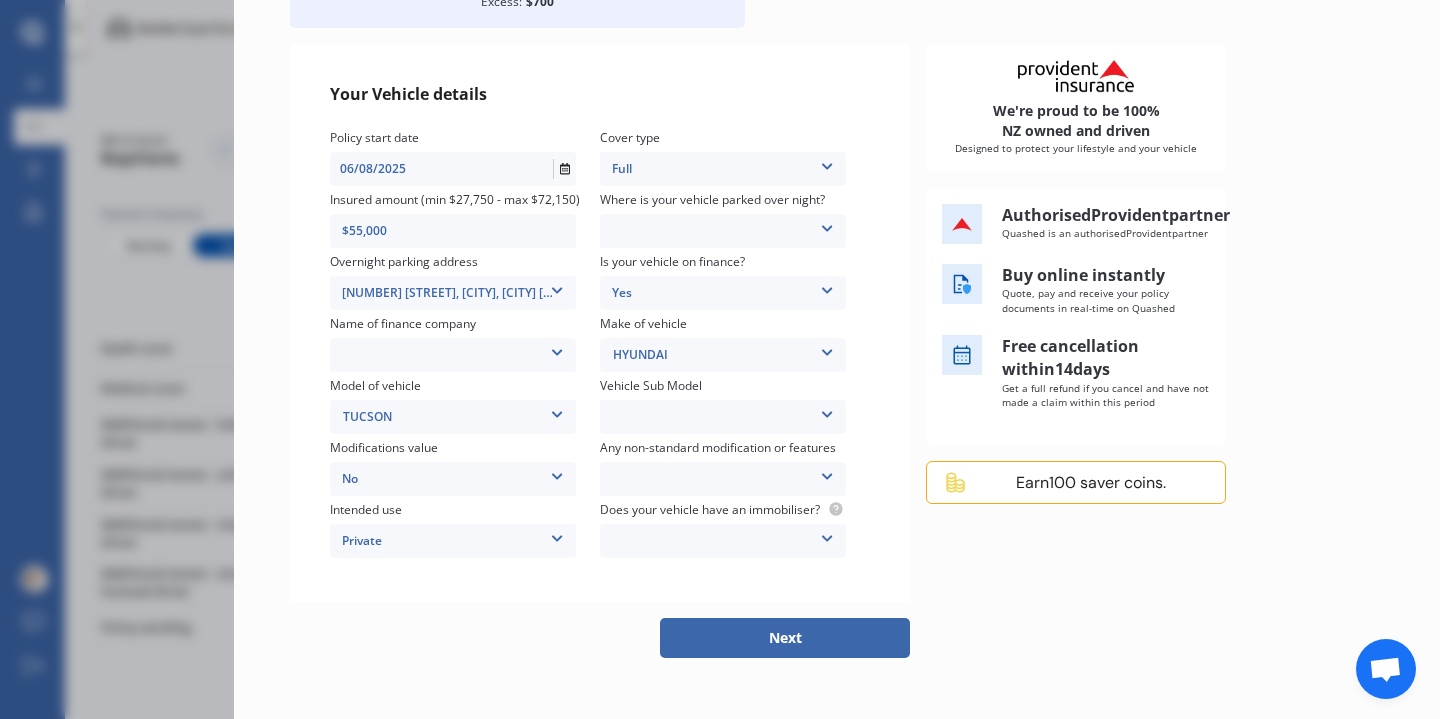 scroll, scrollTop: 213, scrollLeft: 0, axis: vertical 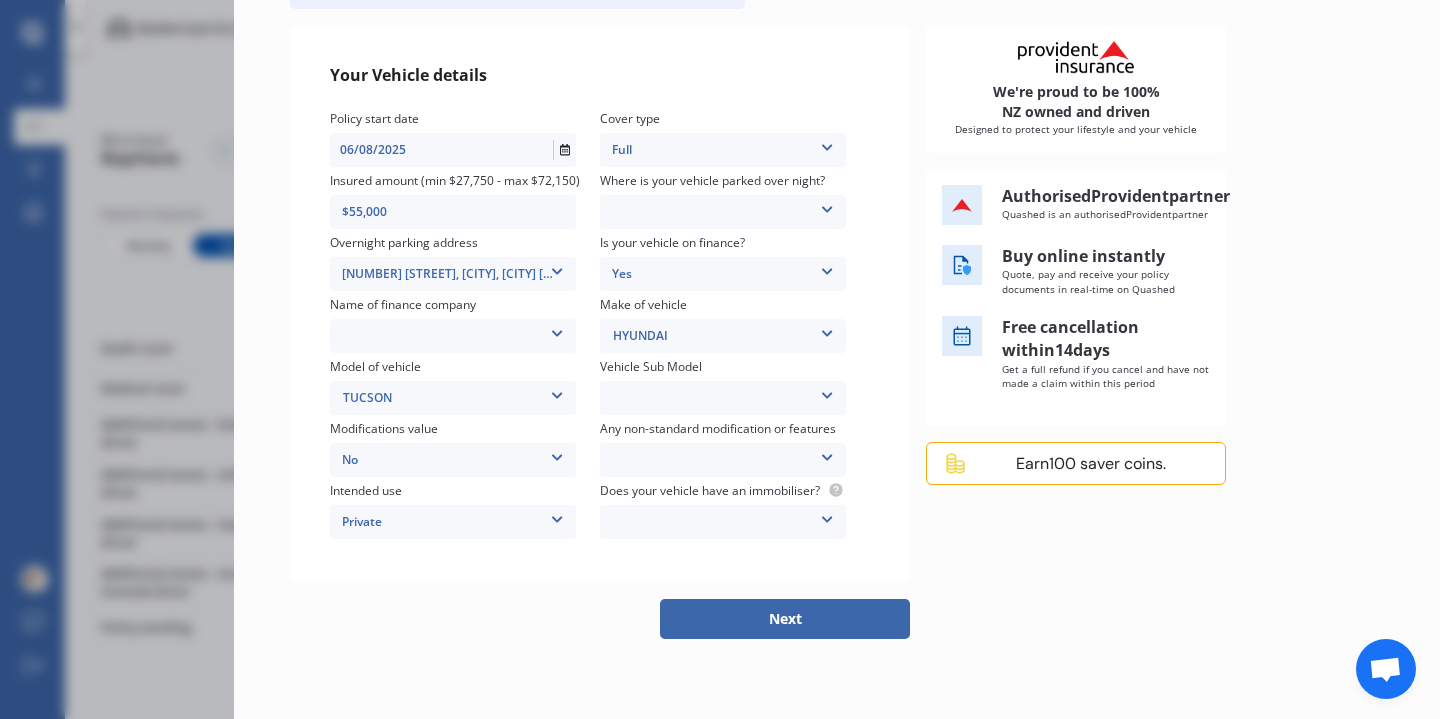 click on "Yes No" at bounding box center (723, 522) 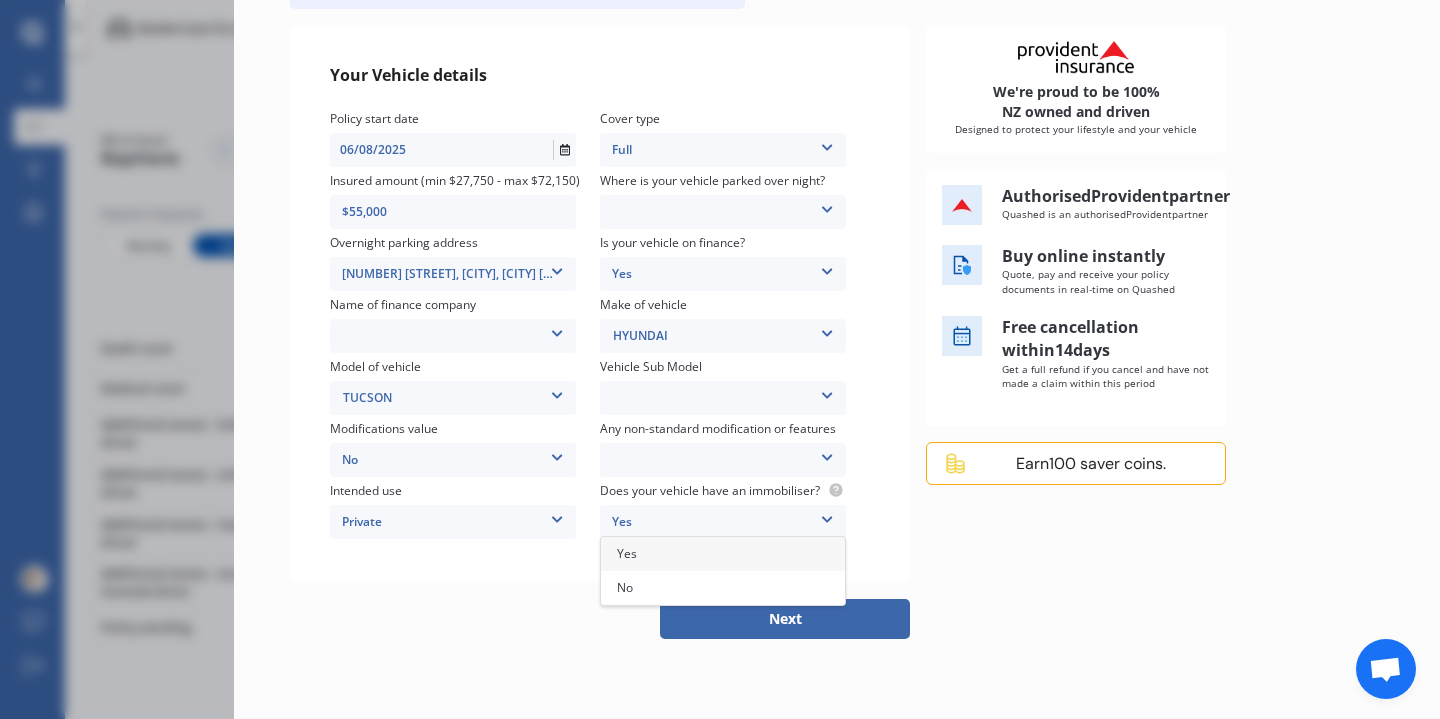 click on "Yes" at bounding box center (723, 554) 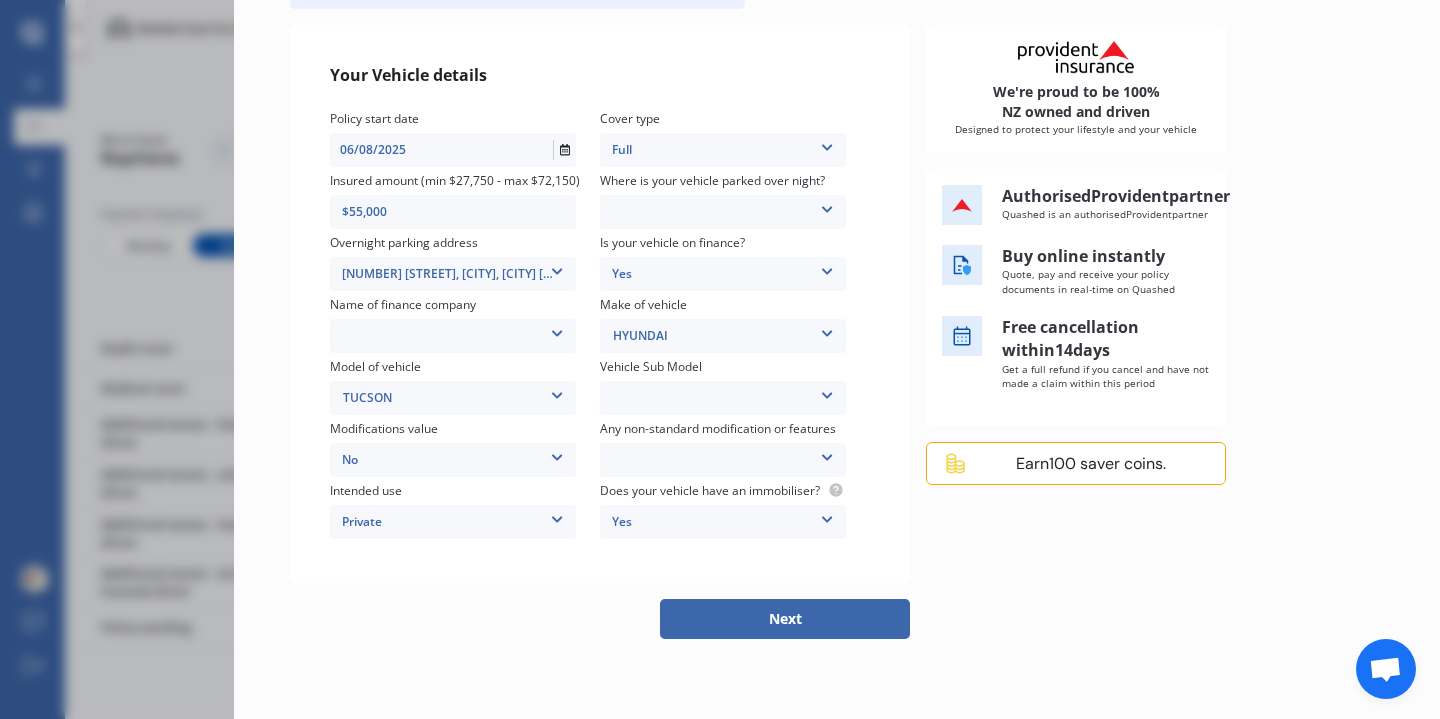 click on "None Nitrous Oxide System(NOS) Roll Cage Full Racing Harness" at bounding box center (723, 460) 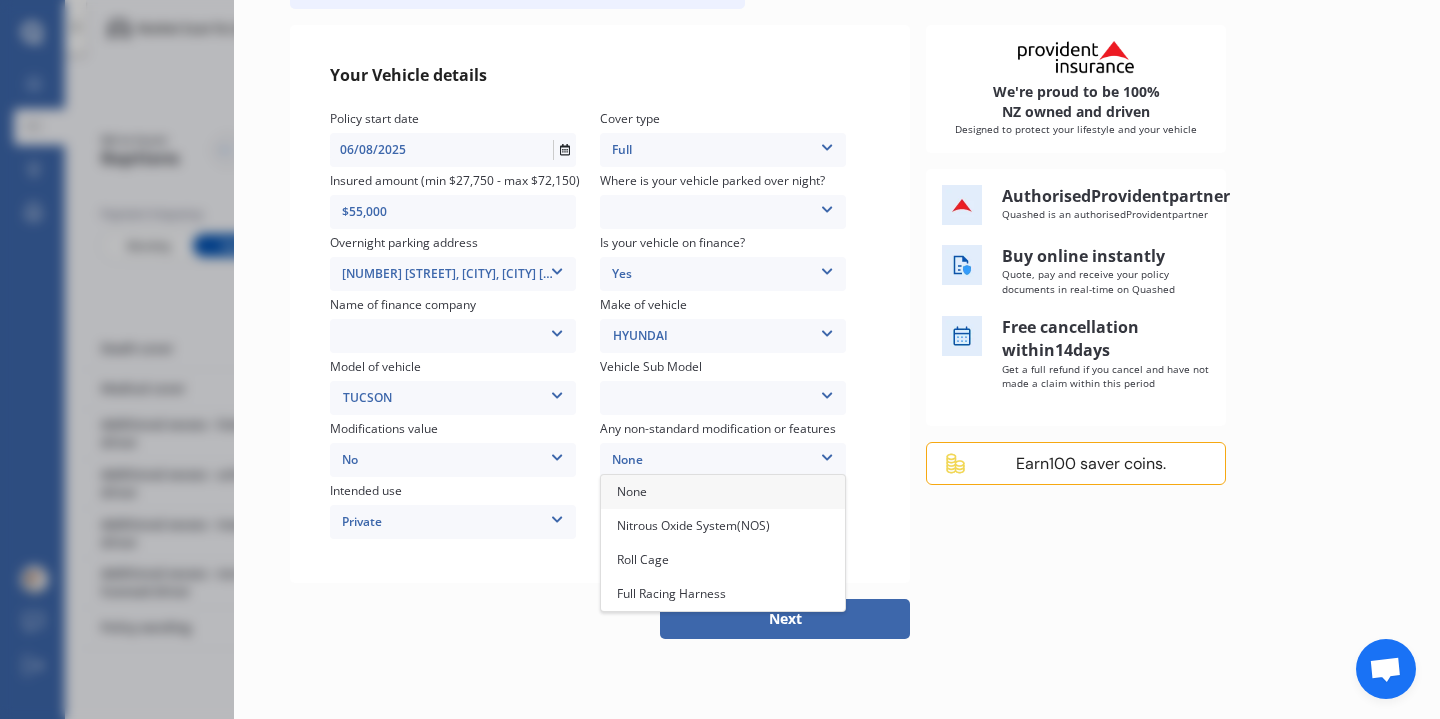click on "None" at bounding box center [723, 492] 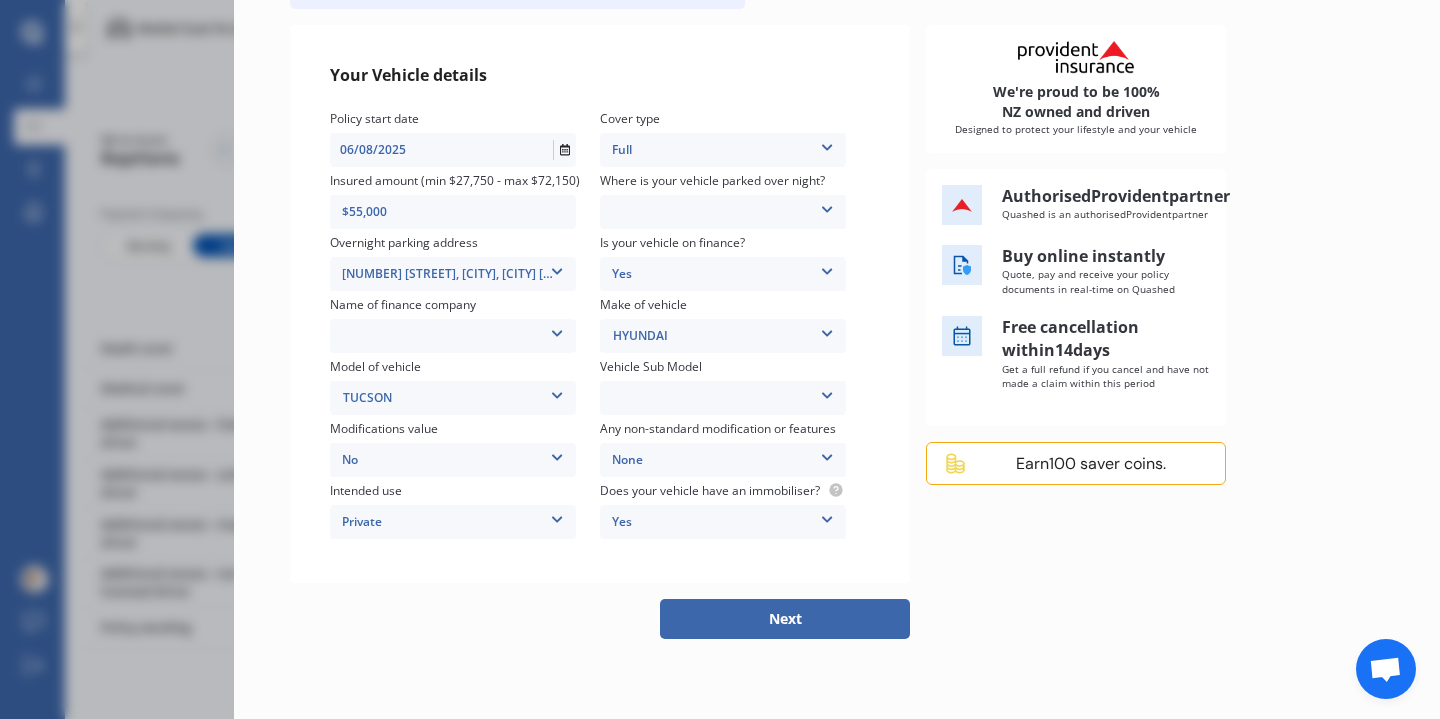 click on "[MODEL_NAME] [ENGINE_SIZE] [ENGINE_TYPE] [TRANSMISSION] [DRIVETRAIN] [MY_YEAR]" at bounding box center (723, 398) 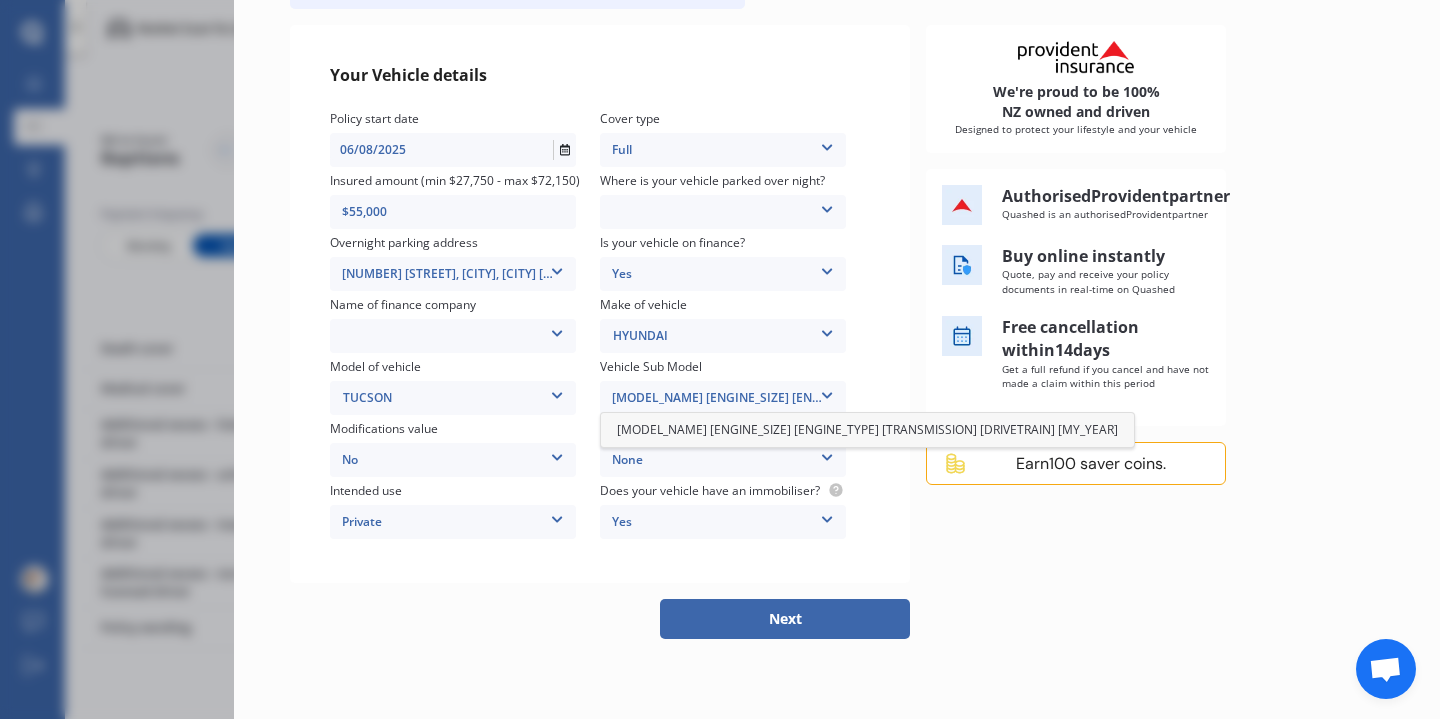 click on "Your Vehicle details Policy start date [DATE] Cover type Full Full Insured amount (min $27,750 - max $72,150) $55,000 Where is your vehicle parked over night? Garage (fully enclosed) Off Street Parking Other Overnight parking address [NUMBER] [STREET], [CITY], [CITY] [POSTAL_CODE] [NUMBER] [STREET], [CITY], [CITY] [POSTAL_CODE] Is your vehicle on finance? Yes No Yes Name of finance company 24/7 Finance 24/7 Finance AA Finance Limited Acclaim Finance Active Finance Admiral Finance Advanced Securities Ltd Advantage Finance Allied Farmers Finance Ltd. Allied Nationwide Finance Ltd Allied Prime Finance Alphera Financial Services Anza Motor Company Archibald Cars ASB Bank ASL Finance Auckland Finance Audi Finance Auto Finance Direct Limited Auto Funds Limited Avanti Finance Ltd Baycorp Advantage (NZ) Ltd. Blue Star Finance BMW Financial Services BNZ Asset Finance BNZ Vendor Finance BOQ Equipment Finance Branded Financial Services Broadlands Finance Budget Loans Limited Canterbury Finance Car Yard CBS Canterbury Centracorp Finance" at bounding box center (837, 304) 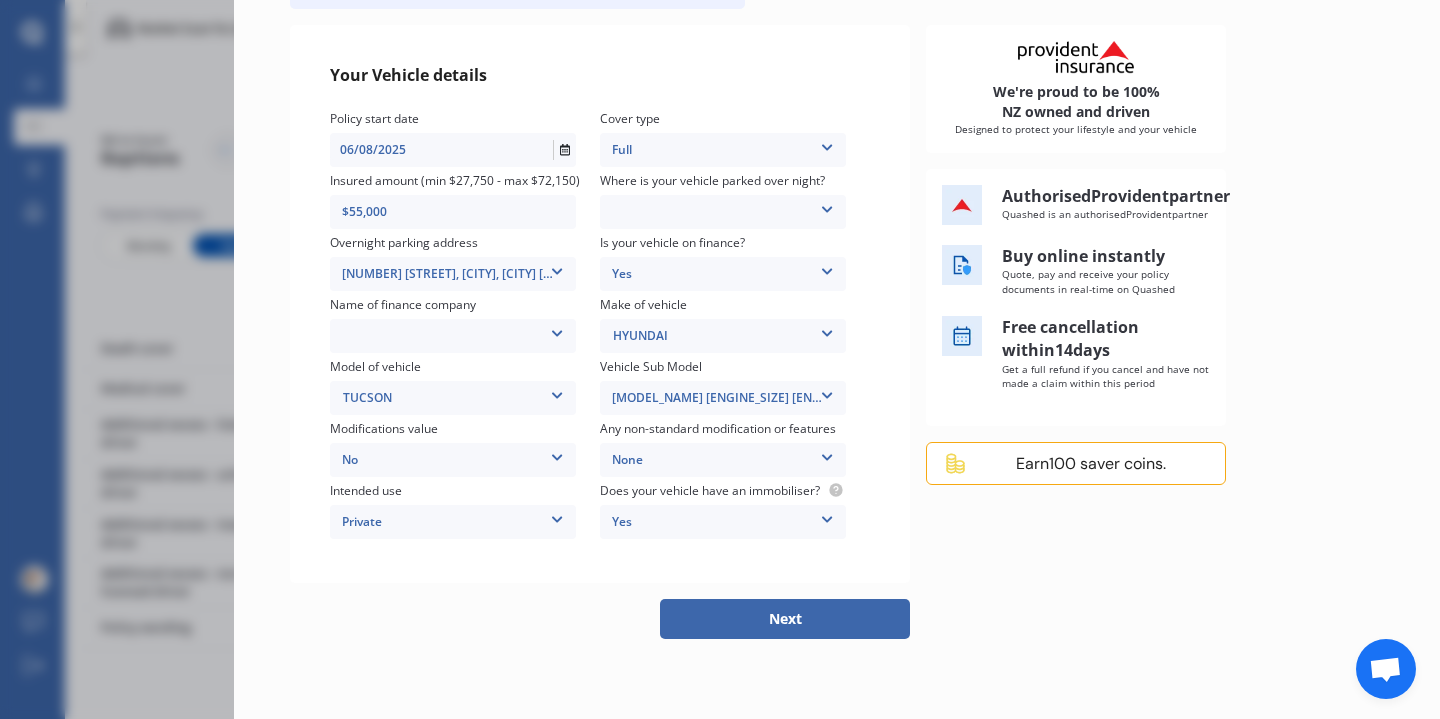 click on "24/7 Finance 24/7 Finance AA Finance Limited Acclaim Finance Active Finance Admiral Finance Advanced Securities Ltd Advantage Finance Allied Farmers Finance Ltd. Allied Nationwide Finance Ltd Allied Prime Finance Alphera Financial Services Anza Motor Company Archibald Cars ASB Bank ASL Finance Auckland Finance Audi Finance Auto Finance Direct Limited Auto Funds Limited Avanti Finance Ltd Baycorp Advantage (NZ) Ltd. Blue Star Finance BMW Financial Services BNZ Asset Finance BNZ Vendor Finance BOQ Equipment Finance Branded Financial Services Broadlands Finance Budget Loans Limited Canterbury Finance Car Yard CBS Canterbury Centracorp Finance Central Finance Ltd CFS Finance Chevron Finance Limited Club Finance Consumer Finance Credit House Finance Napier CRN Finance Ltd Custom Fleet Ltd. Daimler Financial Services DaimlerChrysler Services (NZ) Ltd. Dealer Finance Limited Dorchester Finance Ltd Double Ten Limited Dream Motor Group Ltd East Bay Finance Ebbett Holden Hamilton Elders Finance Ltd. Esanda Fleet Partners" at bounding box center (453, 336) 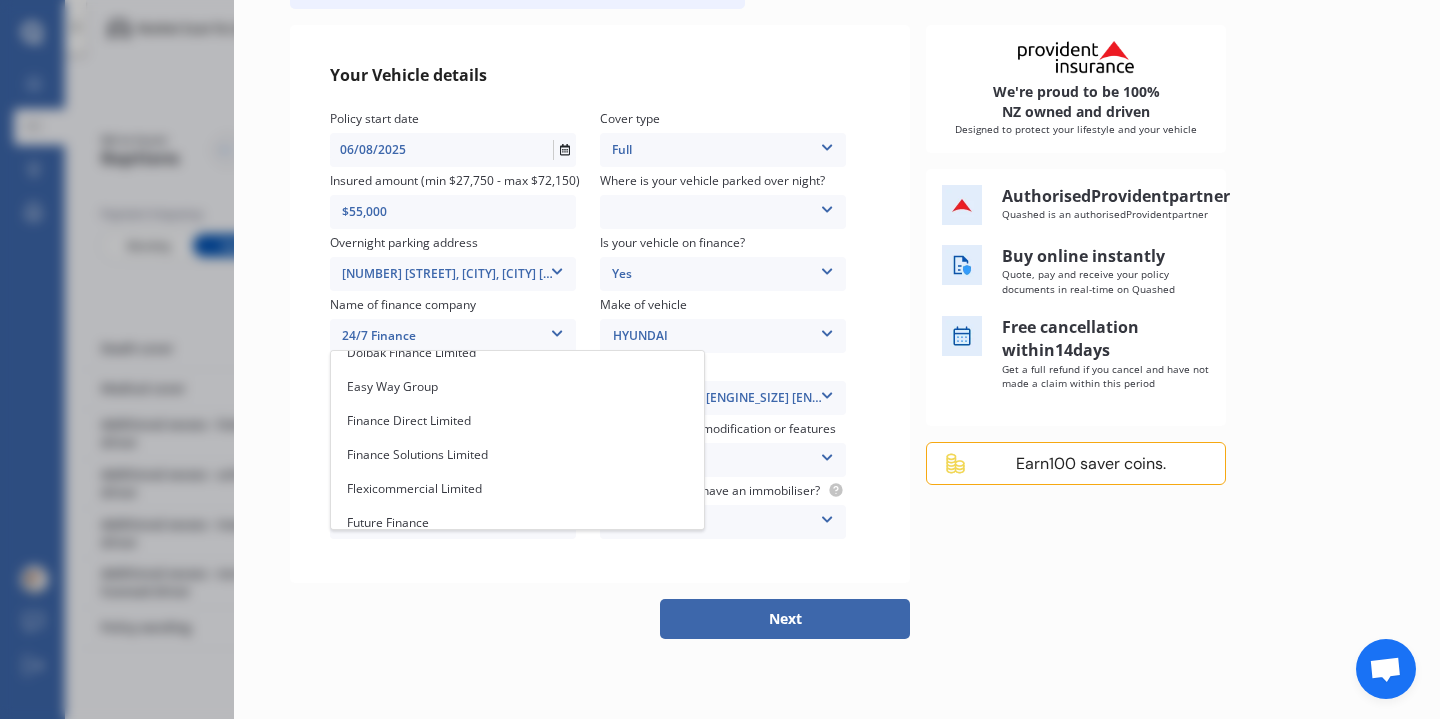 scroll, scrollTop: 6226, scrollLeft: 0, axis: vertical 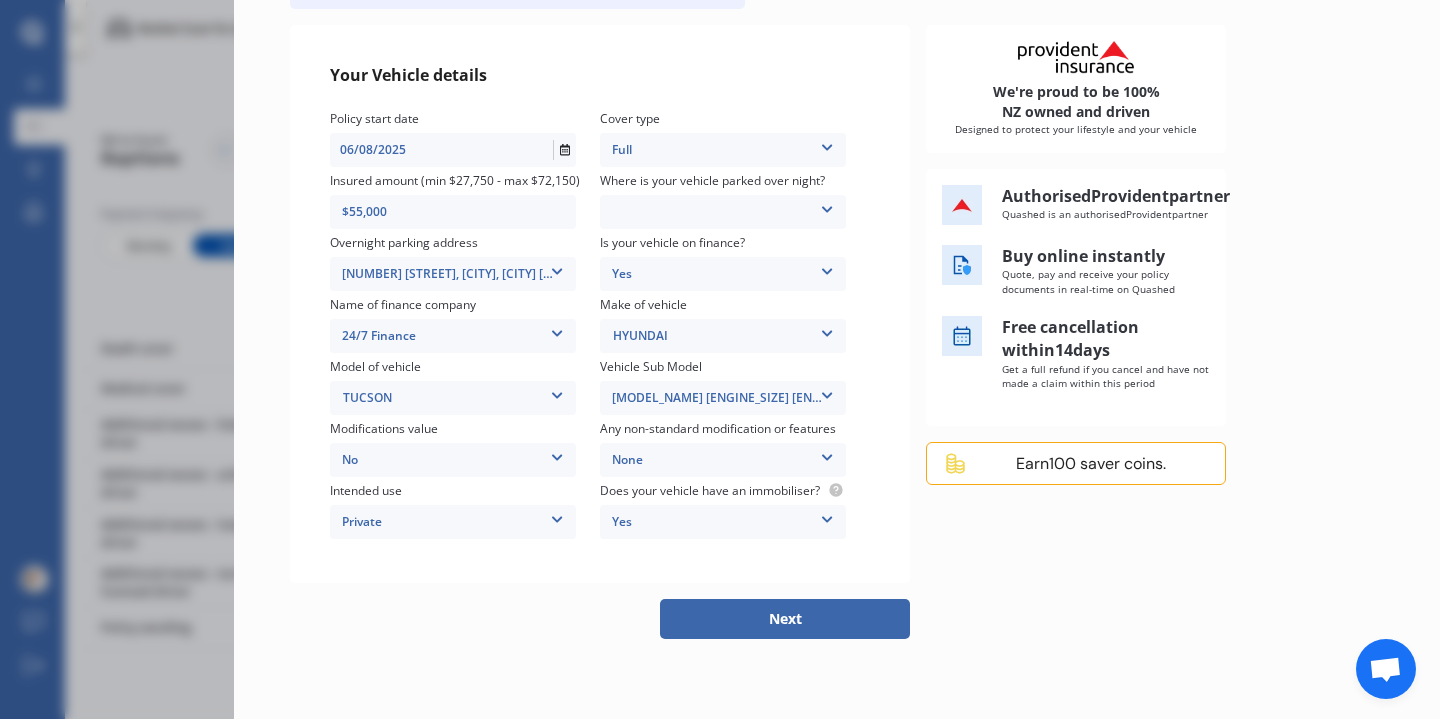 click on "Yearly Monthly $1,336.67 / yr Provident Purchase $1,336.67 /year /year /month Insured amount: $55,000 Excess: $700 20 % Your Vehicle details Policy start date [DATE] Cover type Full Full Insured amount (min $27,750 - max $72,150) $55,000 Where is your vehicle parked over night? Garage (fully enclosed) Off Street Parking Other Overnight parking address [NUMBER] [STREET], [CITY], [CITY] [POSTAL_CODE] [NUMBER] [STREET], [CITY], [CITY] [POSTAL_CODE] Is your vehicle on finance? Yes No Yes Name of finance company 24/7 Finance 24/7 Finance AA Finance Limited Acclaim Finance Active Finance Admiral Finance Advanced Securities Ltd Advantage Finance Allied Farmers Finance Ltd. Allied Nationwide Finance Ltd Allied Prime Finance Alphera Financial Services Anza Motor Company Archibald Cars ASB Bank ASL Finance Auckland Finance Audi Finance Auto Finance Direct Limited Auto Funds Limited Avanti Finance Ltd Baycorp Advantage (NZ) Ltd. Blue Star Finance BMW Financial Services BNZ Asset Finance BNZ Vendor Finance Broadlands Finance" at bounding box center (837, 273) 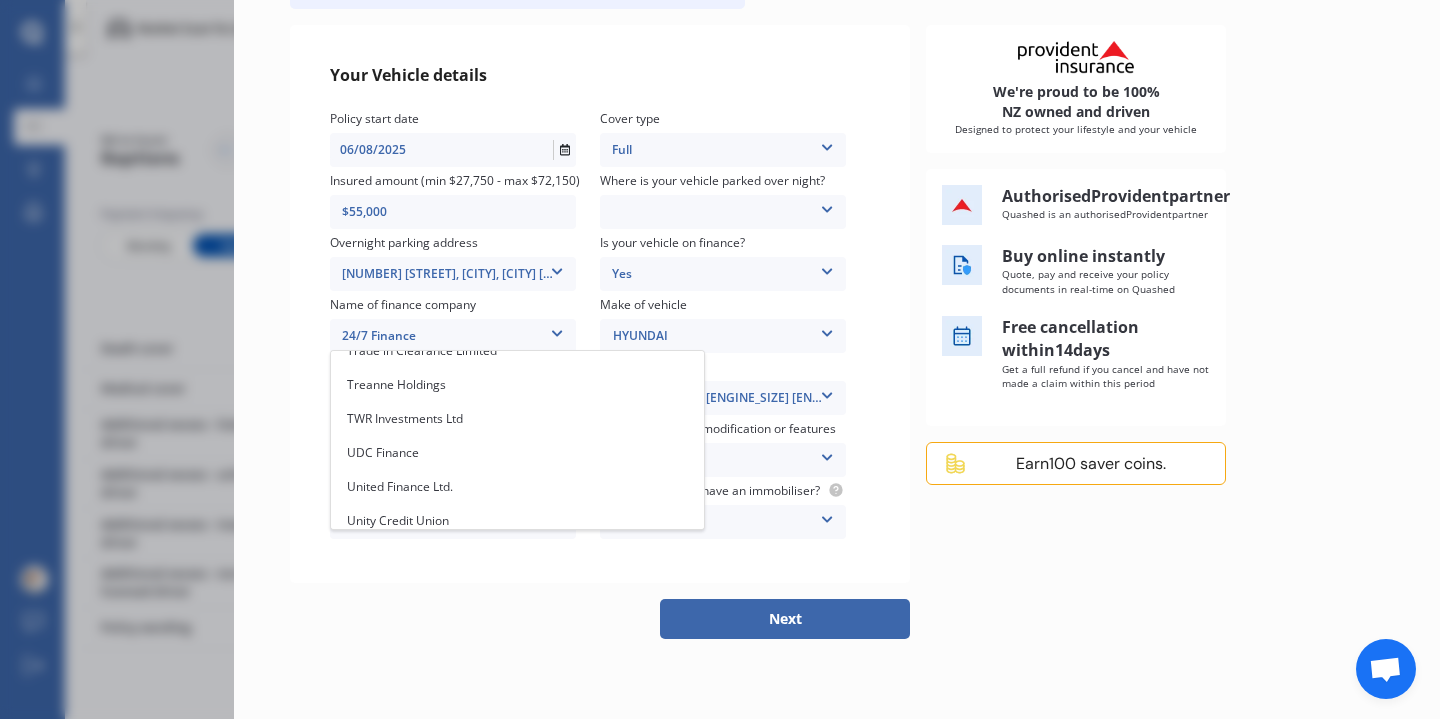 scroll, scrollTop: 5447, scrollLeft: 0, axis: vertical 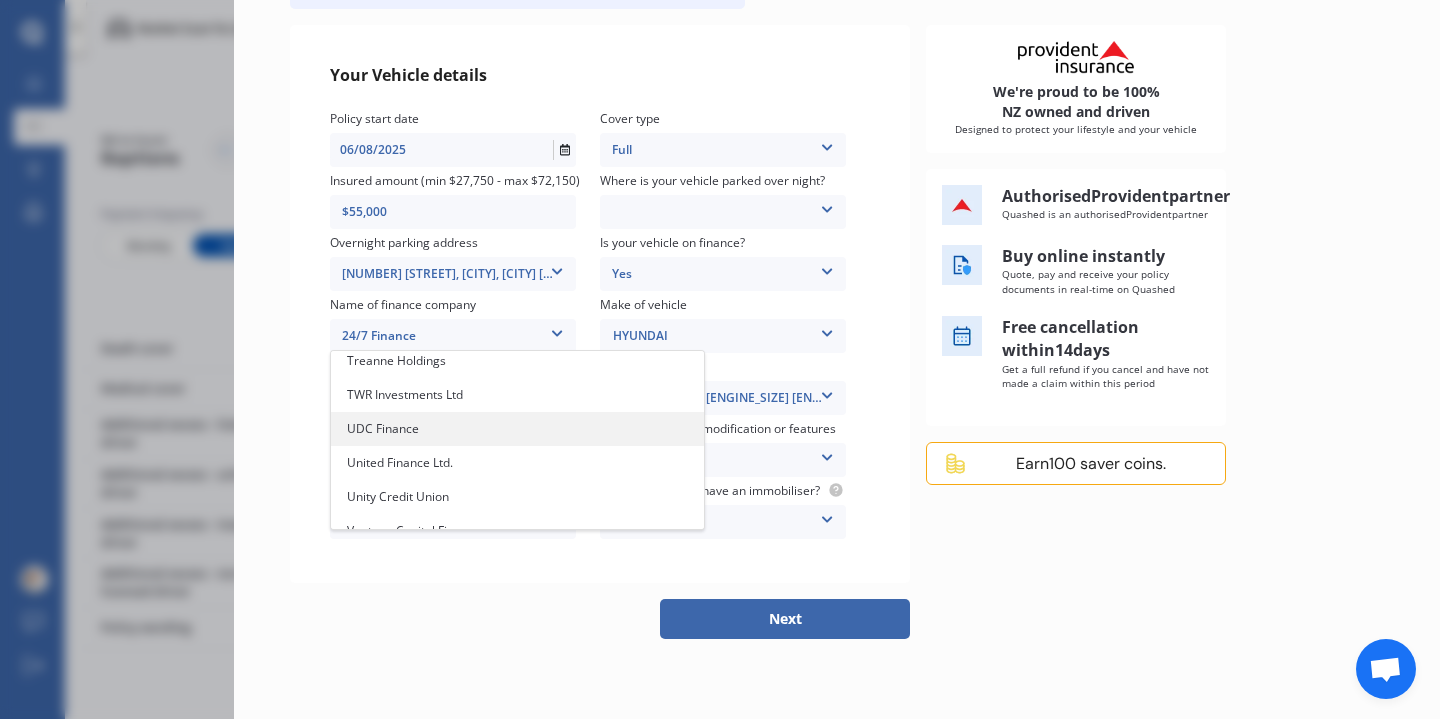 click on "UDC Finance" at bounding box center (517, 429) 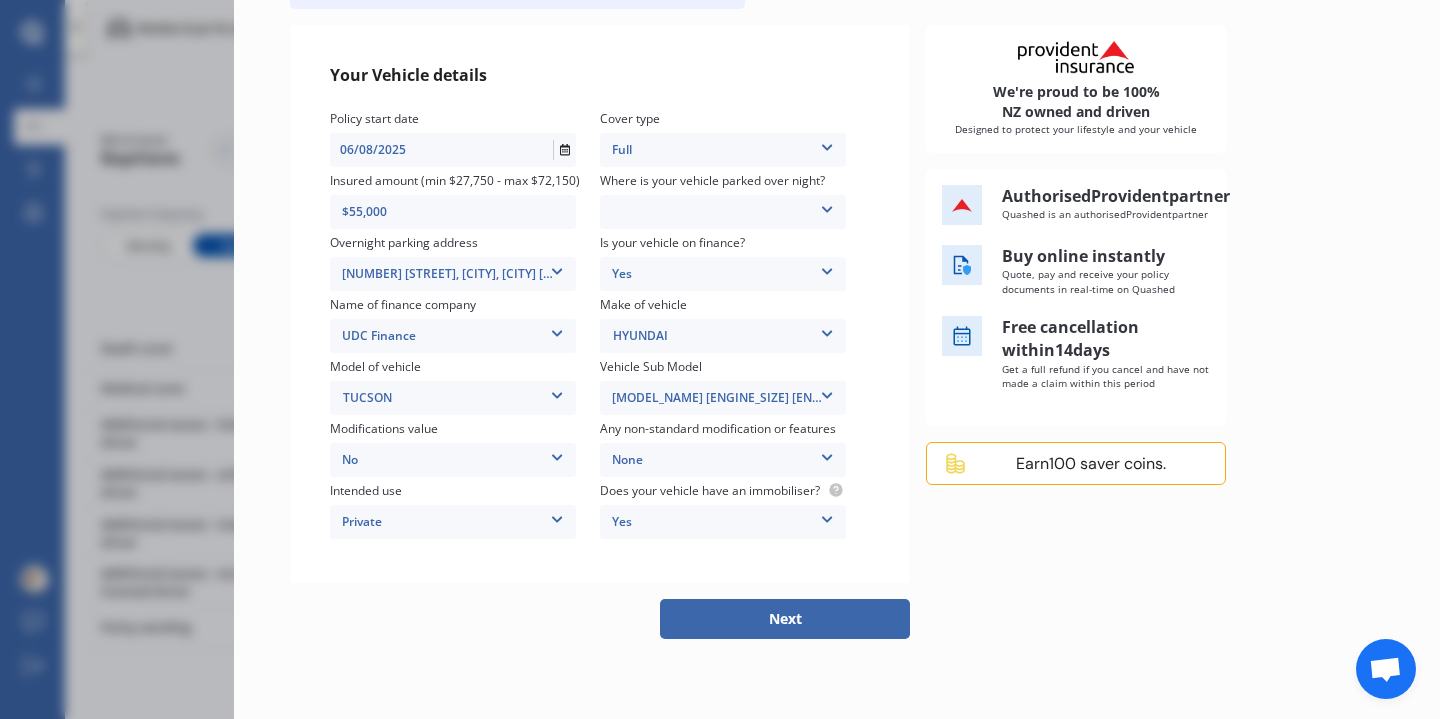 click on "Disconnect Connected Minimise Yearly Monthly $1,336.67 / yr Provident Purchase $1,336.67 /year /year /month Insured amount: $55,000 Excess: $700 20 % Your Vehicle details Policy start date [DATE] Cover type Full Full Insured amount (min $27,750 - max $72,150) $55,000 Where is your vehicle parked over night? Garage (fully enclosed) Off Street Parking Other Overnight parking address [NUMBER] [STREET], [CITY], [CITY] [POSTAL_CODE] [NUMBER] [STREET], [CITY], [CITY] [POSTAL_CODE] Is your vehicle on finance? Yes No Yes Name of finance company UDC Finance 24/7 Finance 24/7 Finance AA Finance Limited Acclaim Finance Active Finance Admiral Finance Advanced Securities Ltd Advantage Finance Allied Farmers Finance Ltd. Allied Nationwide Finance Ltd Allied Prime Finance Alphera Financial Services Anza Motor Company Archibald Cars ASB Bank ASL Finance Auckland Finance Audi Finance Auto Finance Direct Limited Auto Funds Limited Avanti Finance Ltd Baycorp Advantage (NZ) Ltd. Blue Star Finance BMW Financial Services BNZ Asset Finance Car Yard" at bounding box center (837, 359) 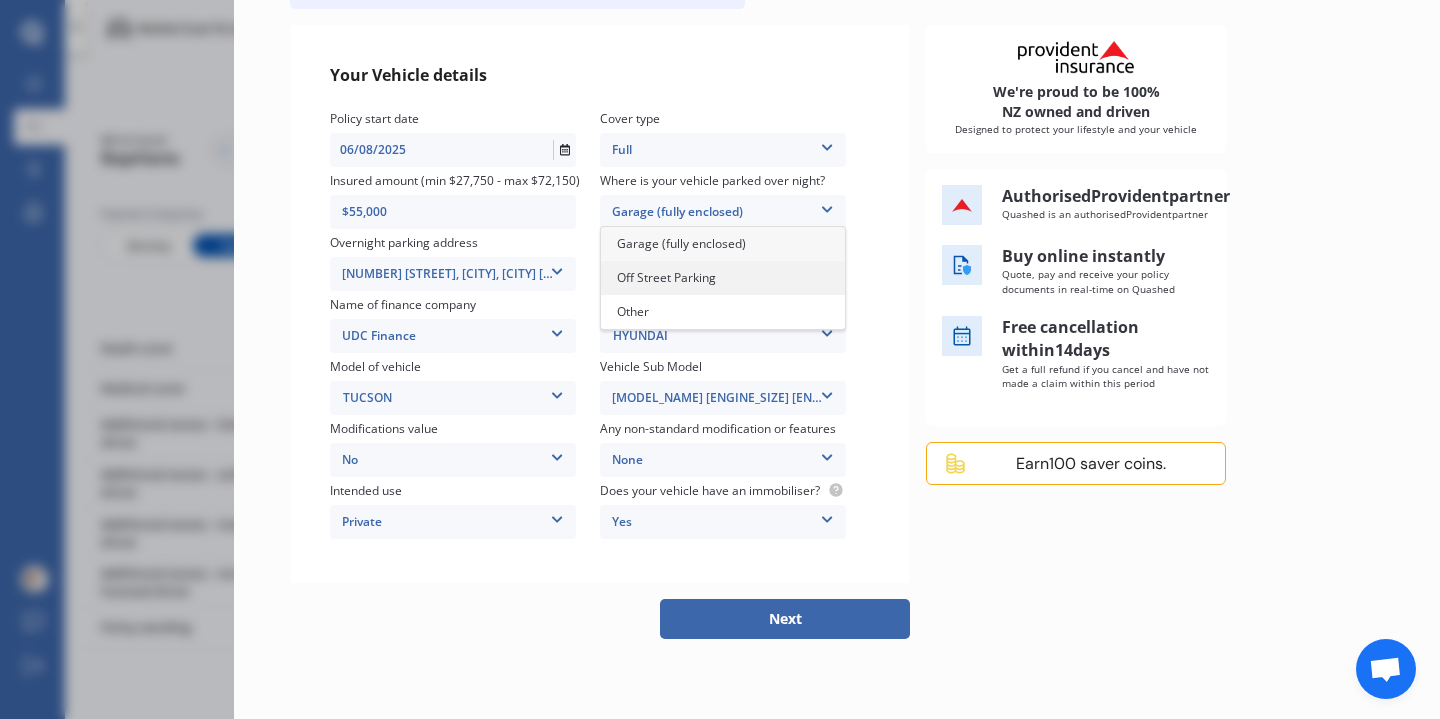 click on "Off Street Parking" at bounding box center (666, 277) 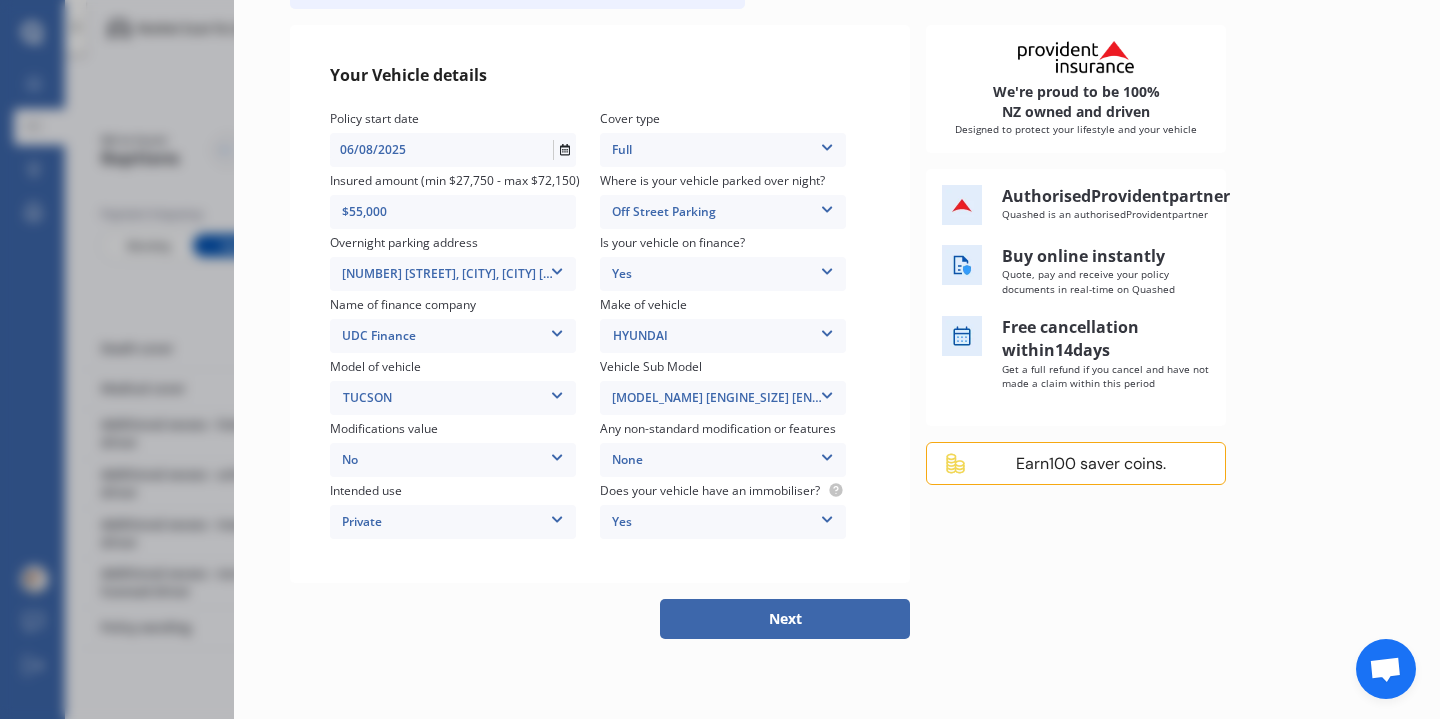 click on "Next" at bounding box center (785, 619) 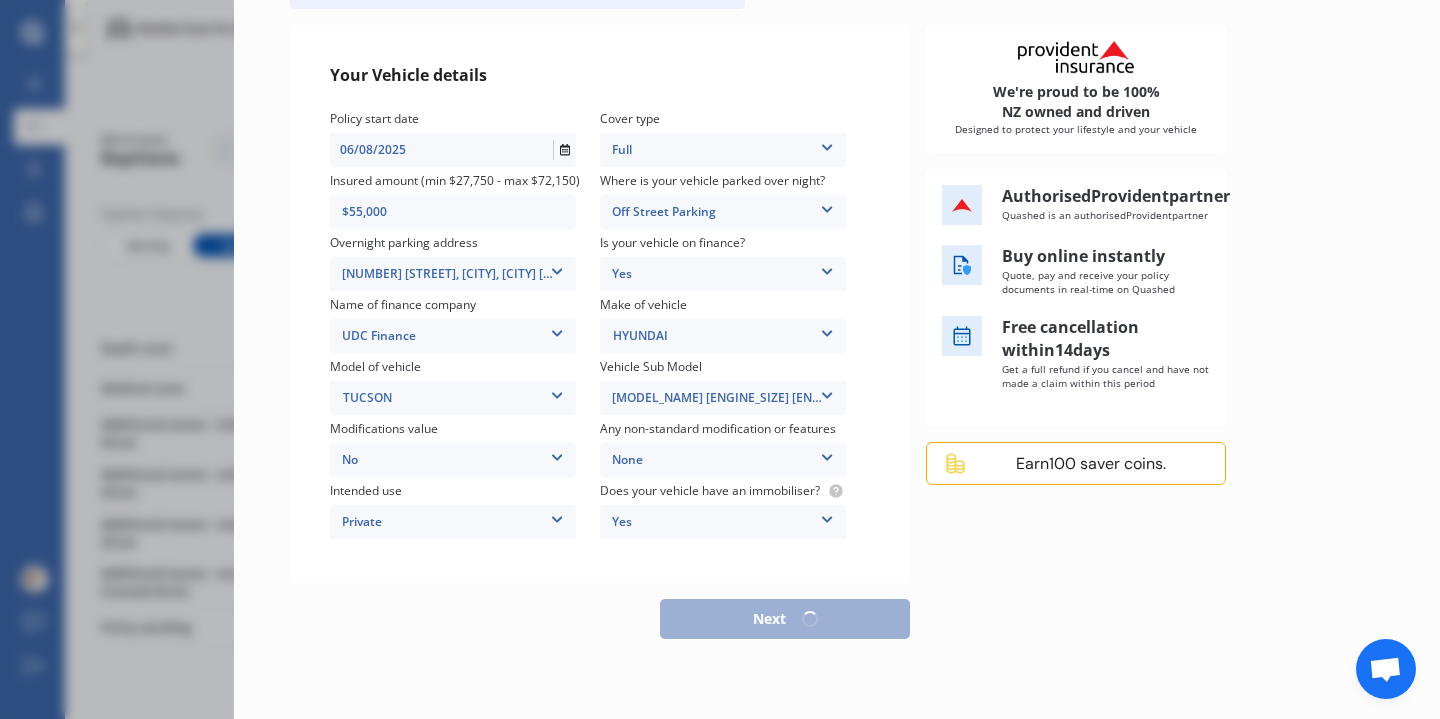 scroll, scrollTop: 202, scrollLeft: 0, axis: vertical 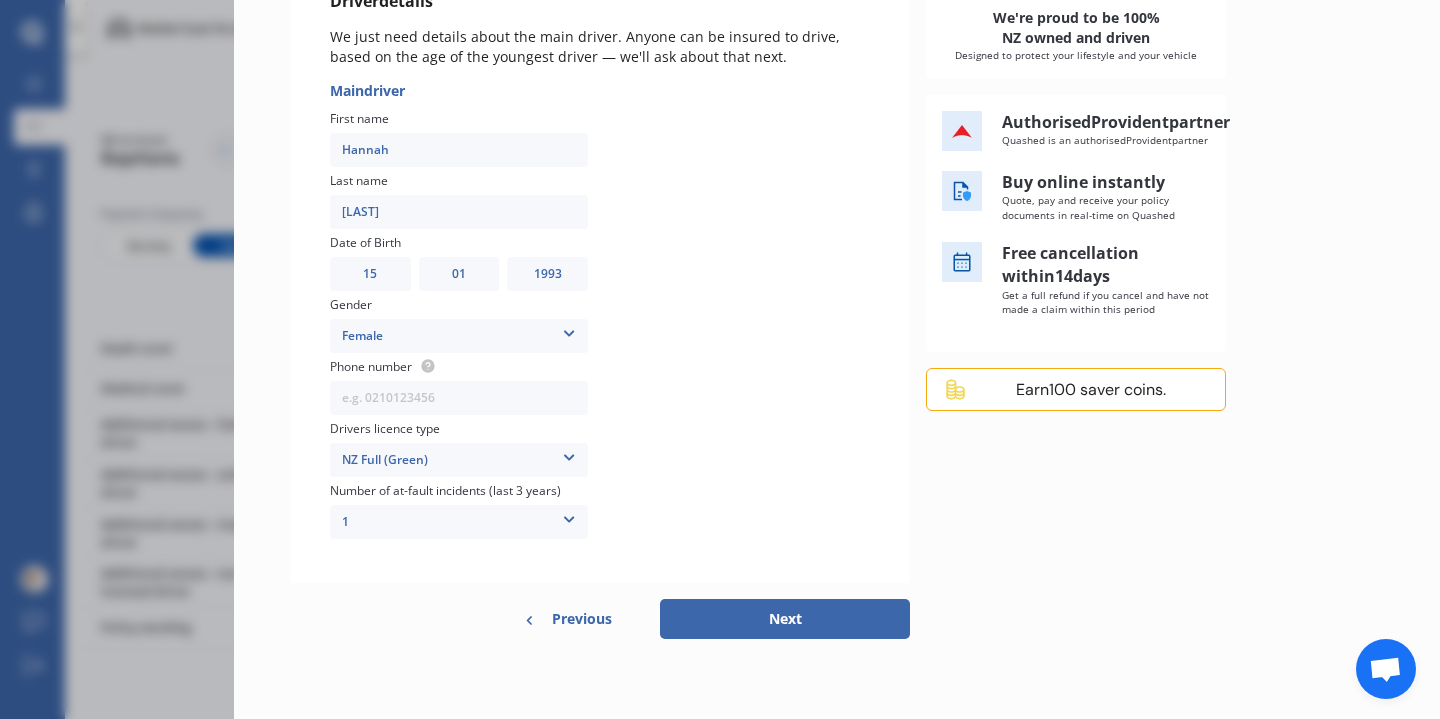 click on "Drivers licence type NZ Full (Green) NZ Full (Green) NZ Supervised (Green) NZ Restricted (Yellow) NZ Learners (Blue) NZ Limited (Pink) NZ Alcohol Interlock (Pink) NZ Zero alcohol licence (Pink) Australian Full South African Full United Kingdom Full Irish Full Other Overseas" at bounding box center [459, 450] 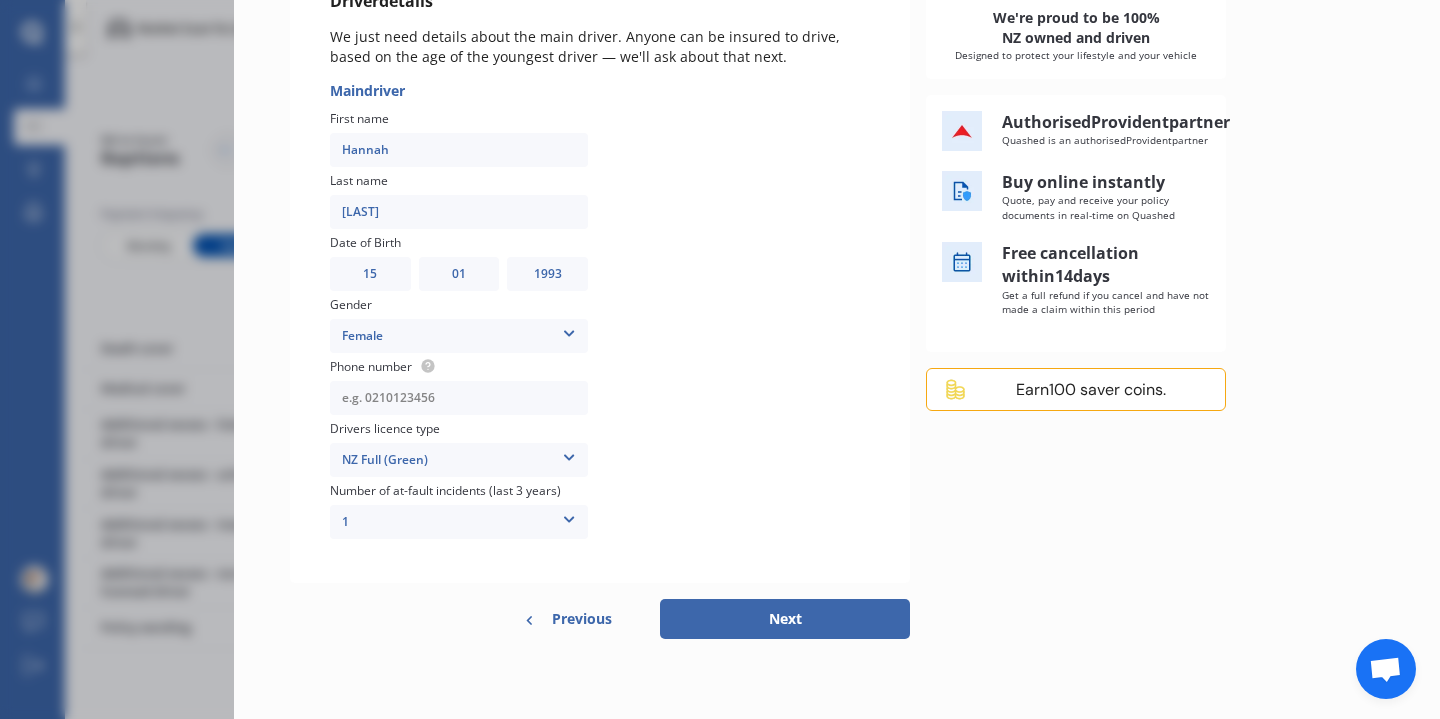 click at bounding box center (459, 398) 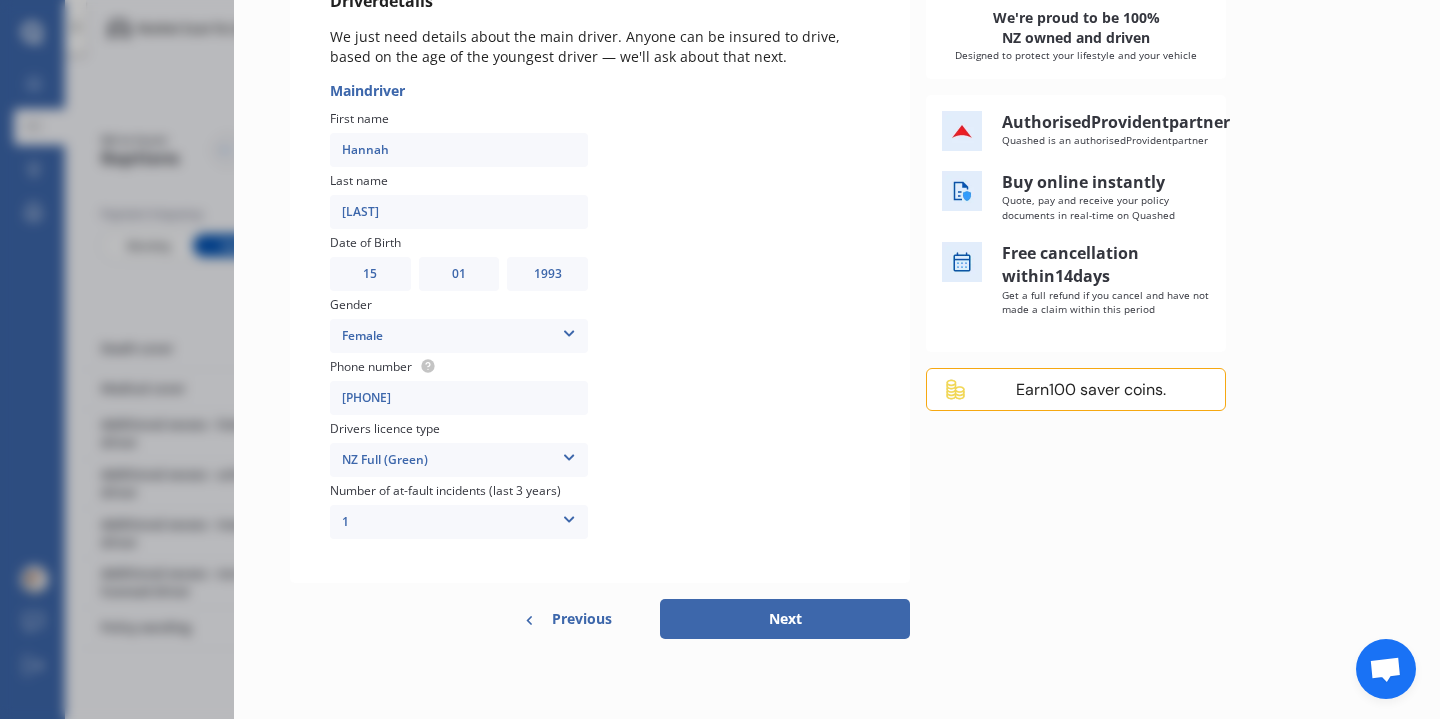 click on "Next" at bounding box center [785, 619] 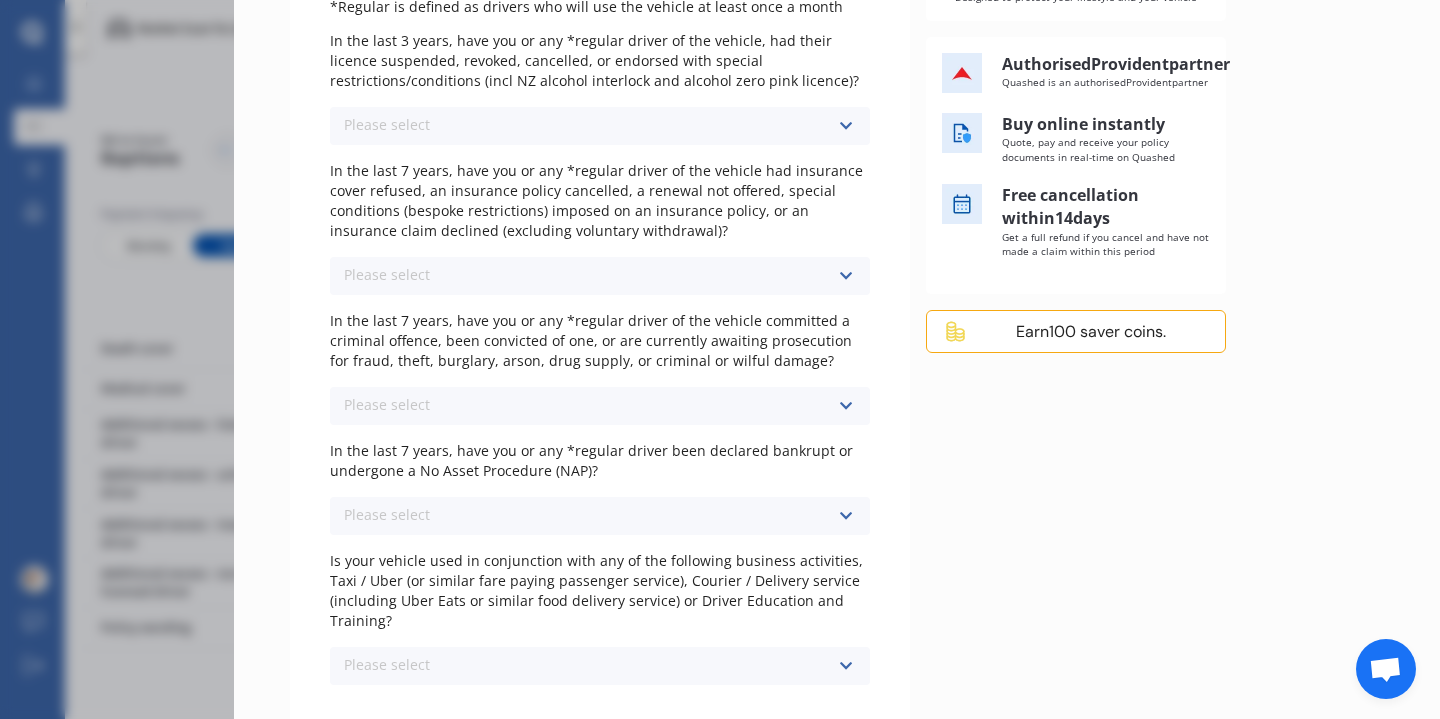 scroll, scrollTop: 247, scrollLeft: 0, axis: vertical 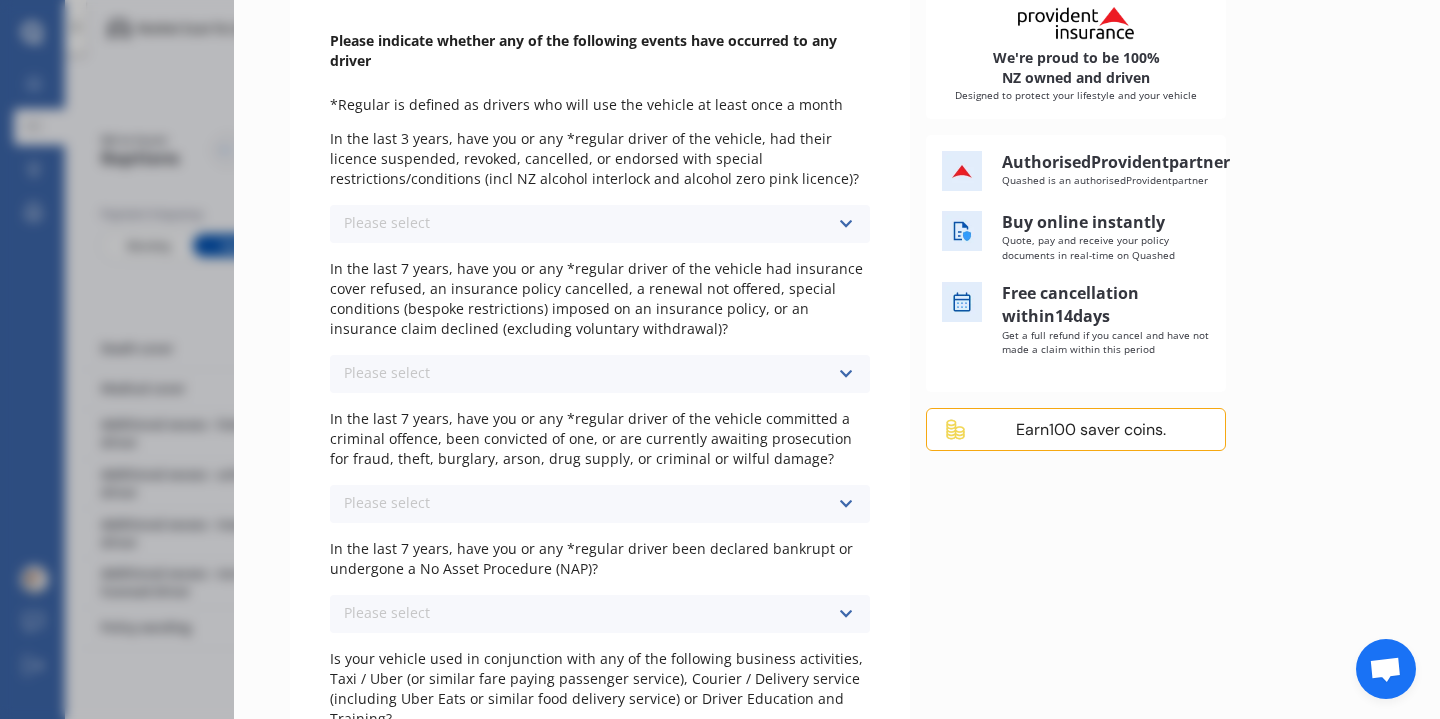 click on "Please select No Yes" at bounding box center (600, 224) 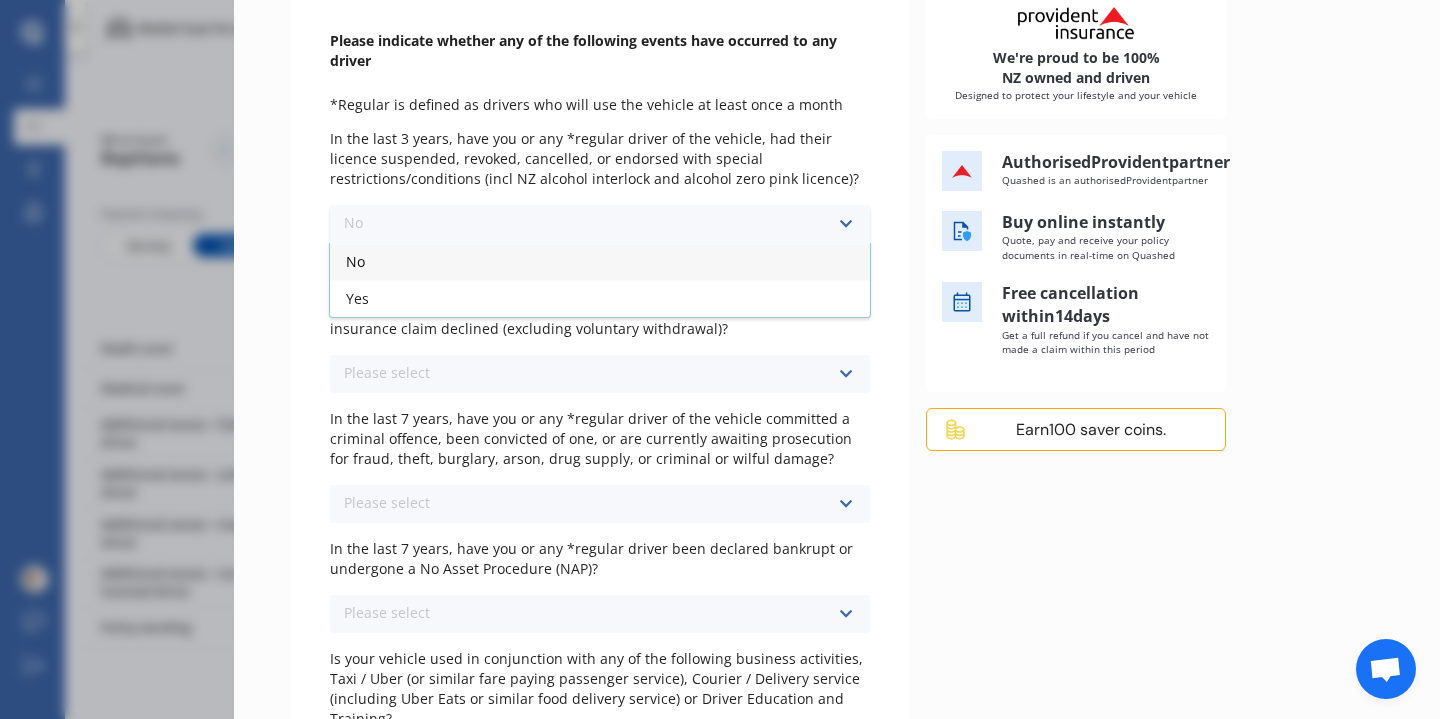 click on "No" at bounding box center (600, 261) 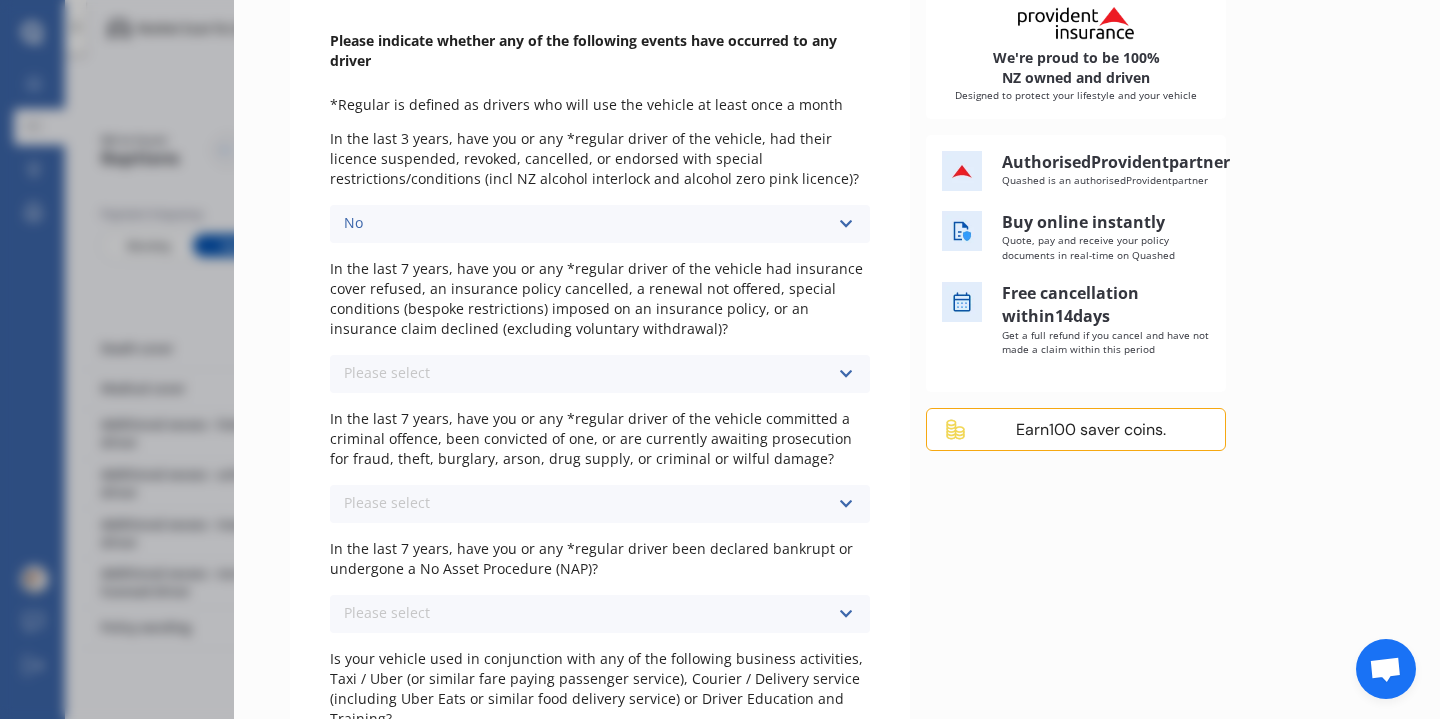 scroll, scrollTop: 251, scrollLeft: 0, axis: vertical 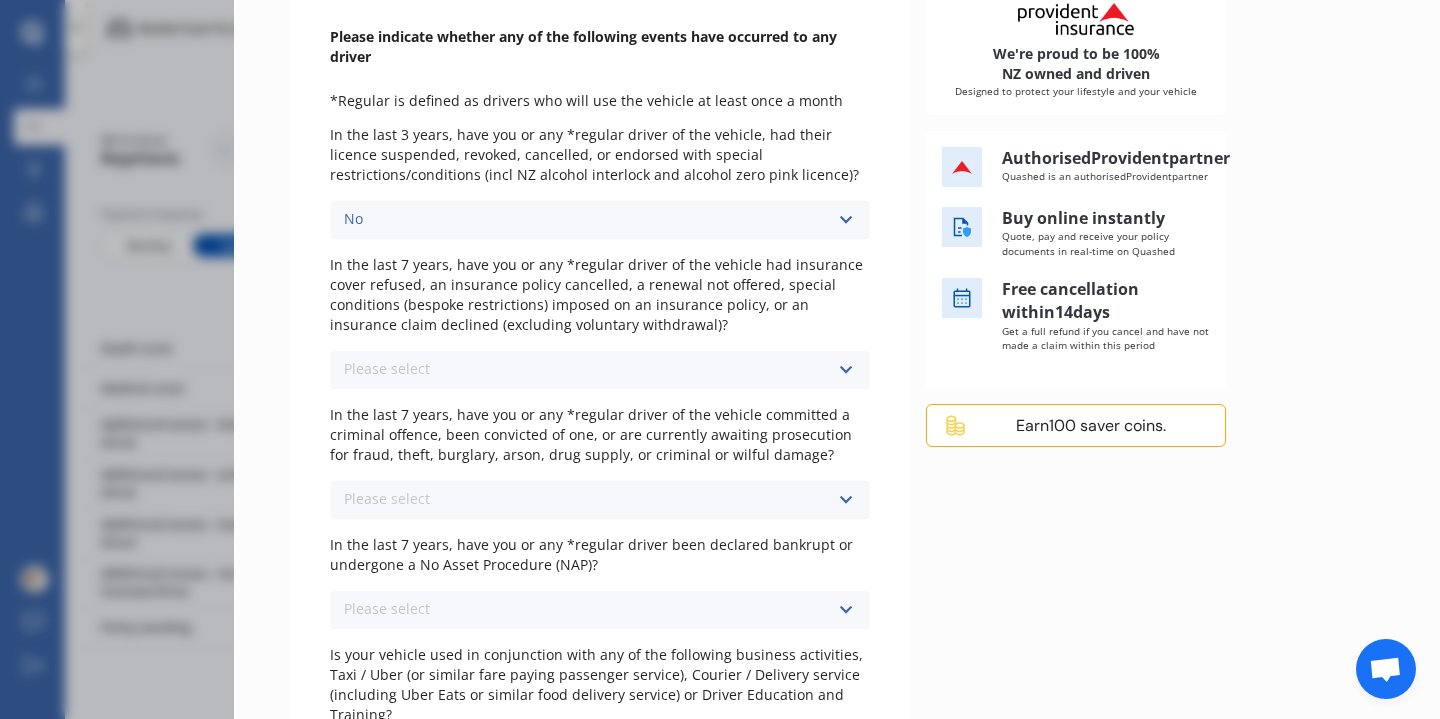 click on "Please select No Yes" at bounding box center (600, 370) 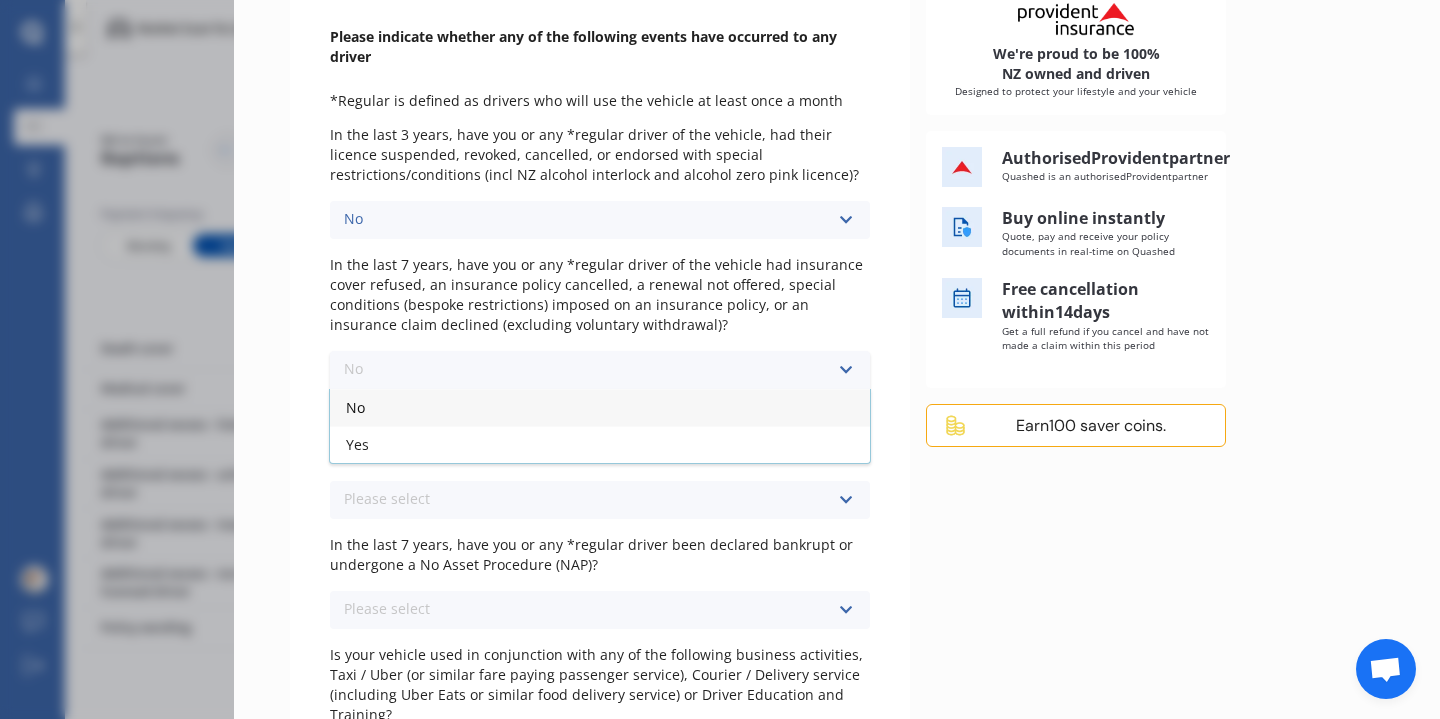 click on "No" at bounding box center (600, 407) 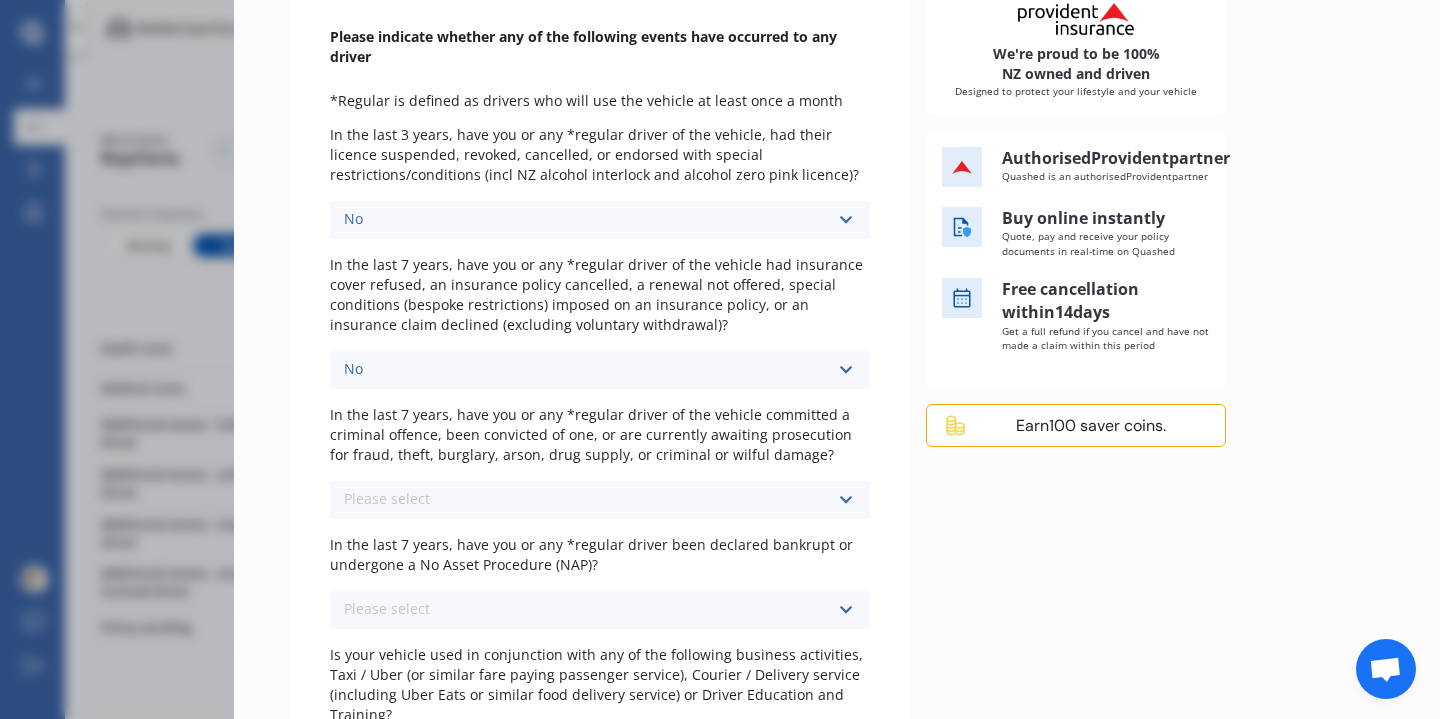 click on "Please select No Yes" at bounding box center (600, 500) 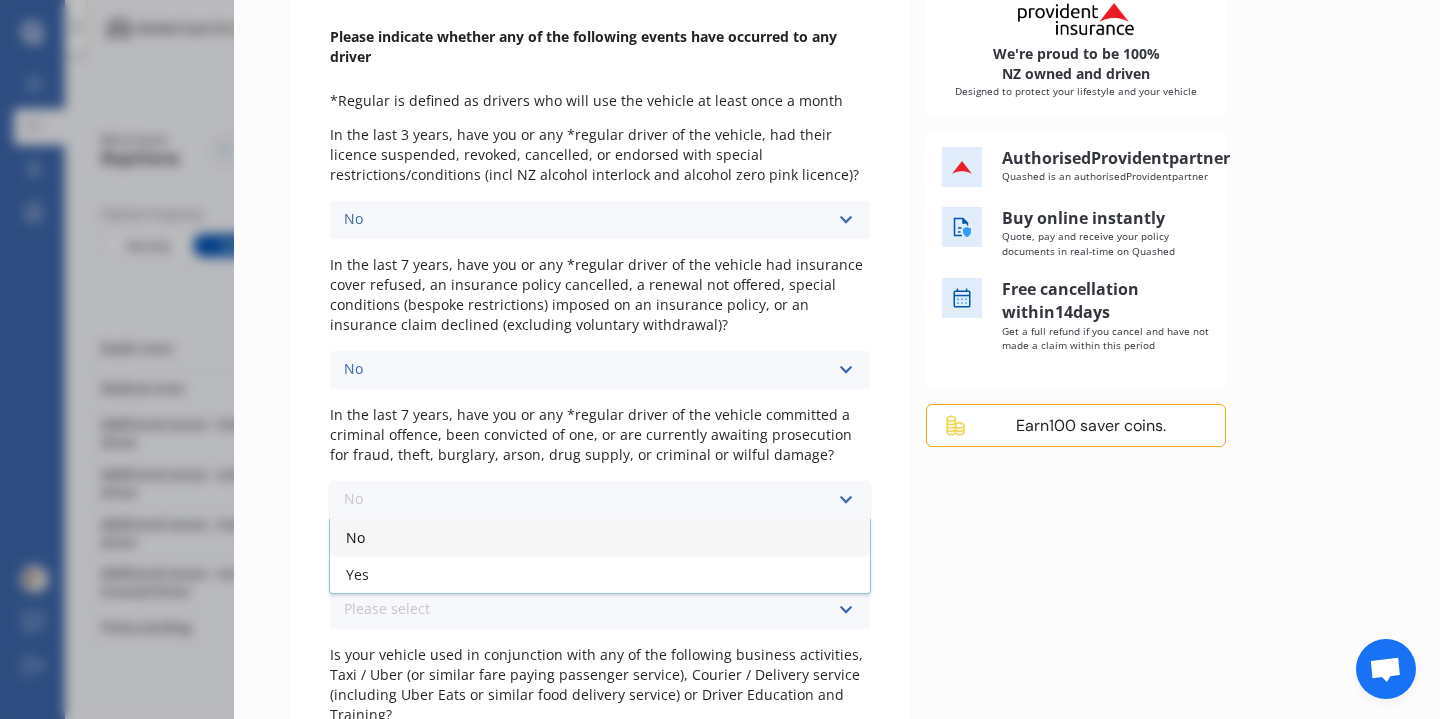click on "No" at bounding box center [600, 537] 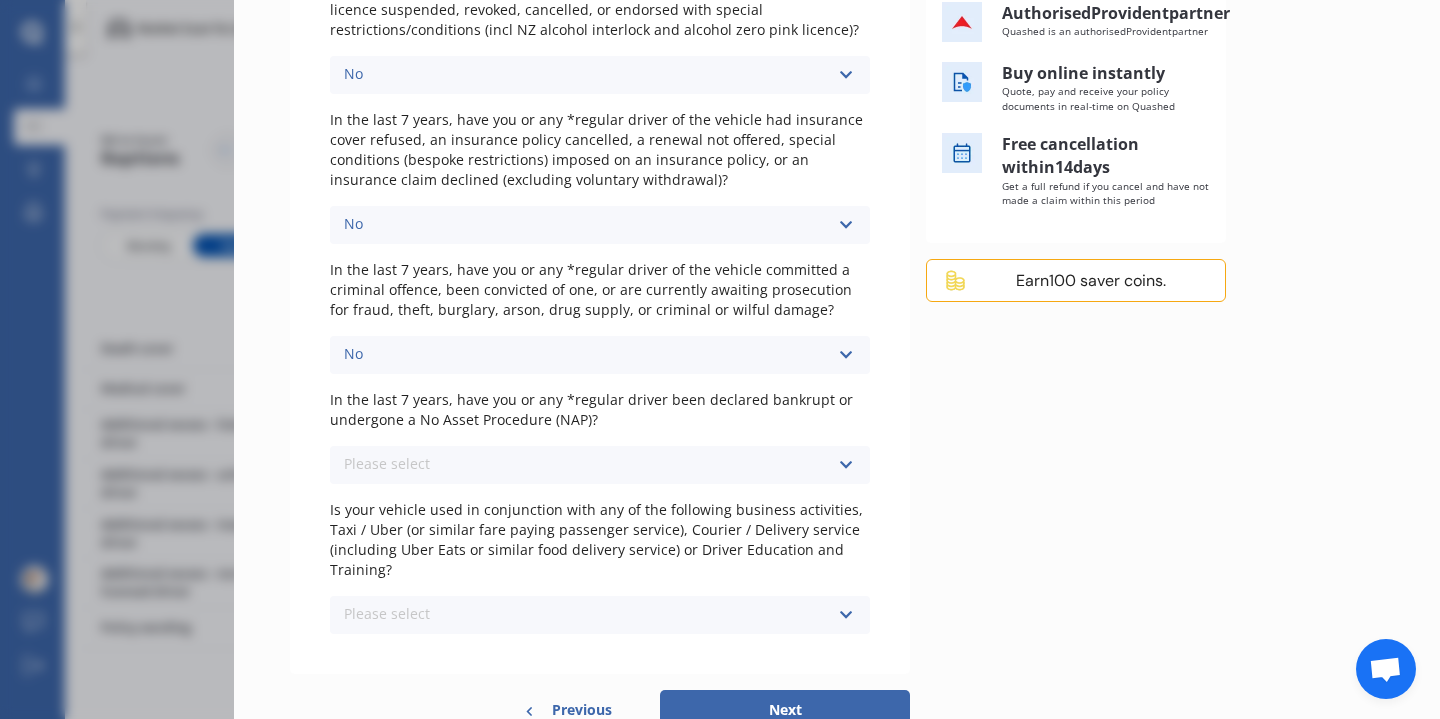 scroll, scrollTop: 399, scrollLeft: 0, axis: vertical 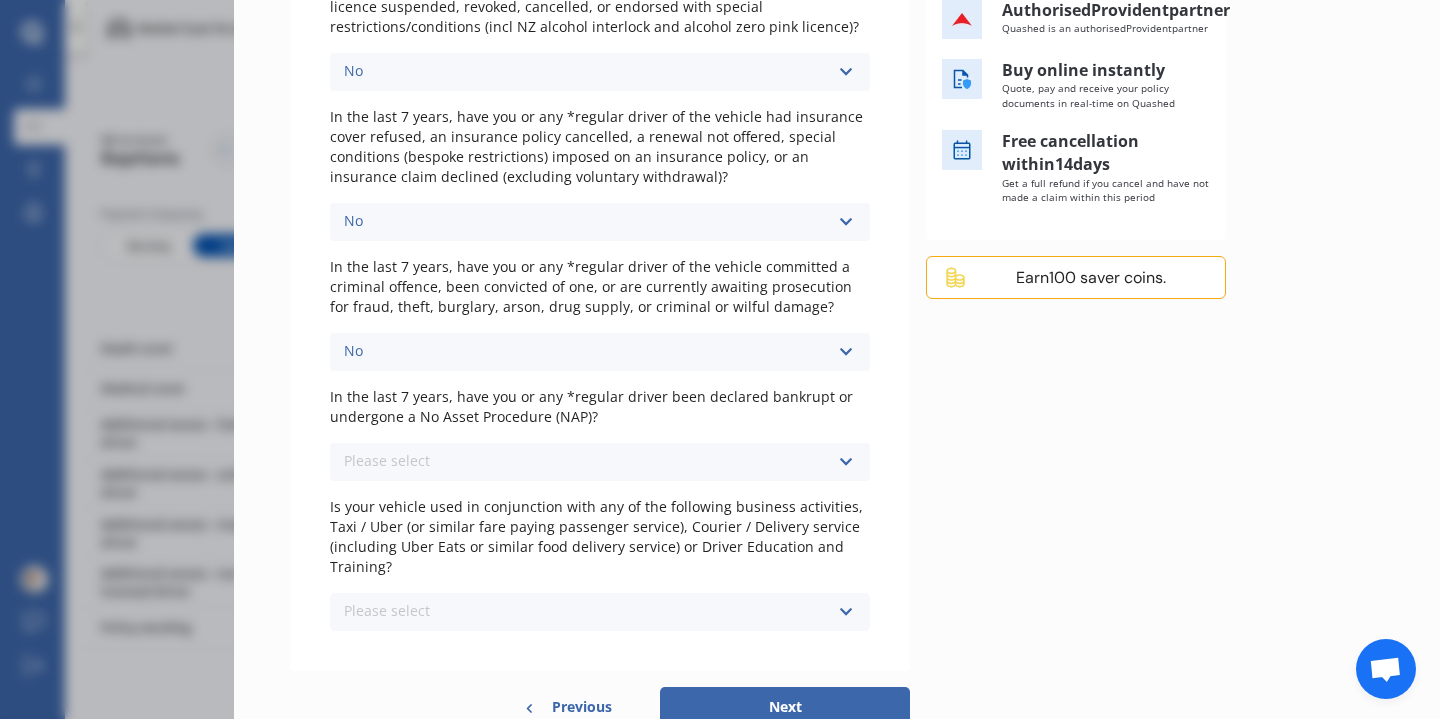 click on "Please select No Yes" at bounding box center [600, 462] 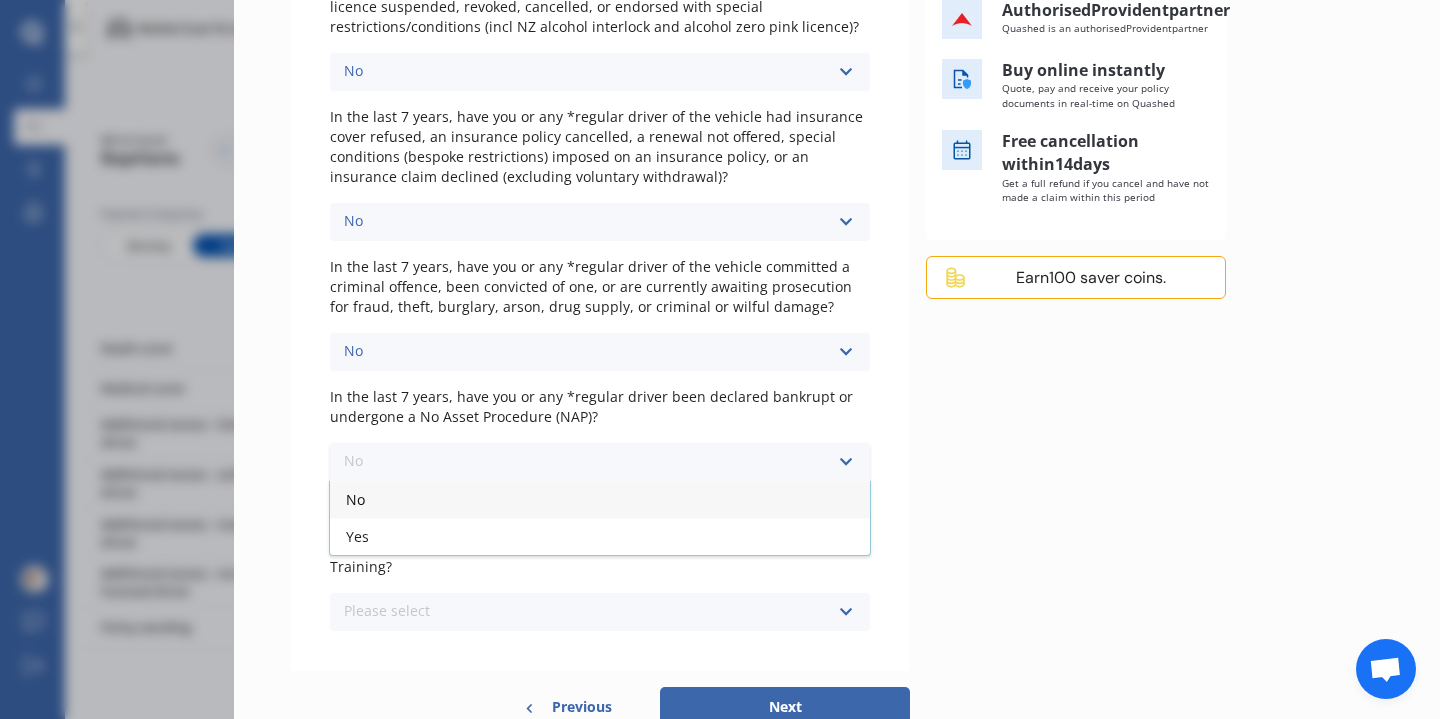 click on "No" at bounding box center [600, 499] 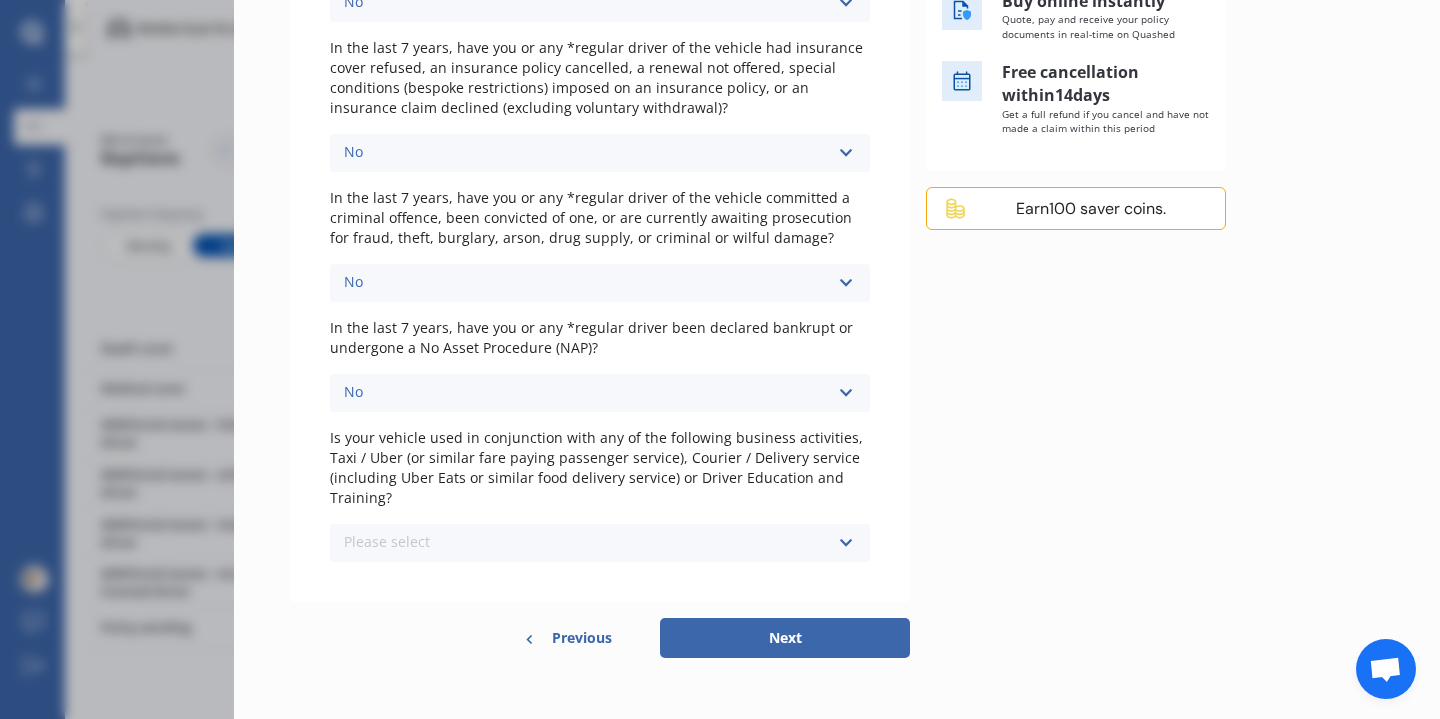 scroll, scrollTop: 471, scrollLeft: 0, axis: vertical 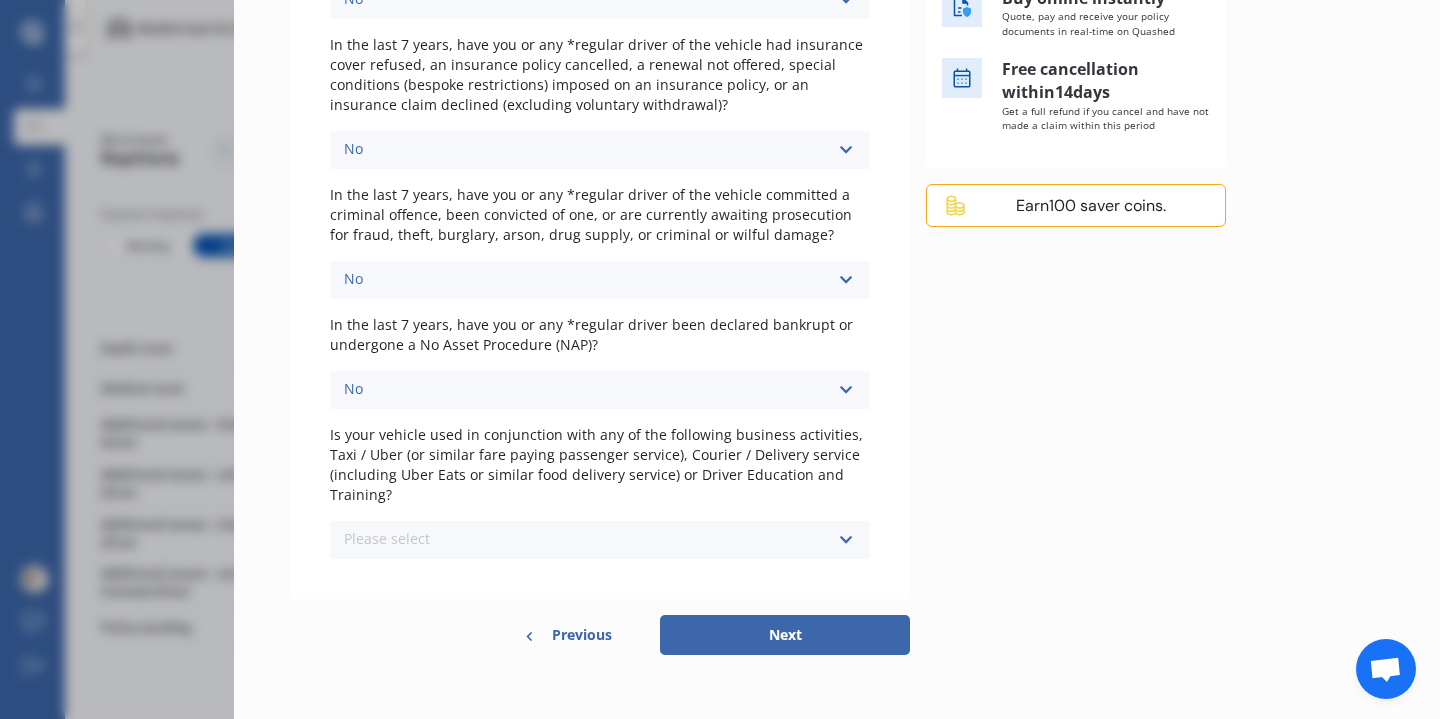 click on "Please select No Yes" at bounding box center [600, 540] 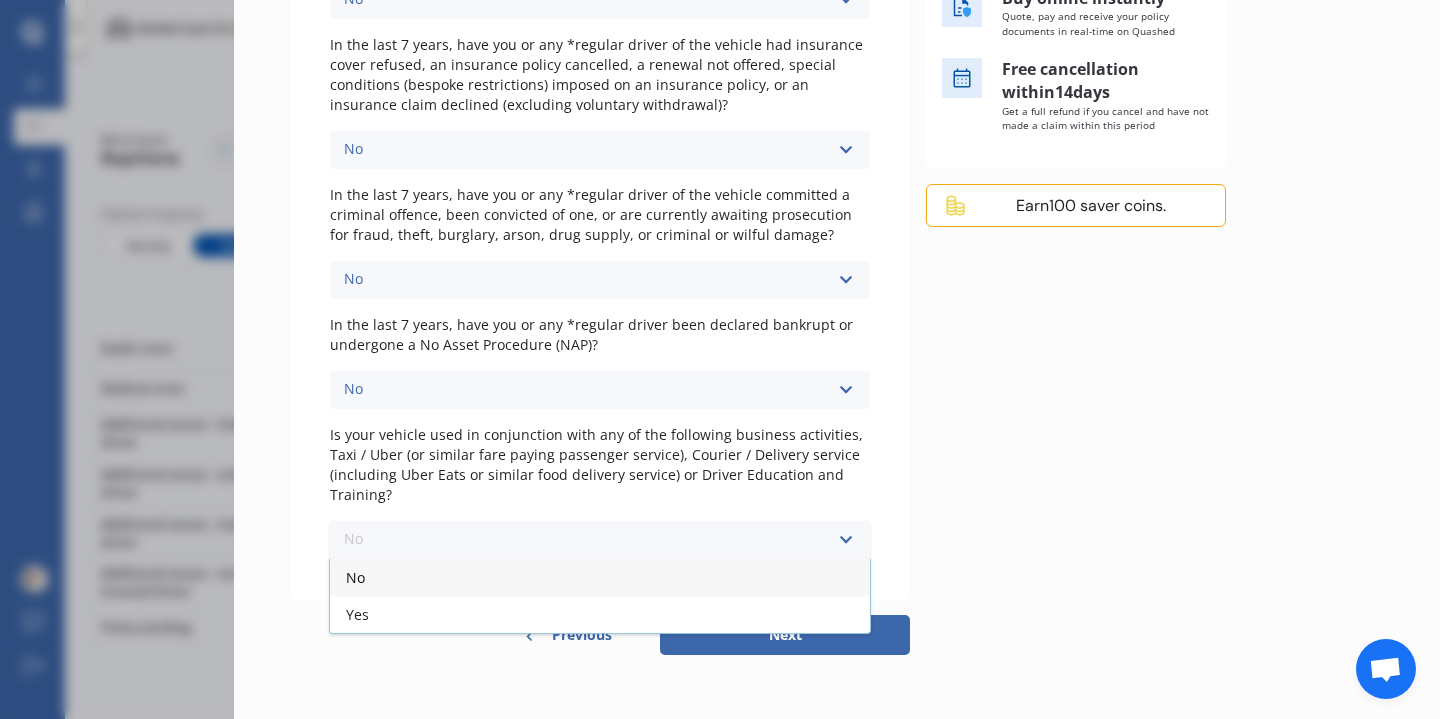 click on "No" at bounding box center (600, 577) 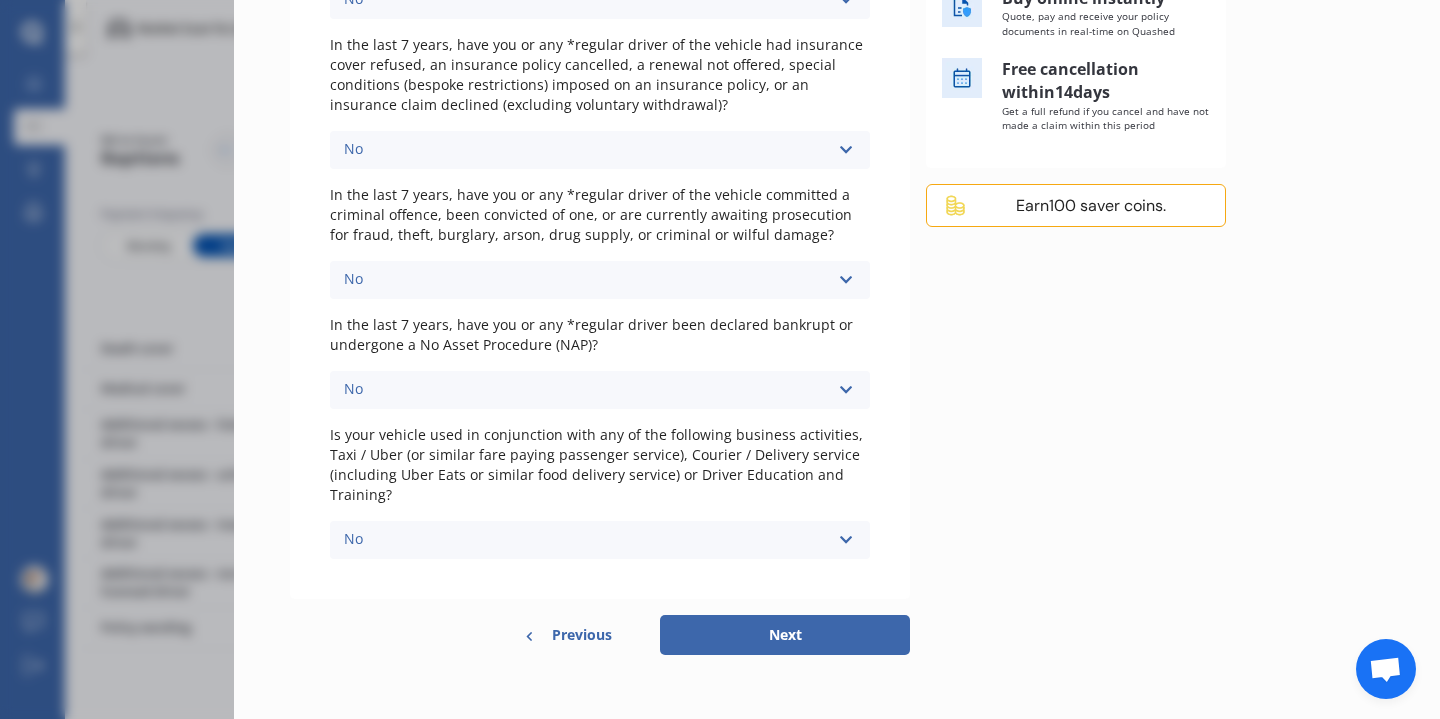 click on "Next" at bounding box center (785, 635) 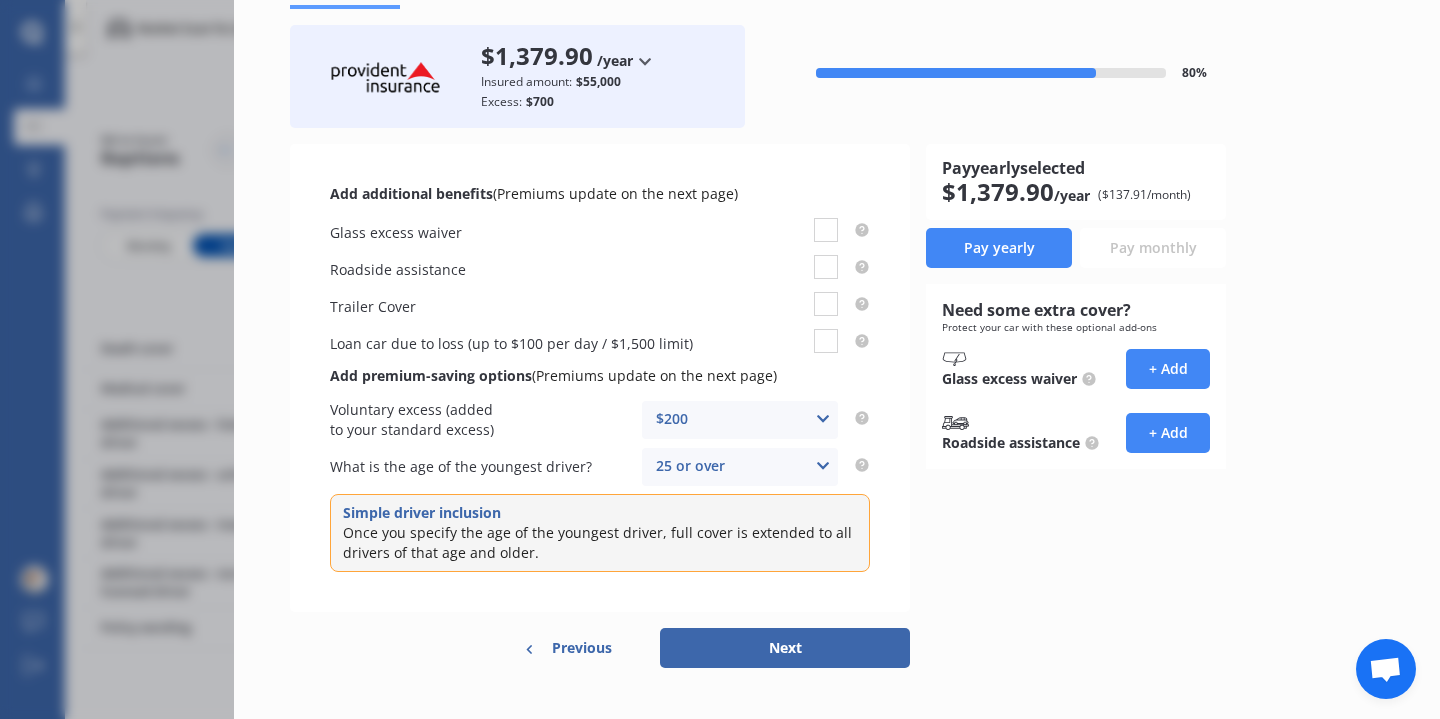 scroll, scrollTop: 111, scrollLeft: 0, axis: vertical 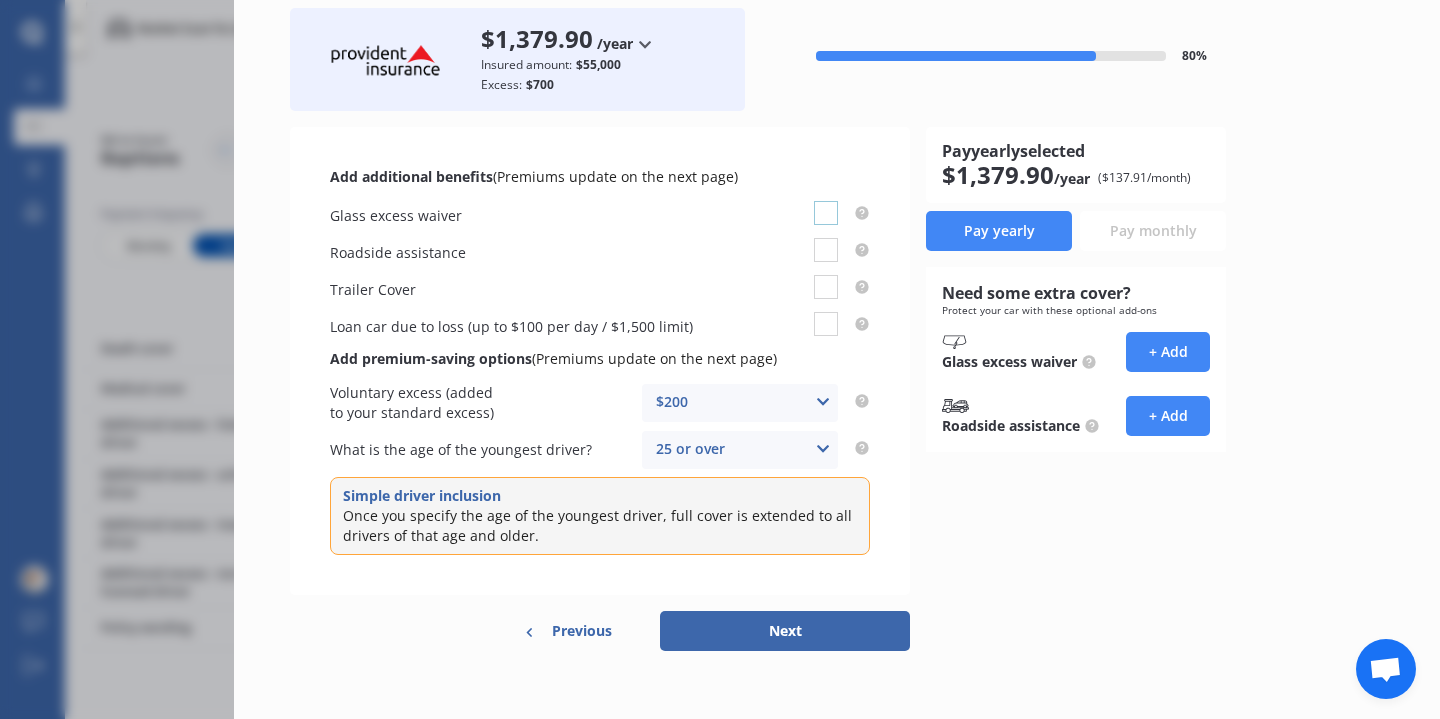 click at bounding box center (826, 201) 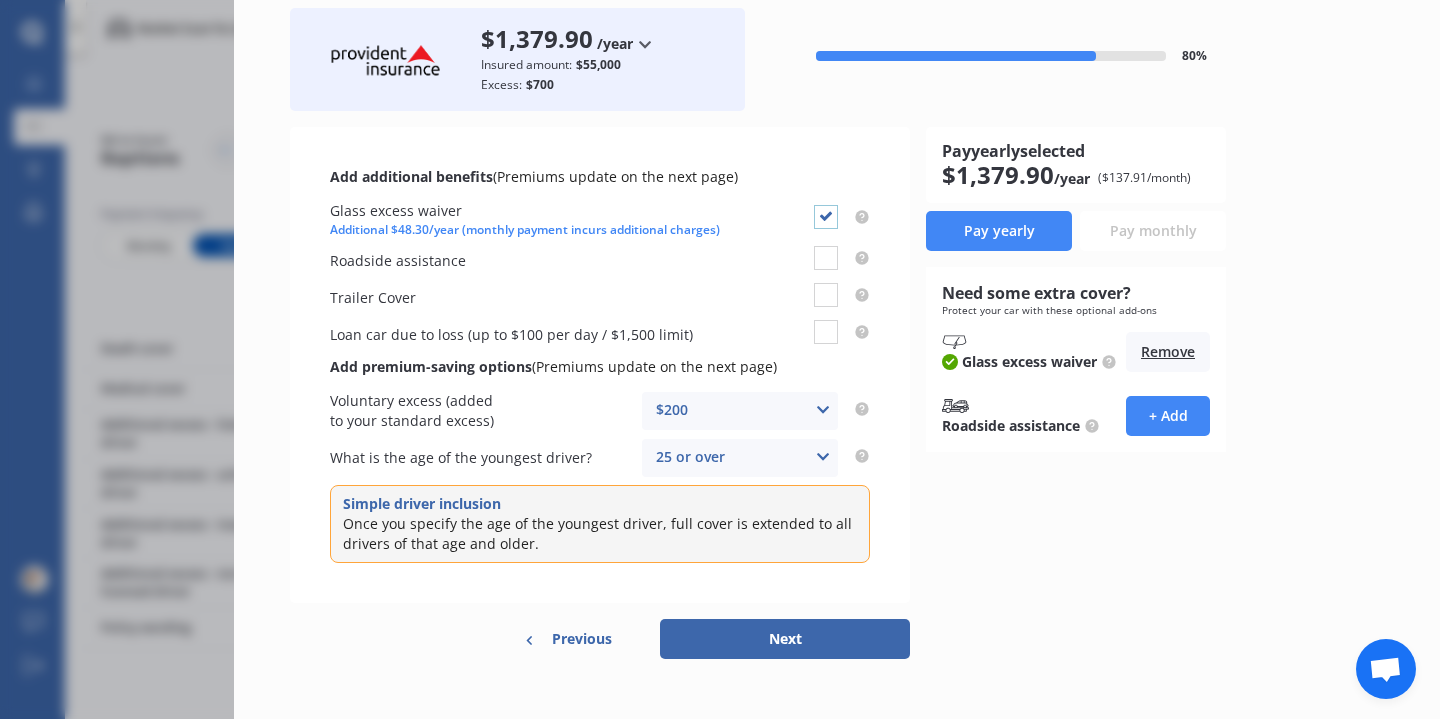 click at bounding box center [826, 205] 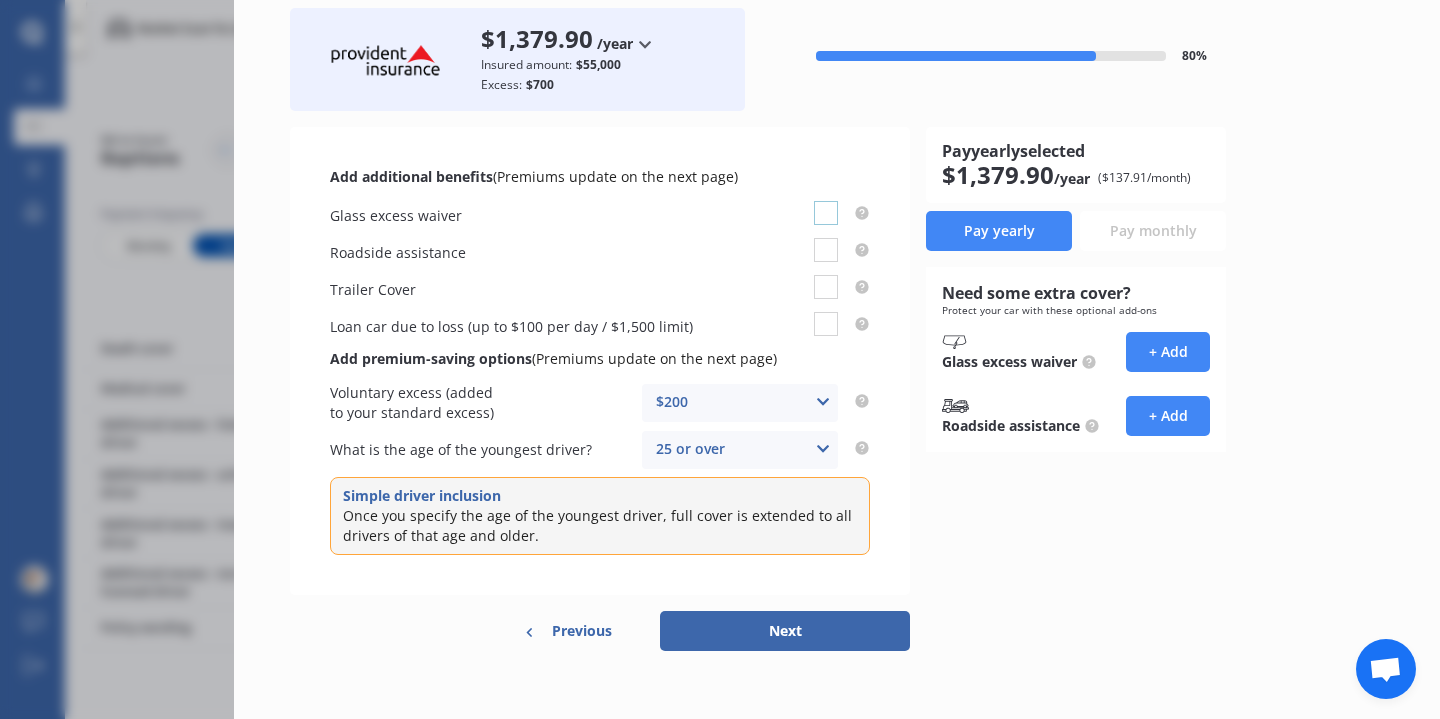 click at bounding box center [826, 201] 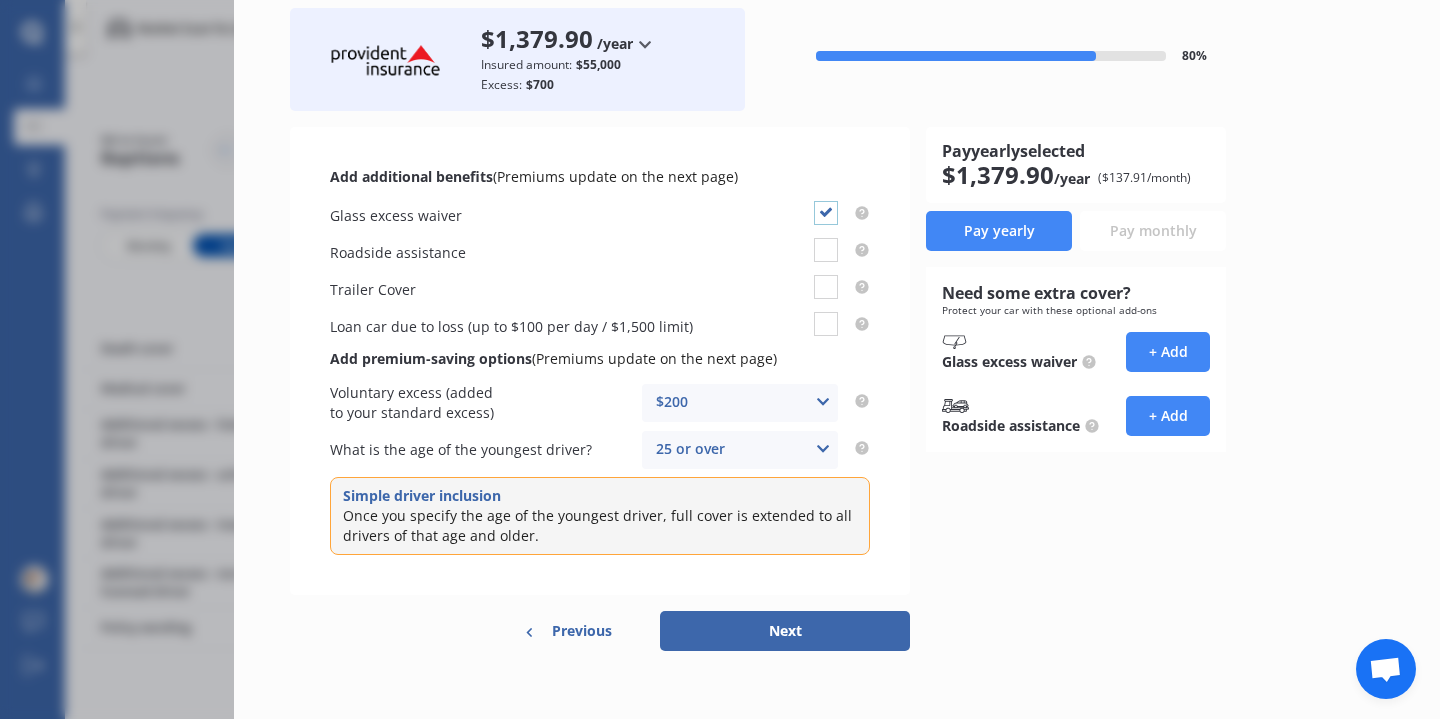 checkbox on "true" 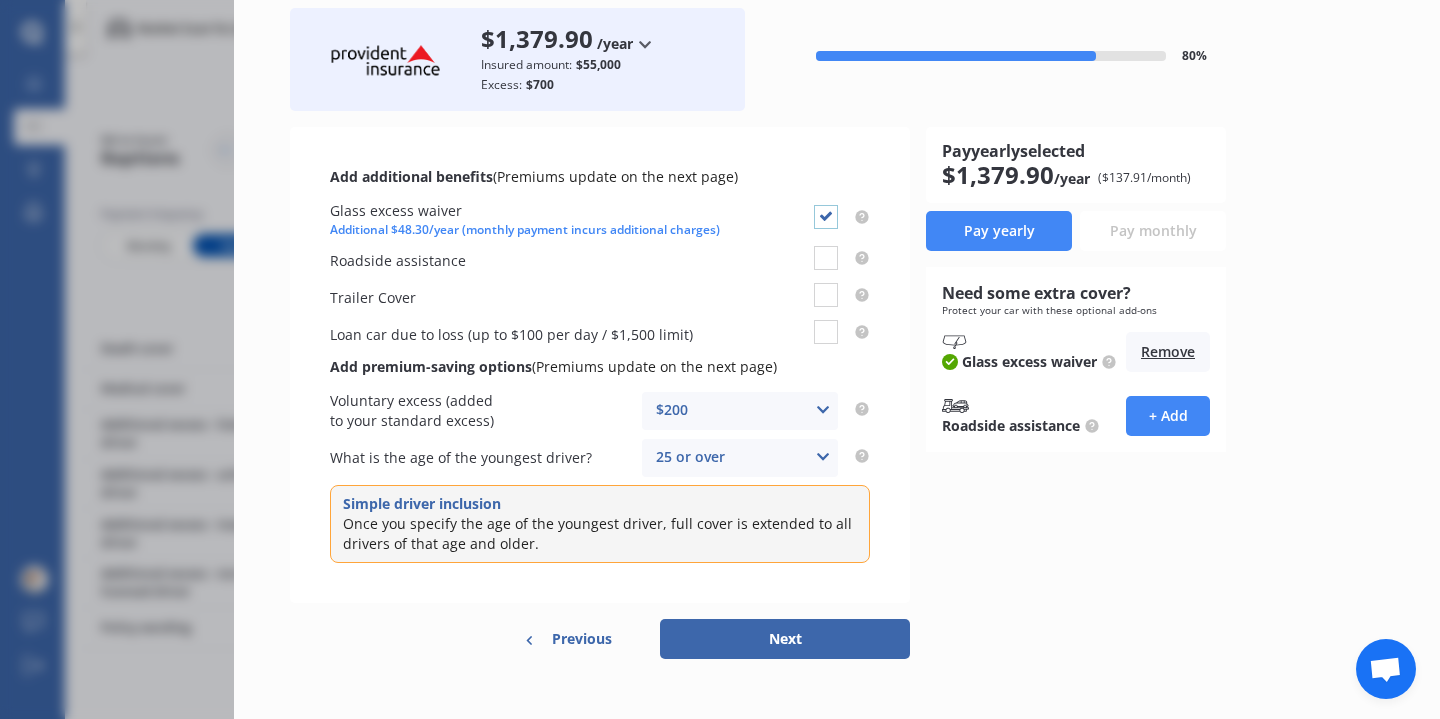 scroll, scrollTop: 129, scrollLeft: 0, axis: vertical 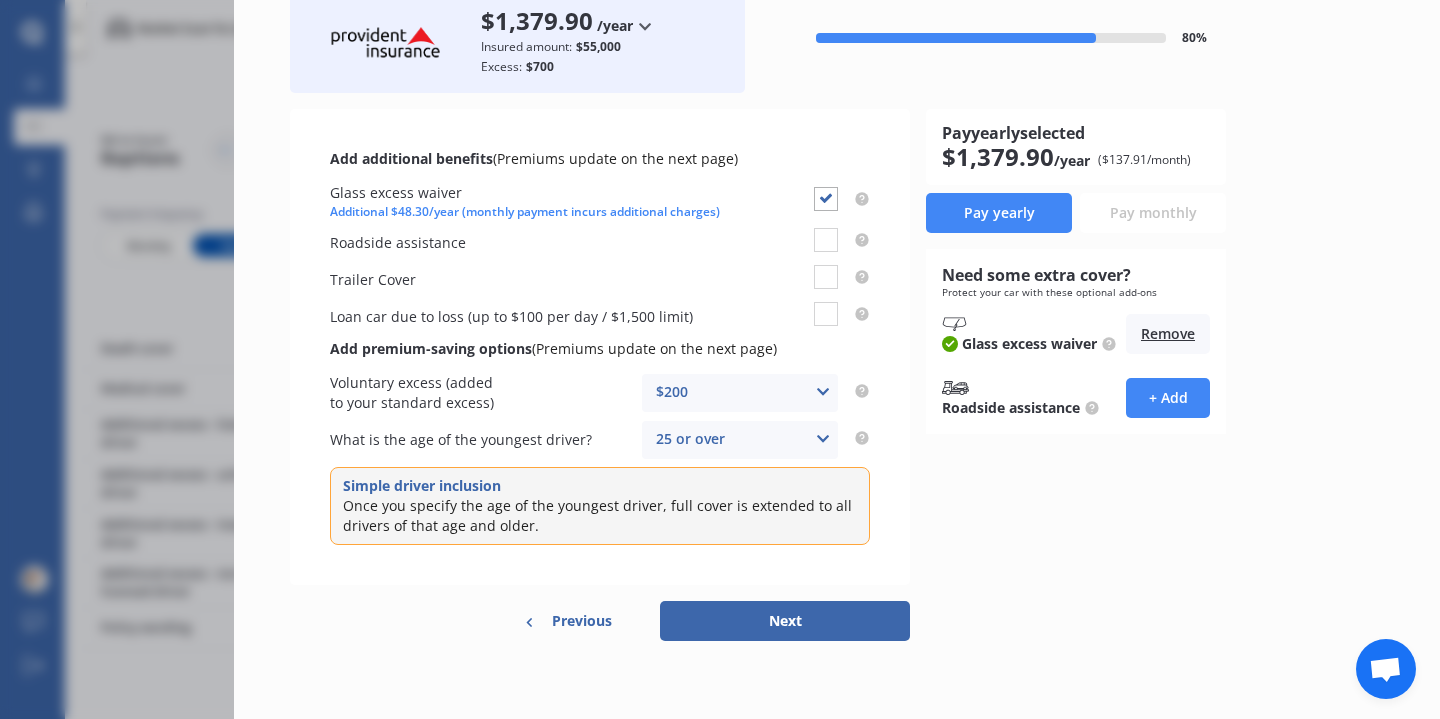 click on "25 or over 16 17 18 19 20 21 22 23 24 25 or over" at bounding box center [740, 440] 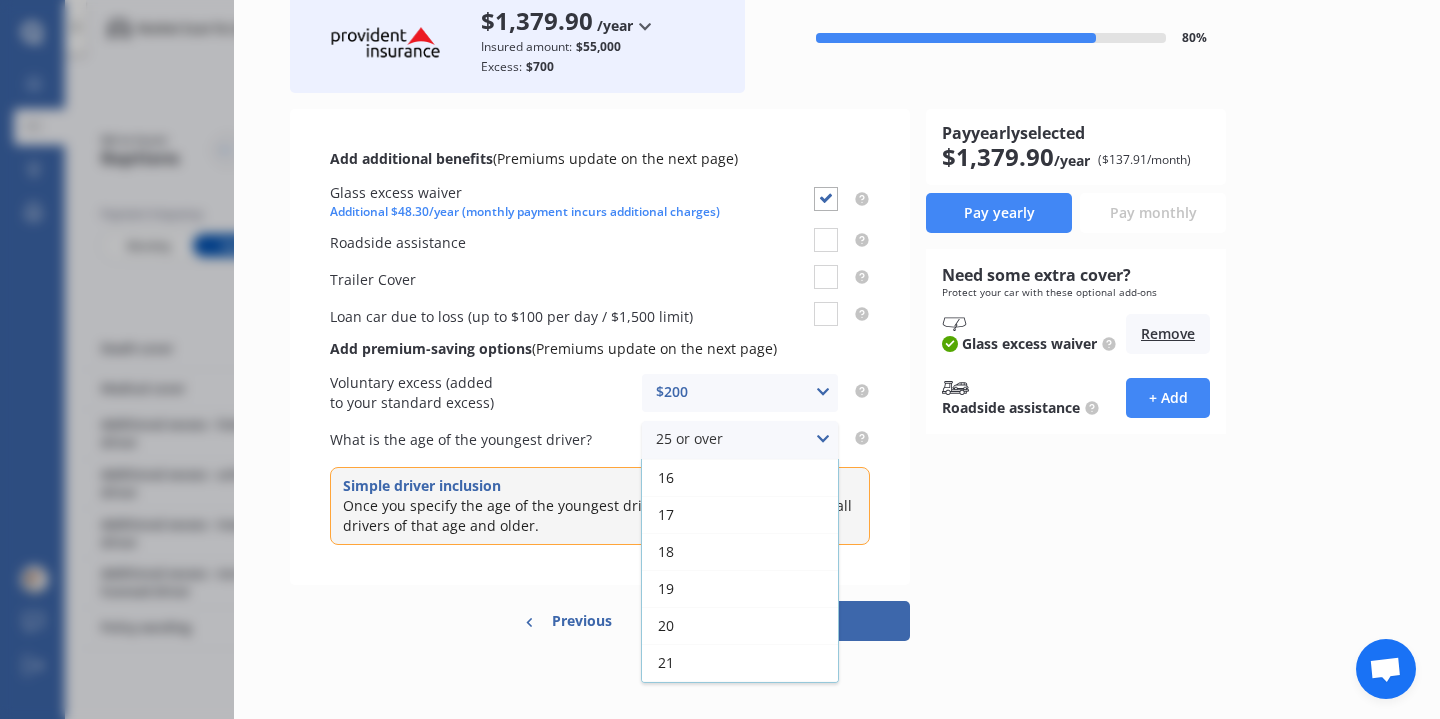 scroll, scrollTop: 146, scrollLeft: 0, axis: vertical 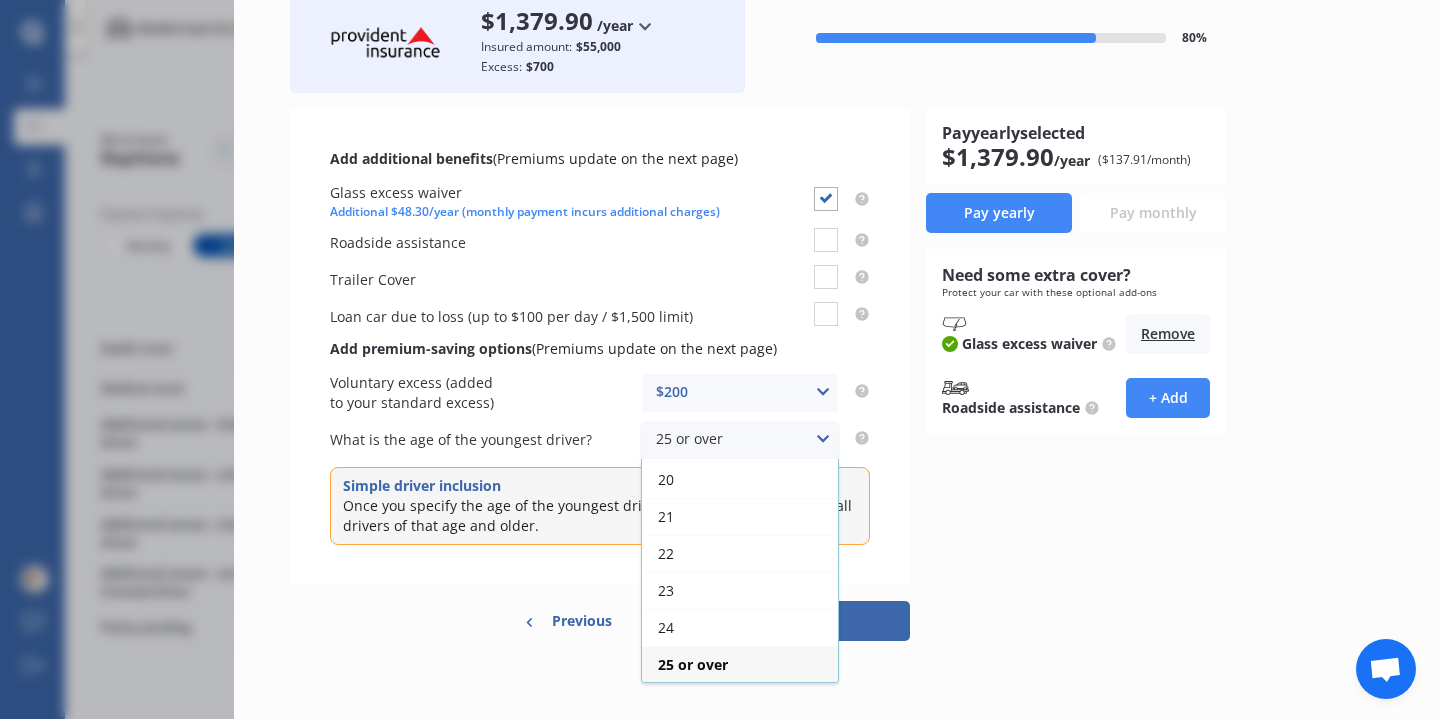 click on "25 or over" at bounding box center [740, 664] 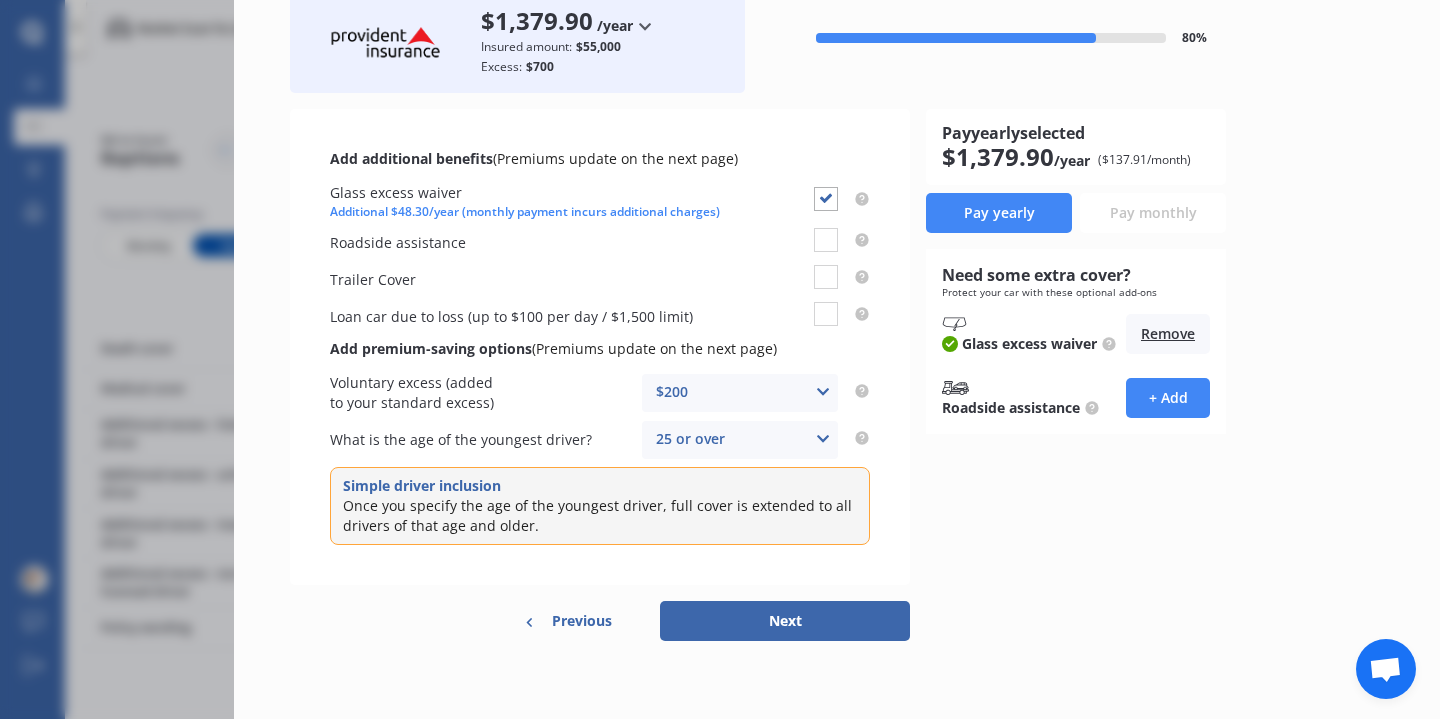 click on "Next" at bounding box center [785, 621] 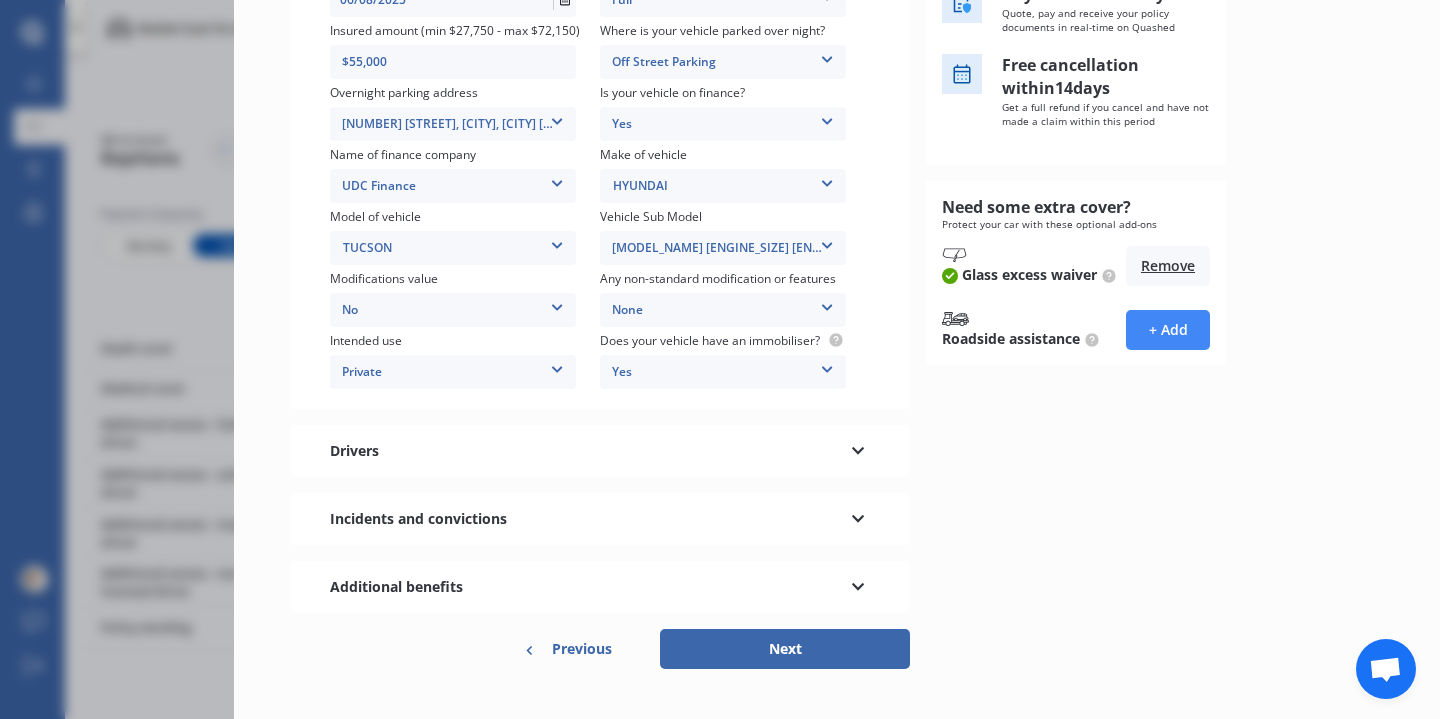scroll, scrollTop: 361, scrollLeft: 0, axis: vertical 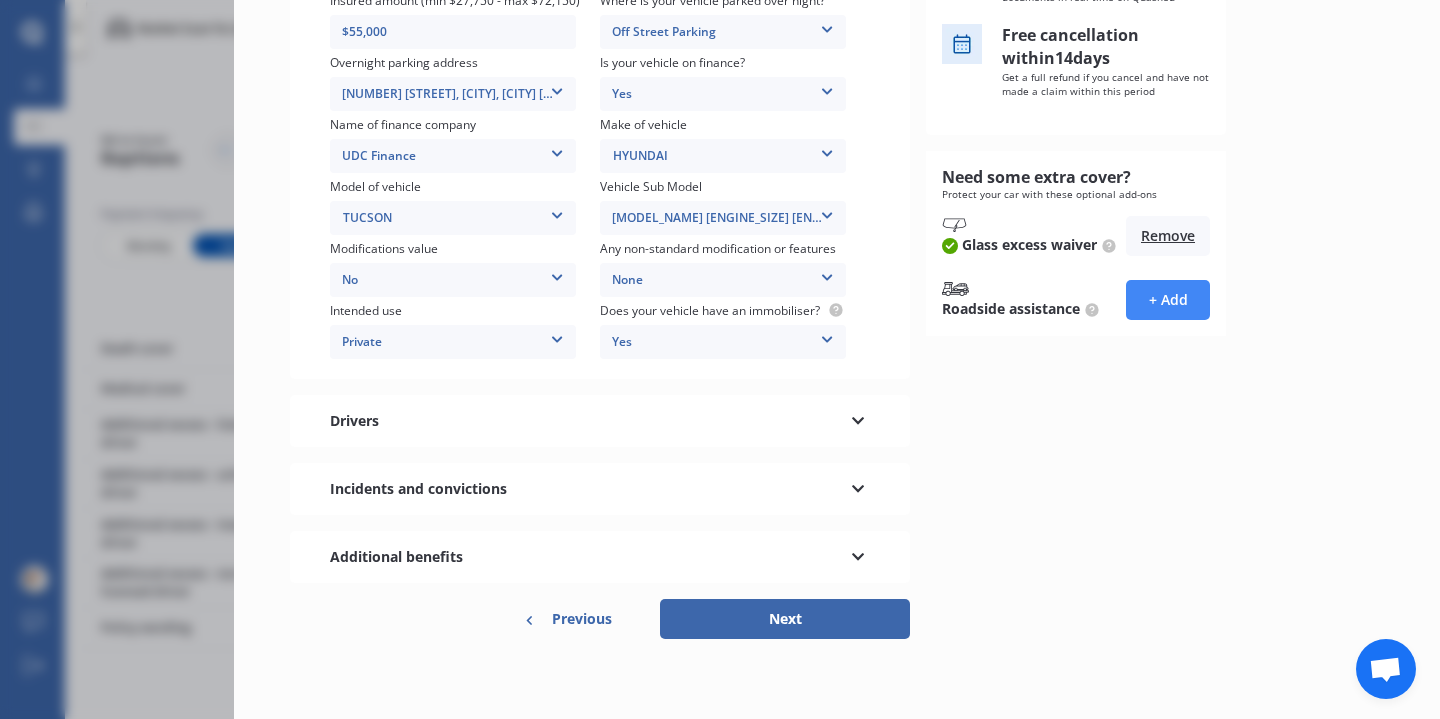 click on "Drivers" at bounding box center (600, 421) 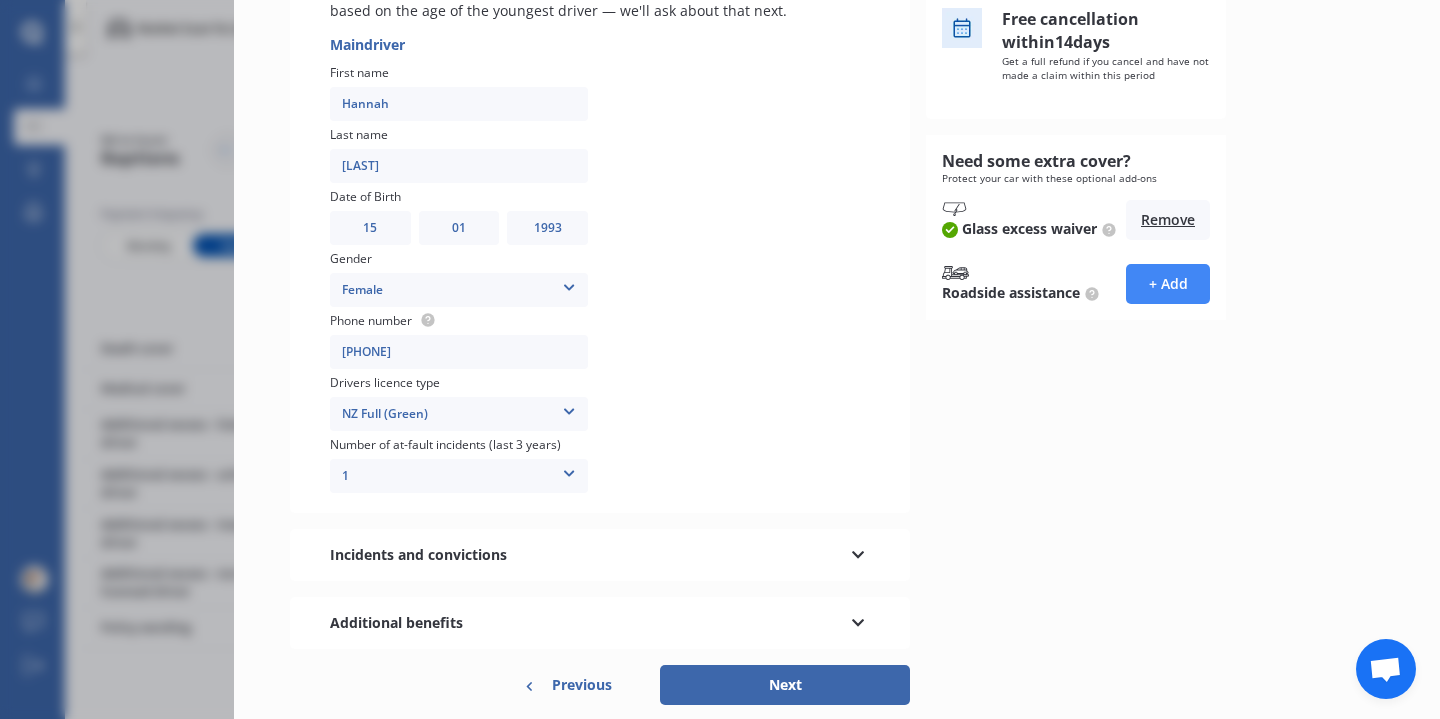 scroll, scrollTop: 392, scrollLeft: 0, axis: vertical 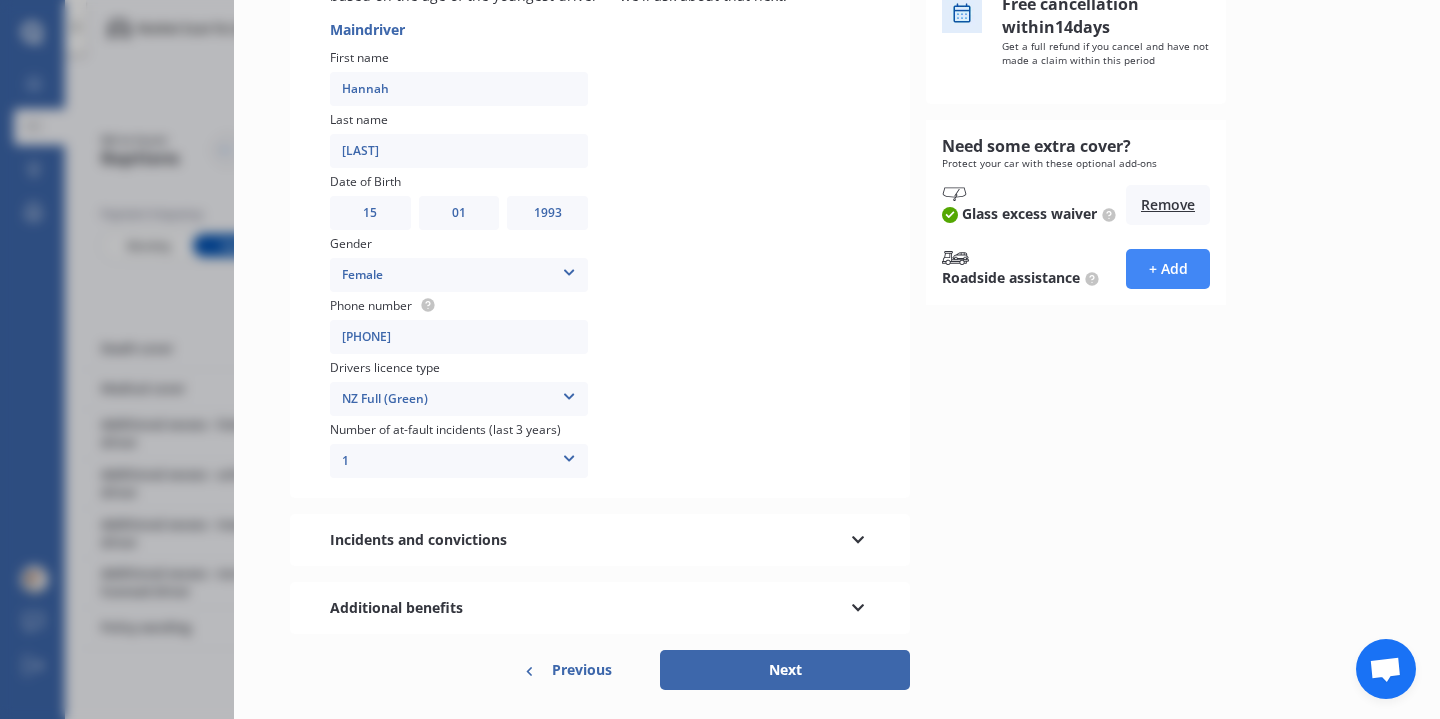 click on "Incidents and convictions" at bounding box center [600, 540] 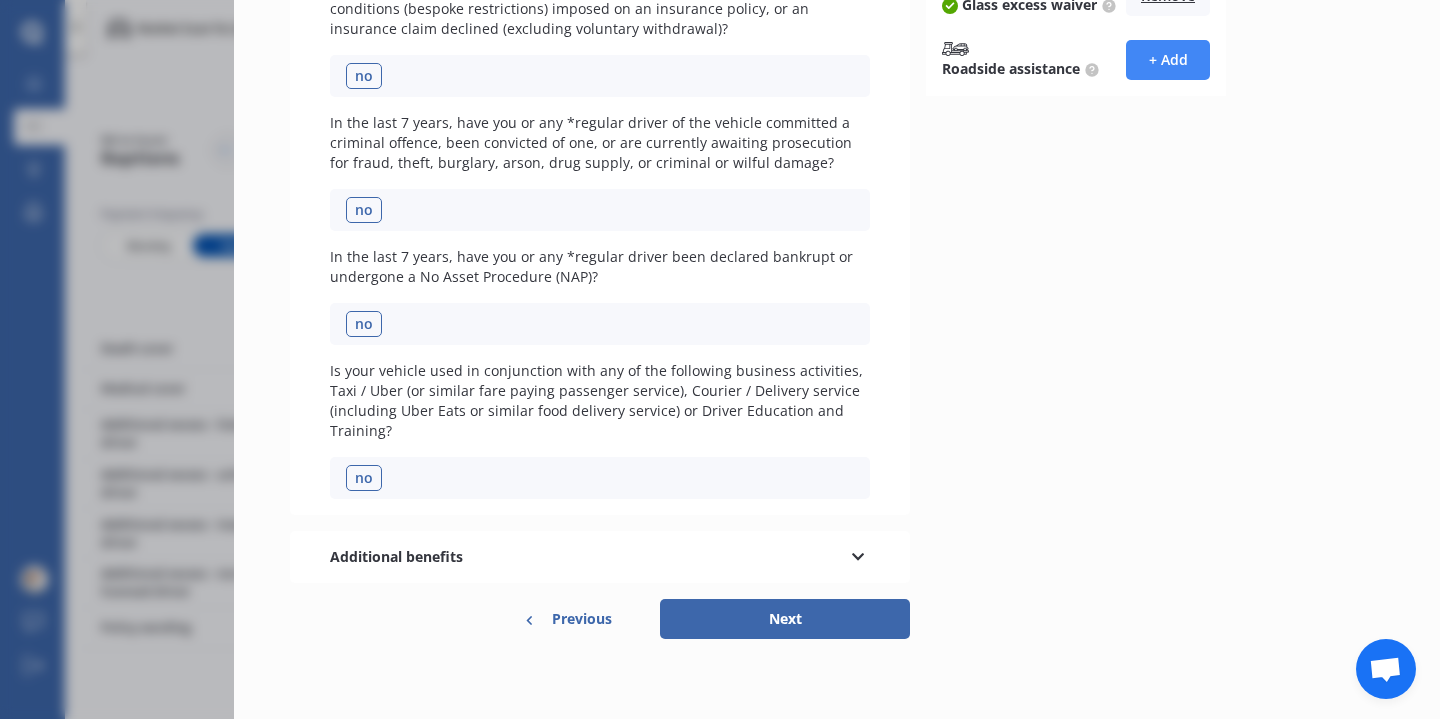 click on "Additional benefits" at bounding box center [600, 557] 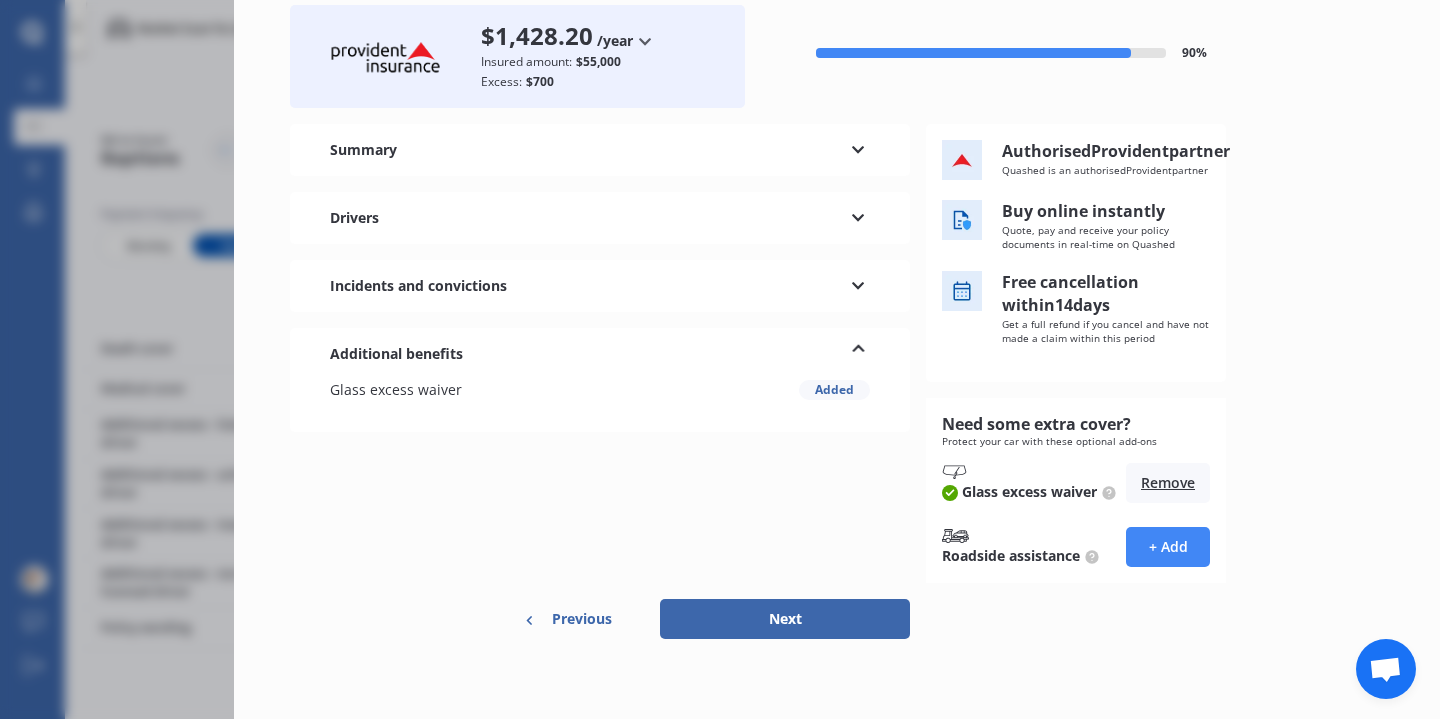click on "Next" at bounding box center (785, 619) 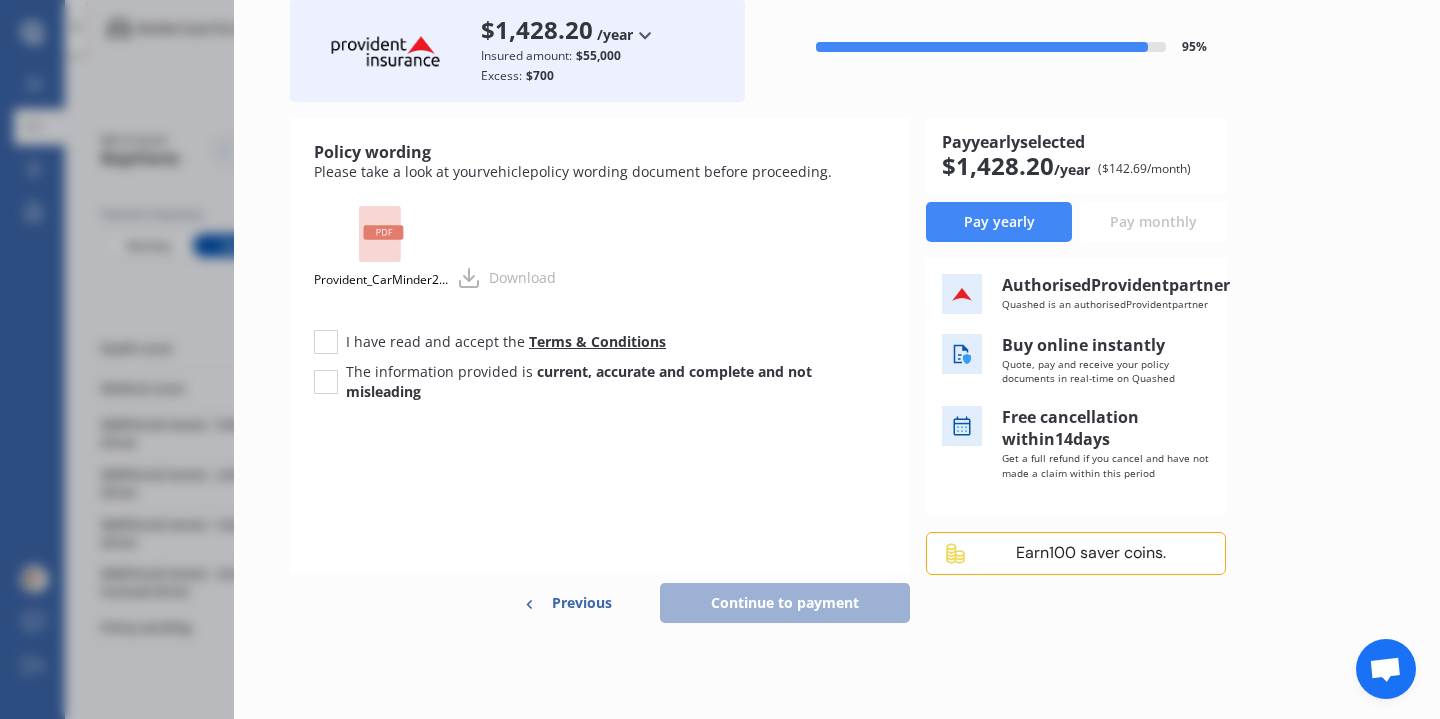 scroll, scrollTop: 0, scrollLeft: 0, axis: both 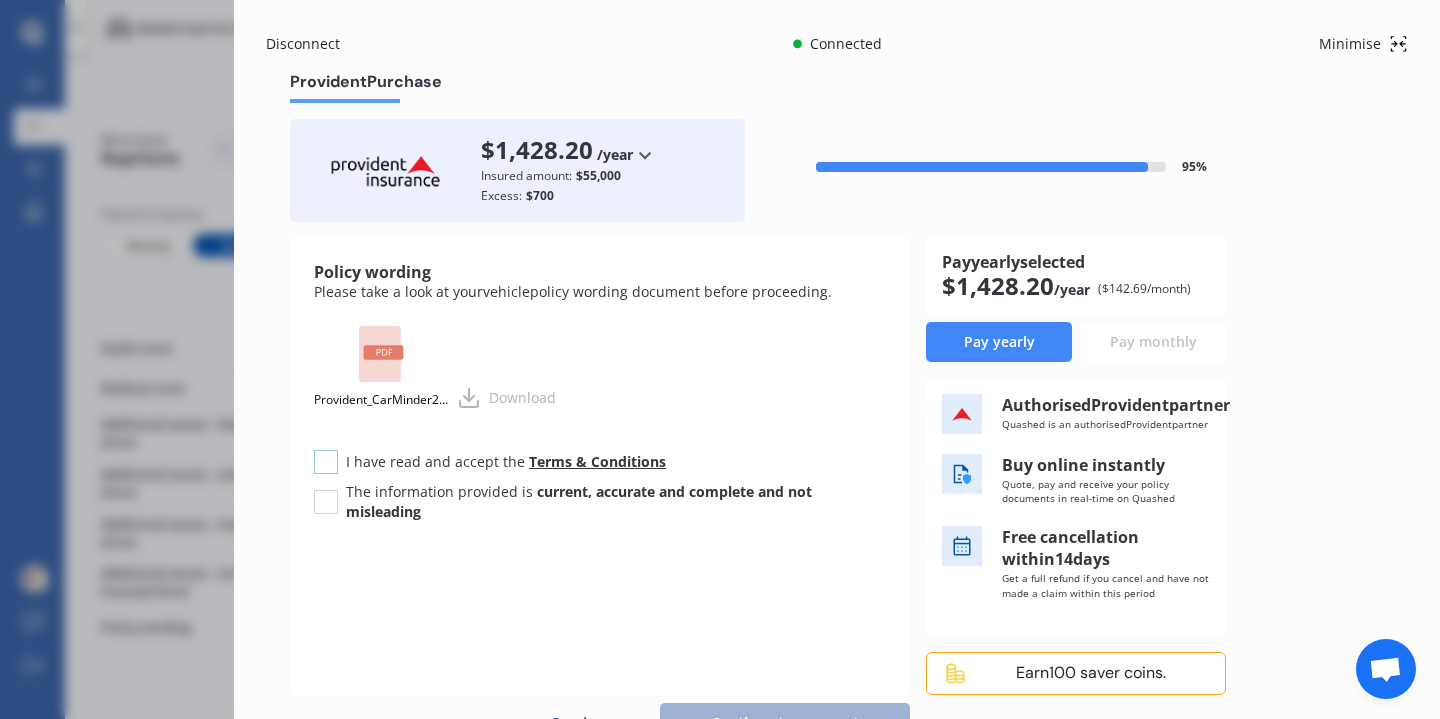 click at bounding box center [326, 450] 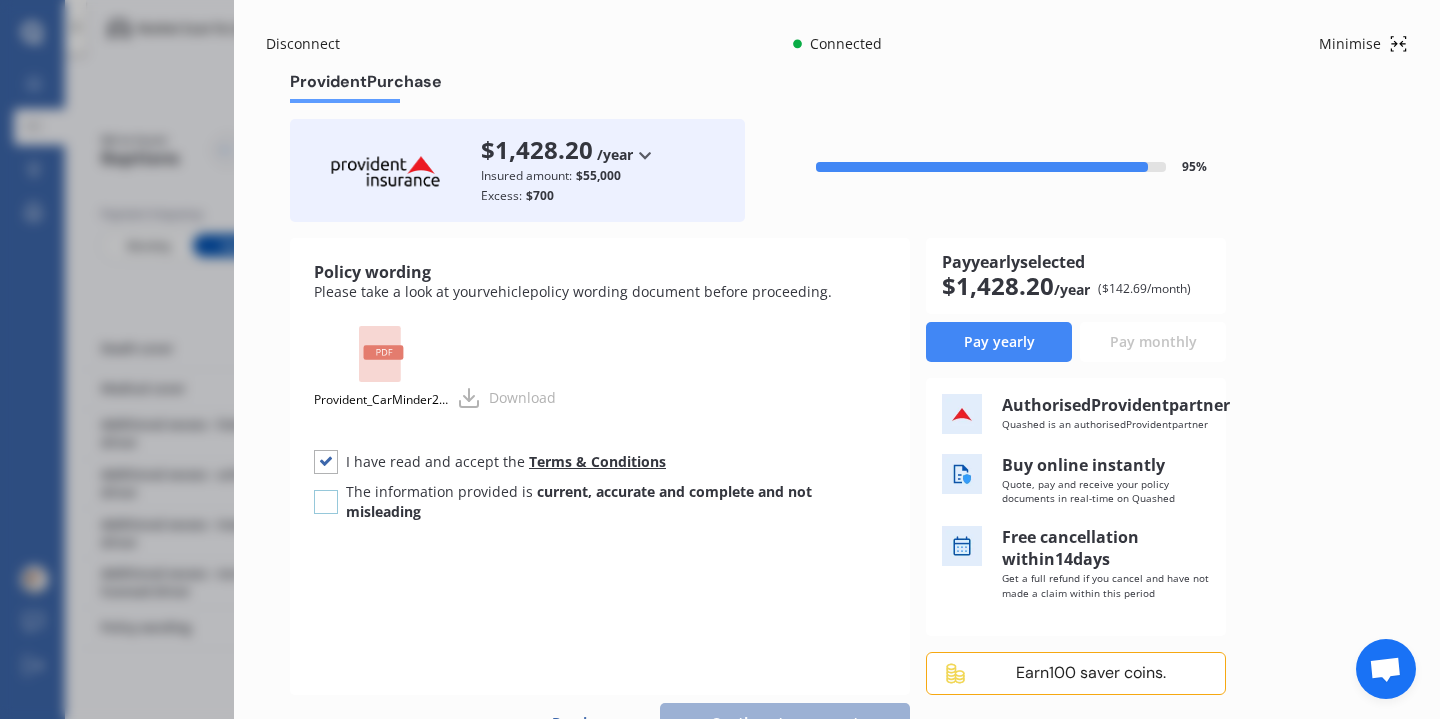 click at bounding box center [326, 490] 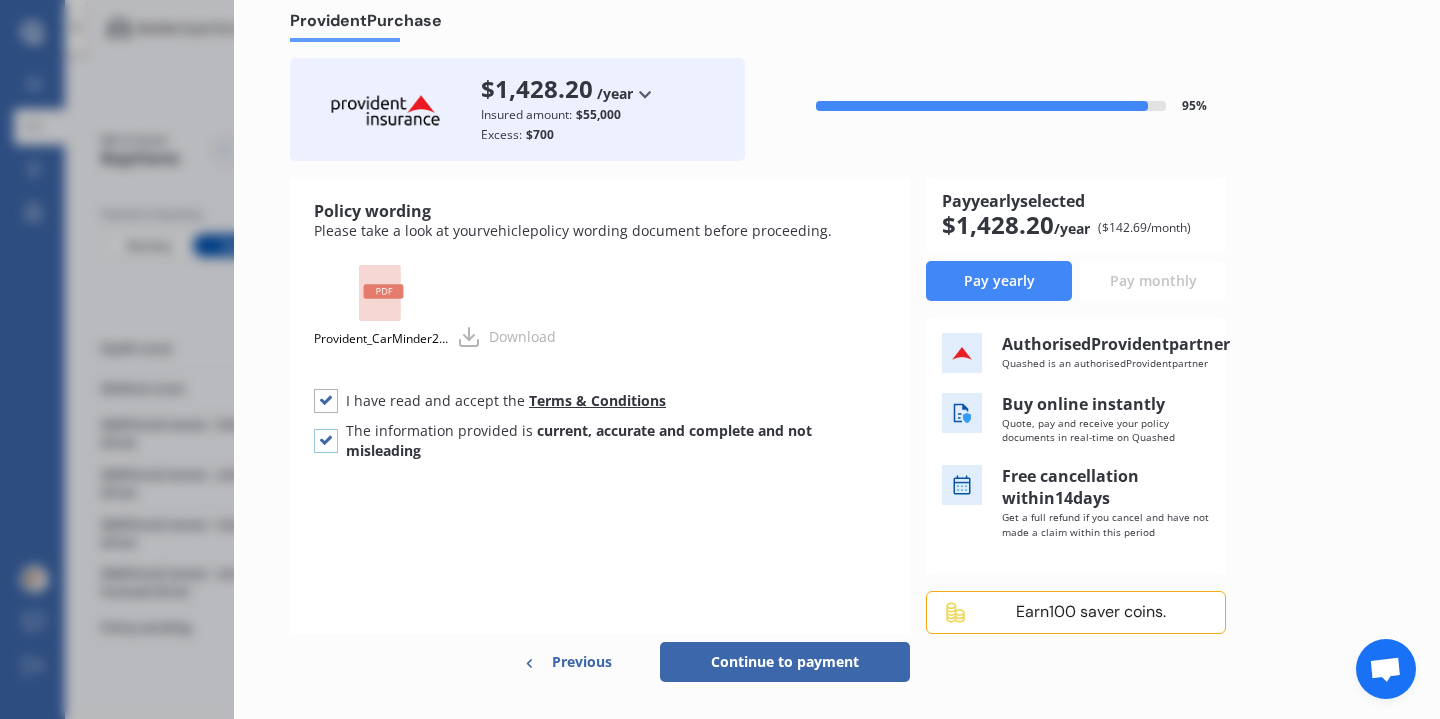 scroll, scrollTop: 140, scrollLeft: 0, axis: vertical 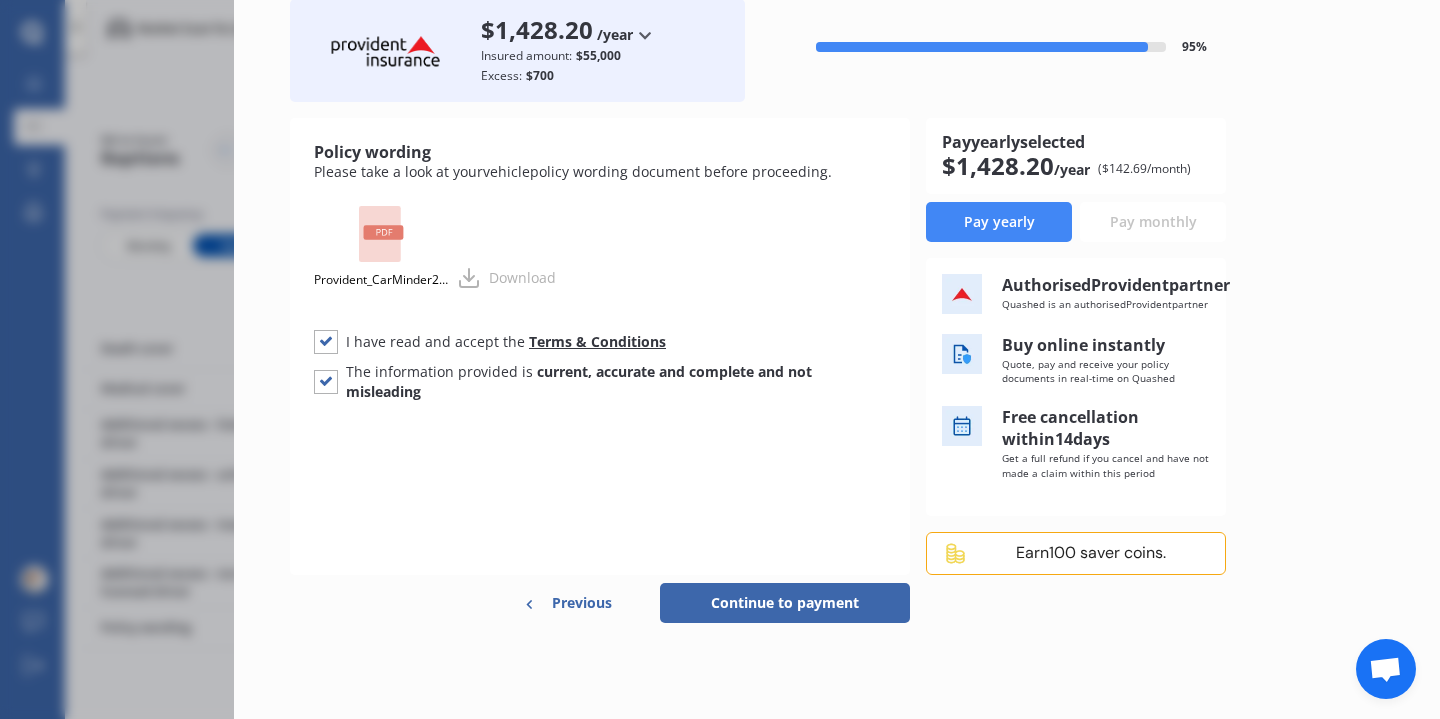 click on "Pay monthly" at bounding box center (1153, 222) 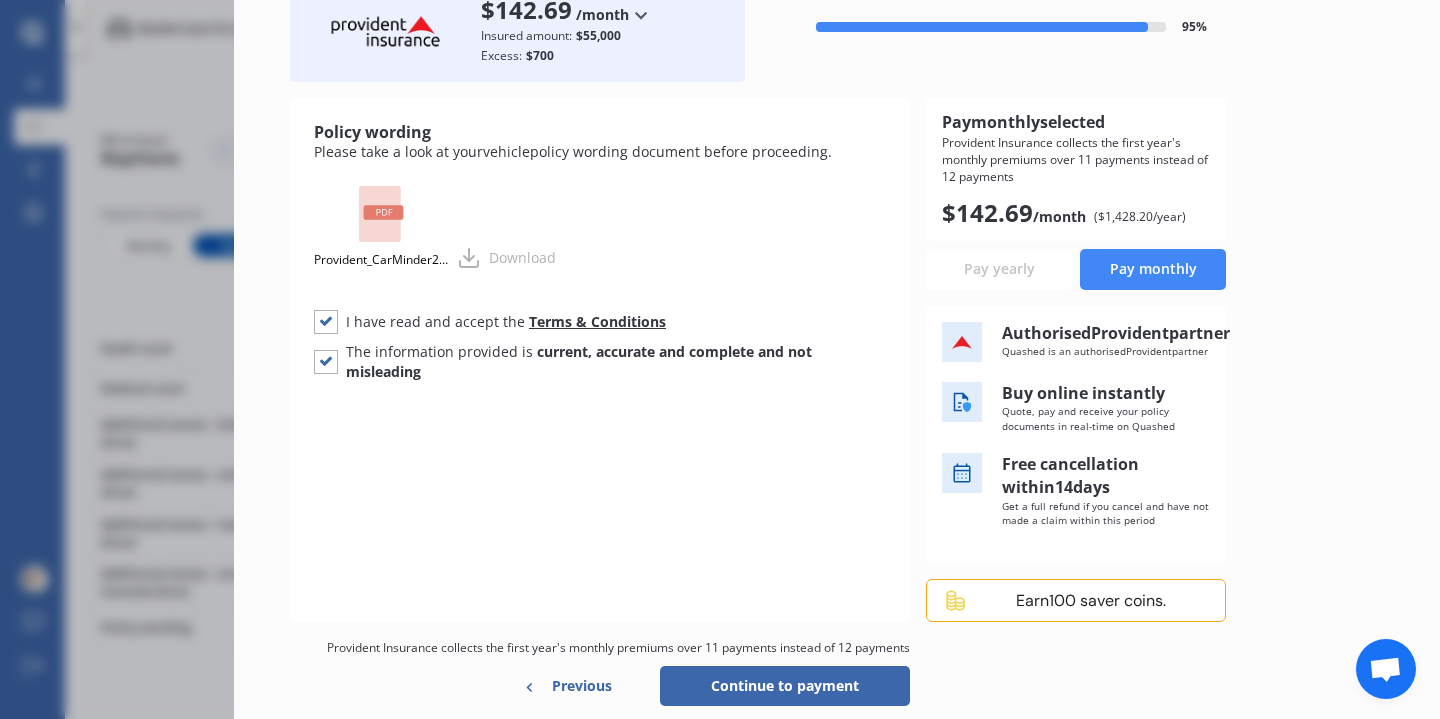 click on "Pay yearly" at bounding box center [999, 269] 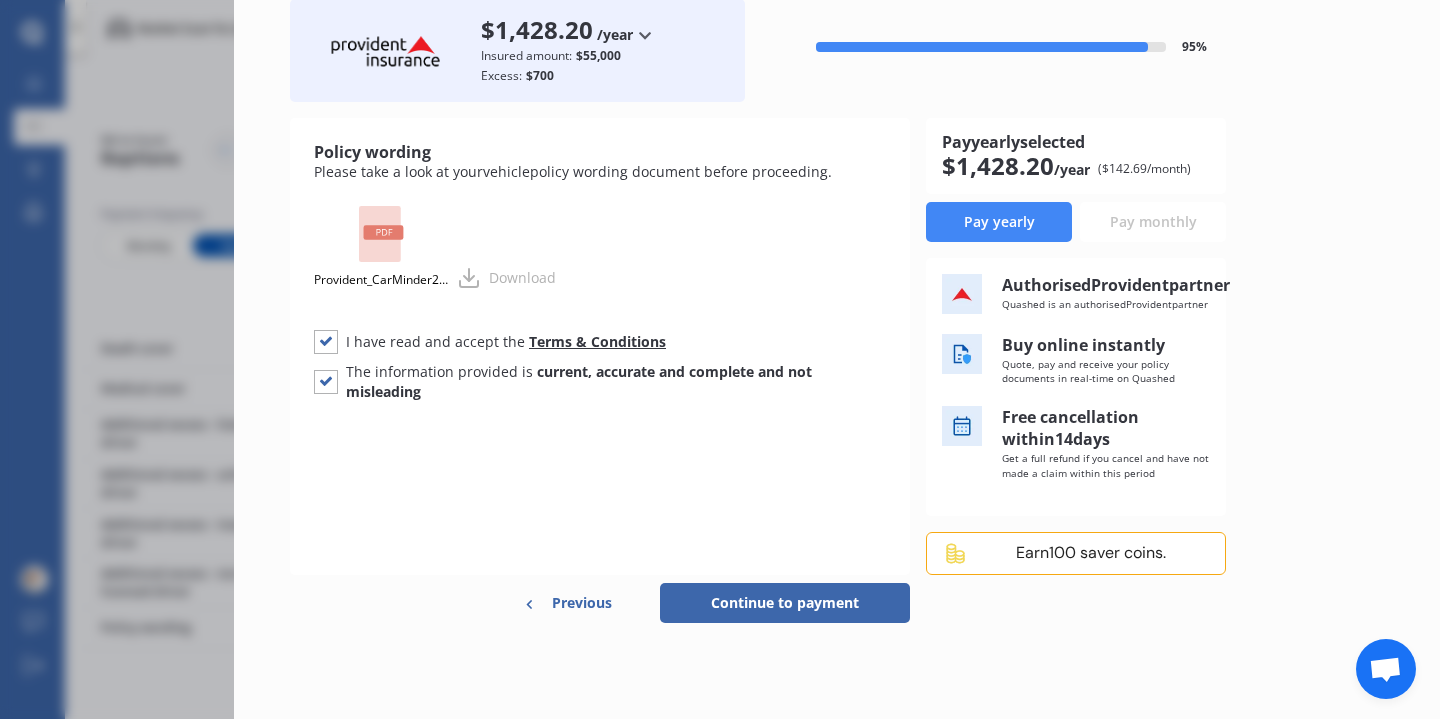 click on "Pay monthly" at bounding box center [1153, 222] 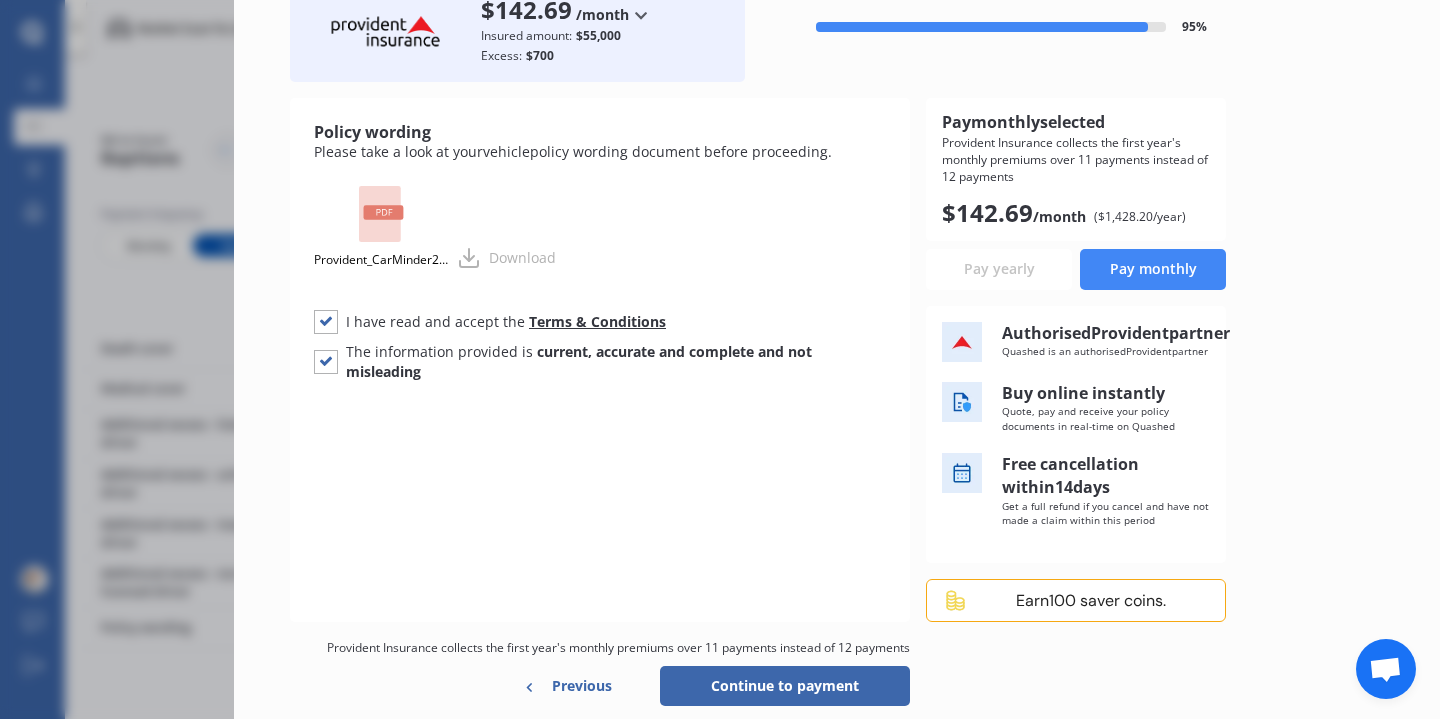 click on "Pay yearly" at bounding box center [999, 269] 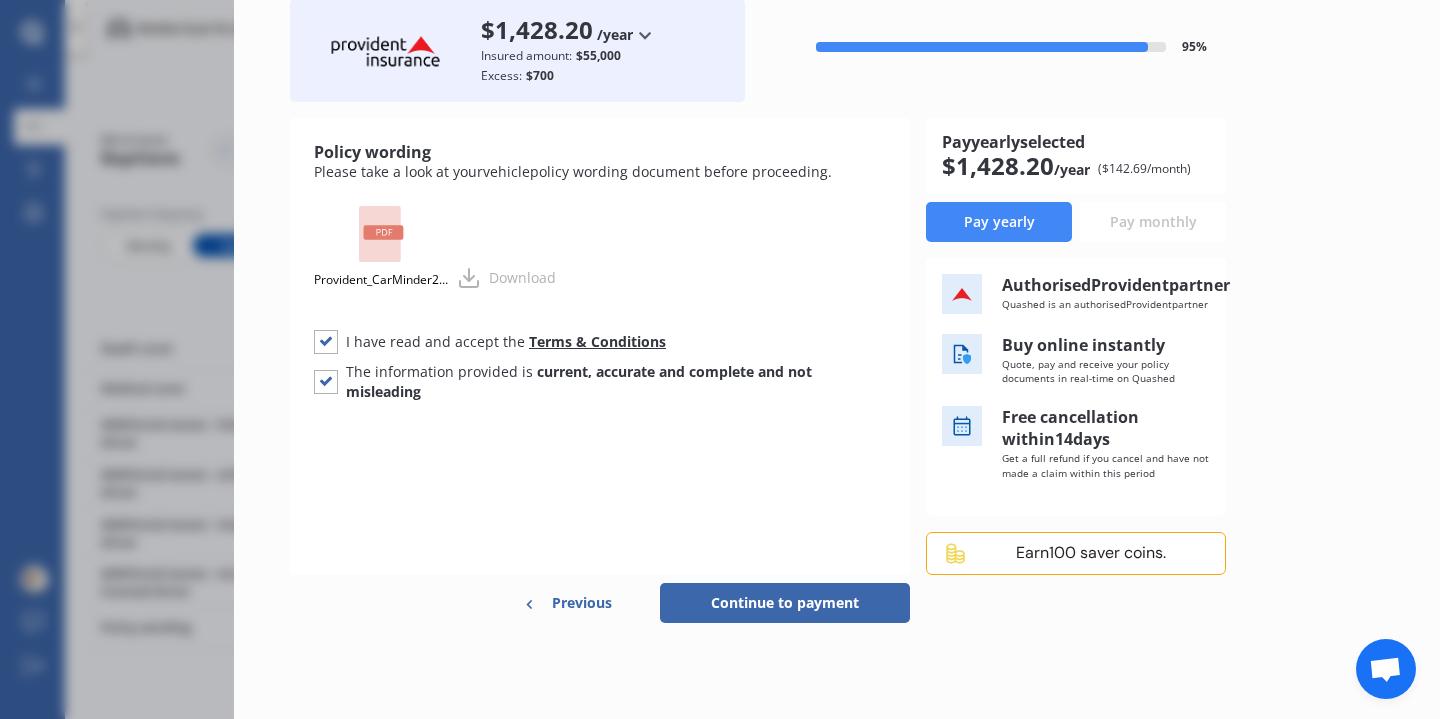 click on "Pay monthly" at bounding box center [1153, 222] 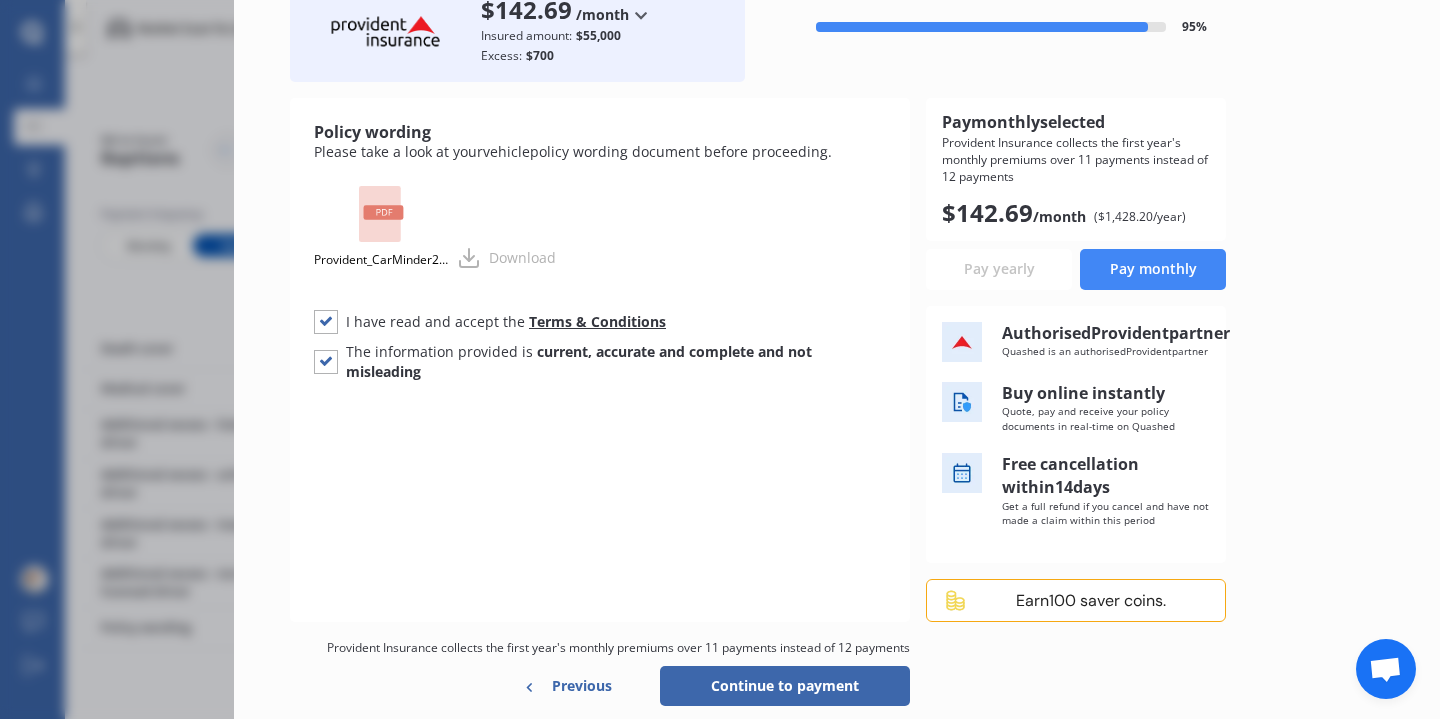 scroll, scrollTop: 243, scrollLeft: 0, axis: vertical 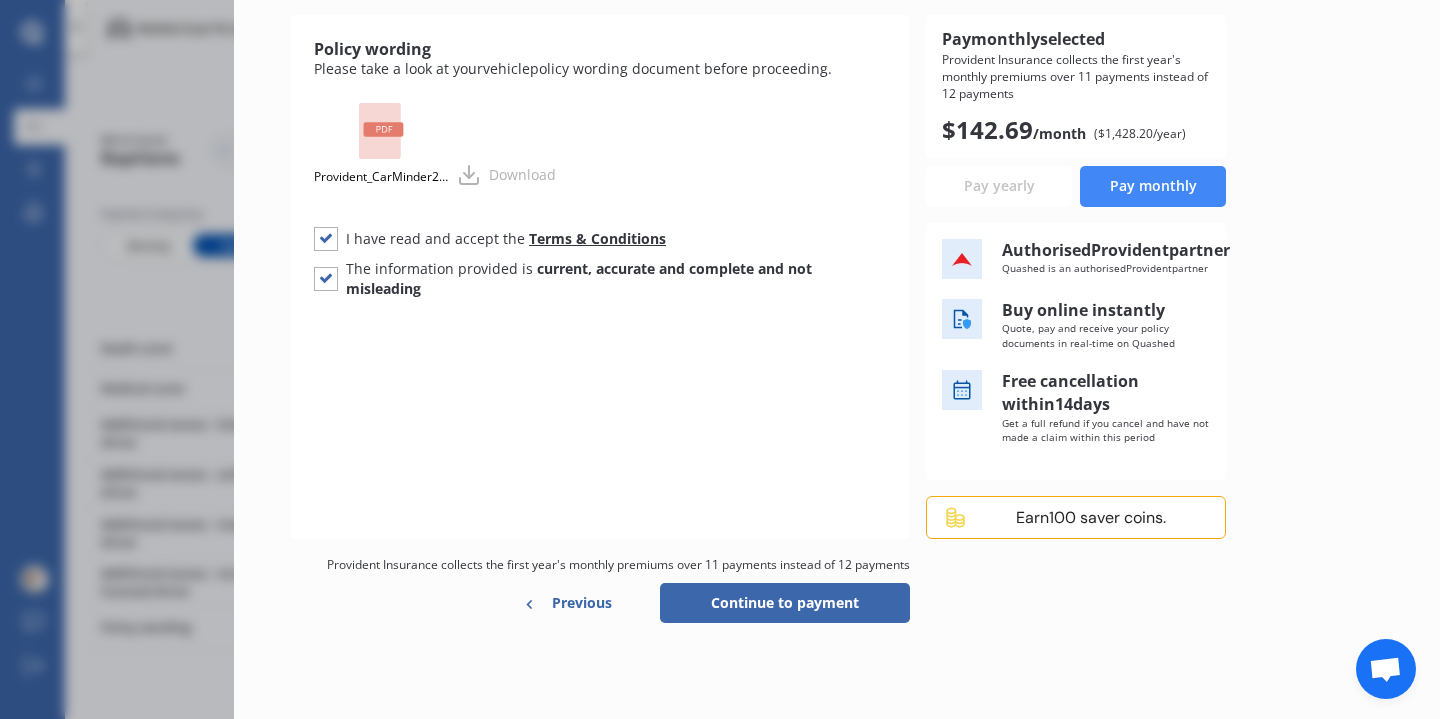 click on "Continue to payment" at bounding box center [785, 603] 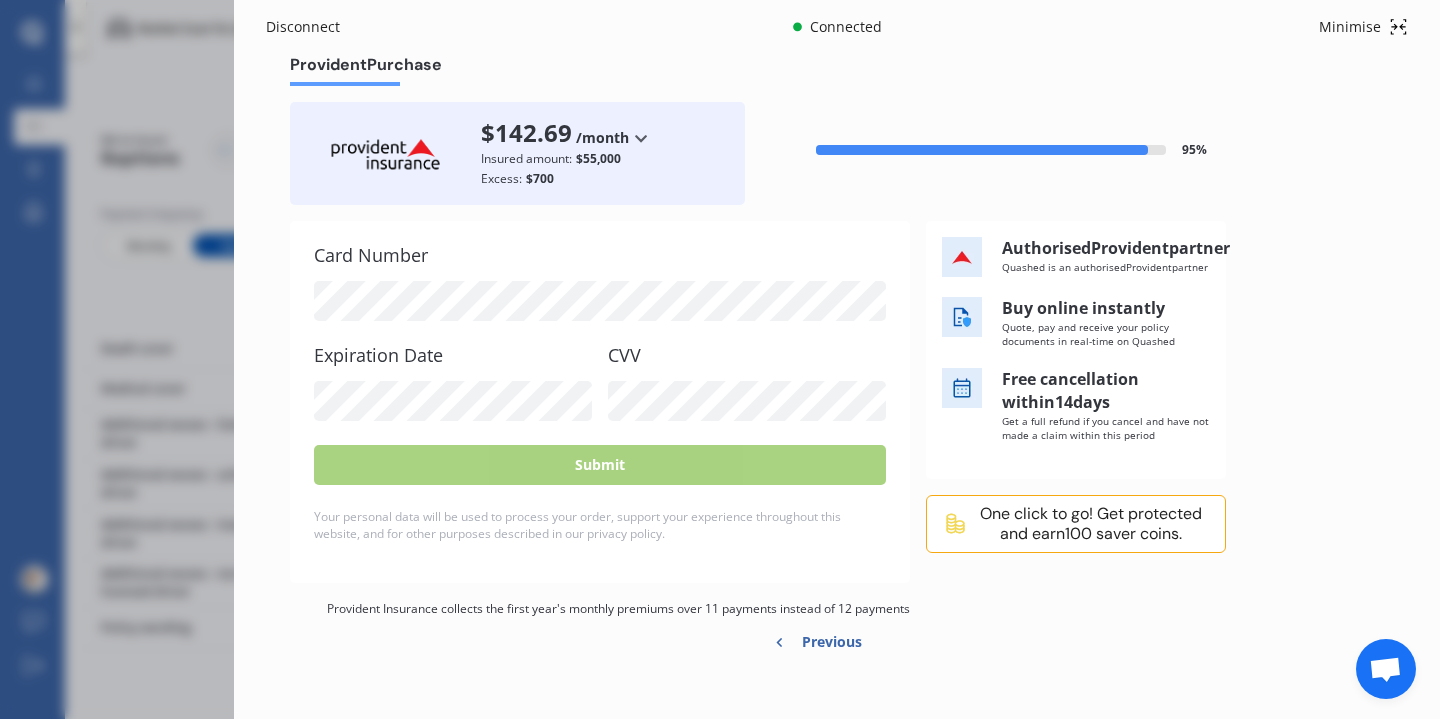 scroll, scrollTop: 16, scrollLeft: 0, axis: vertical 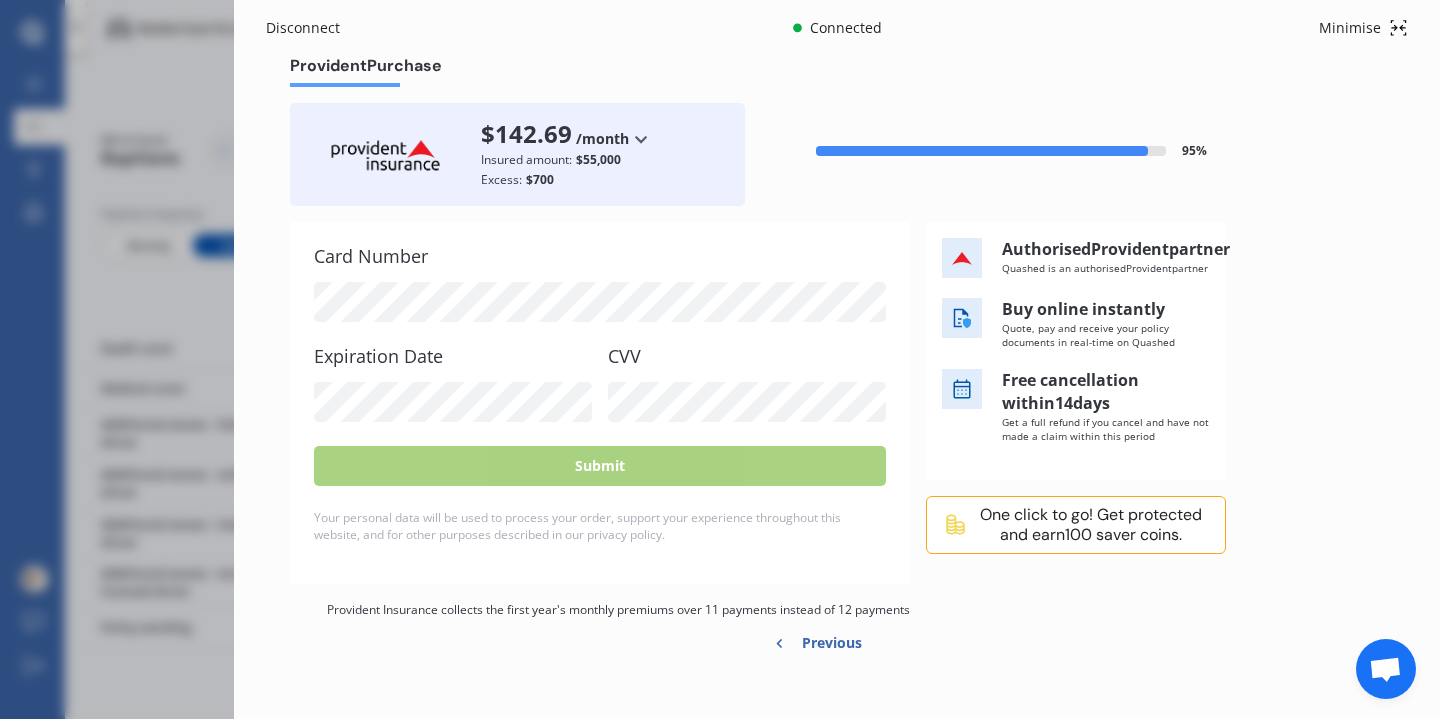 click on "Previous" at bounding box center (832, 643) 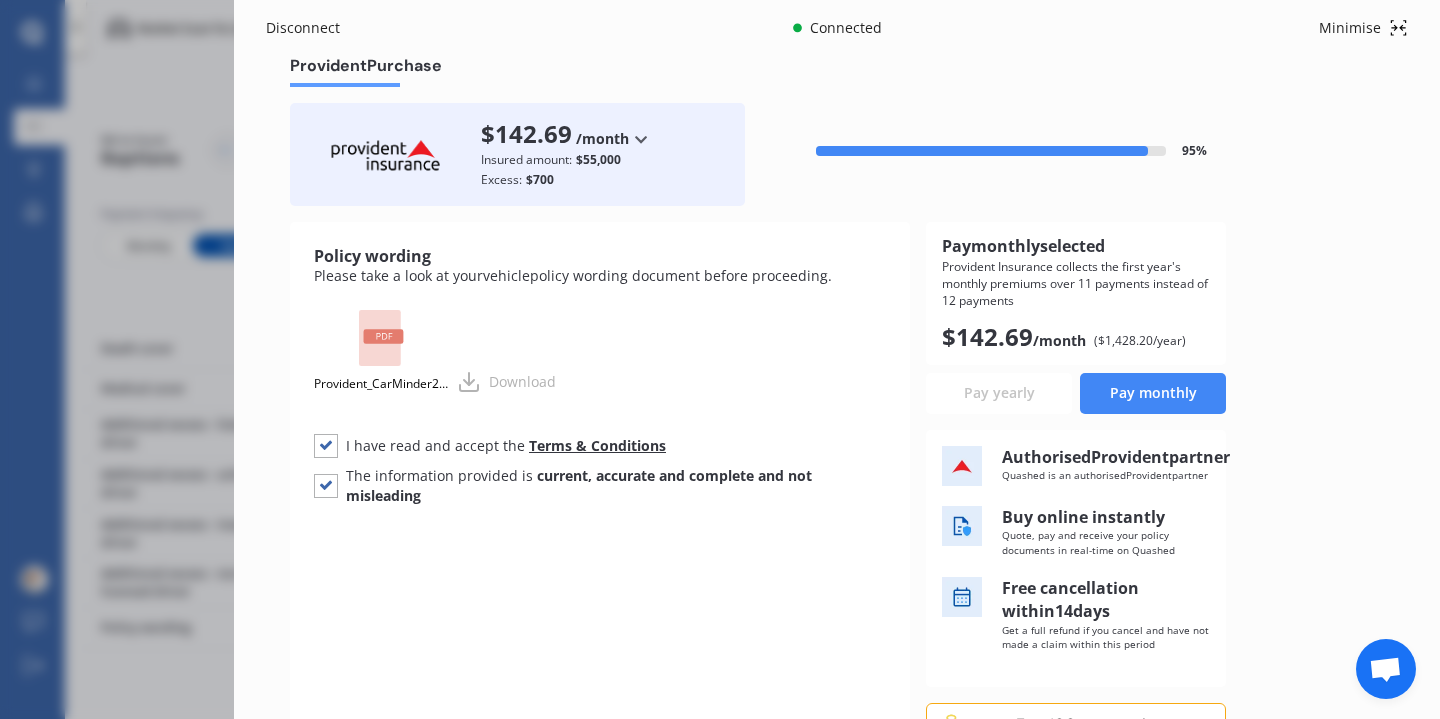 click on "Pay yearly" at bounding box center (999, 393) 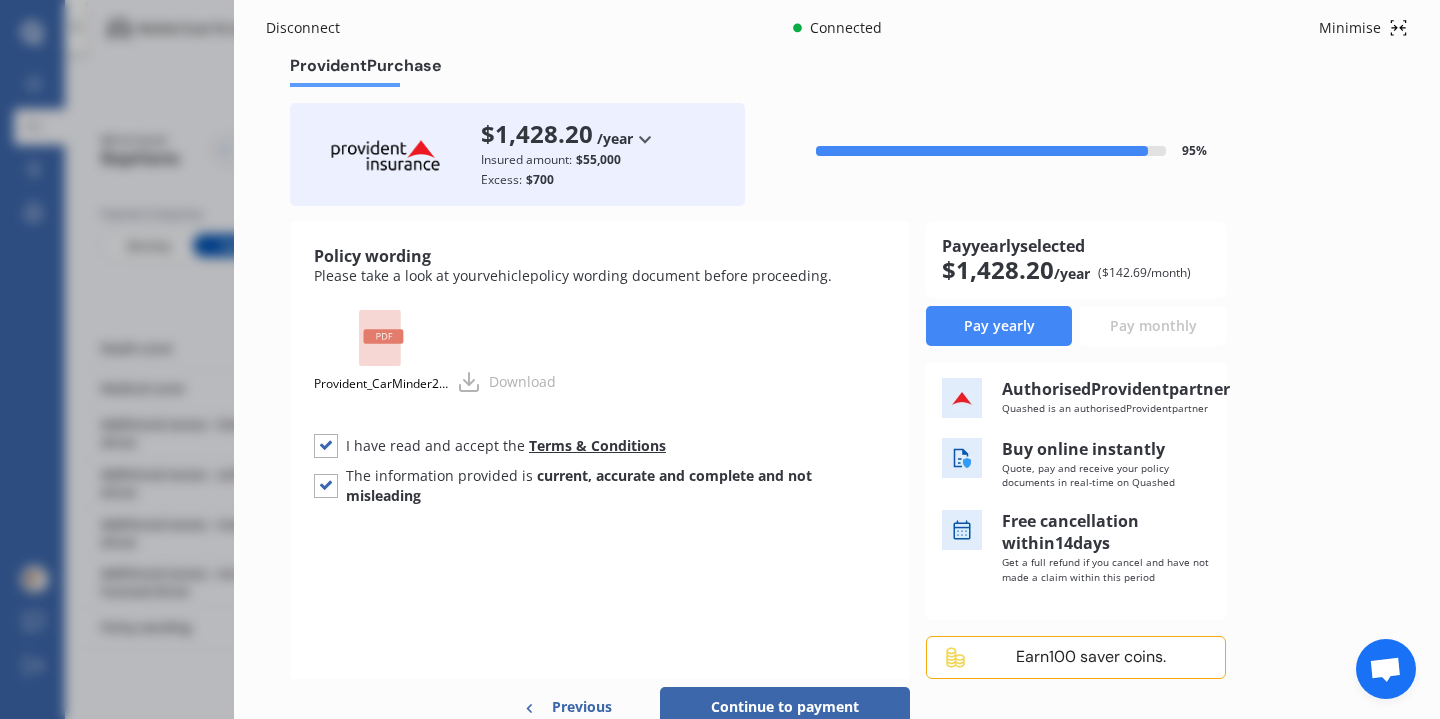 click on "Pay monthly" at bounding box center (1153, 326) 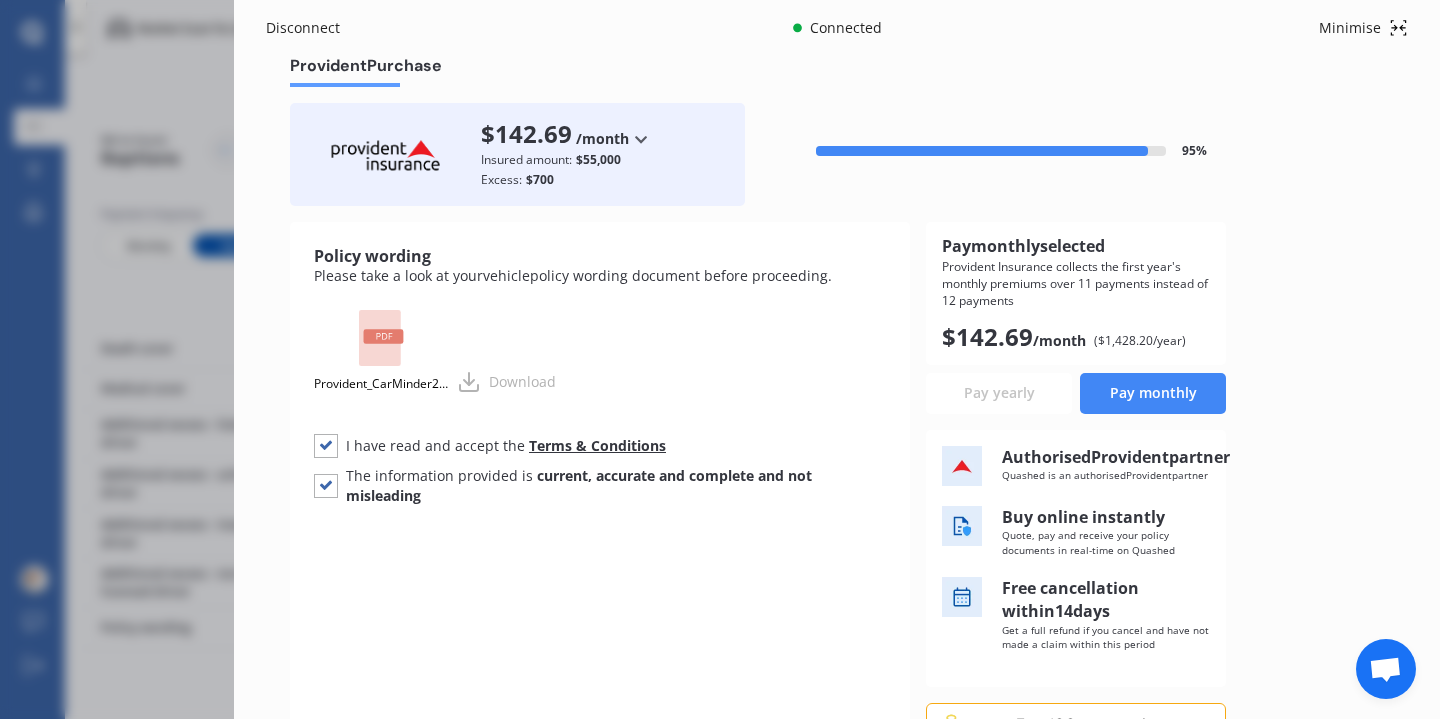 click on "Pay yearly" at bounding box center [999, 393] 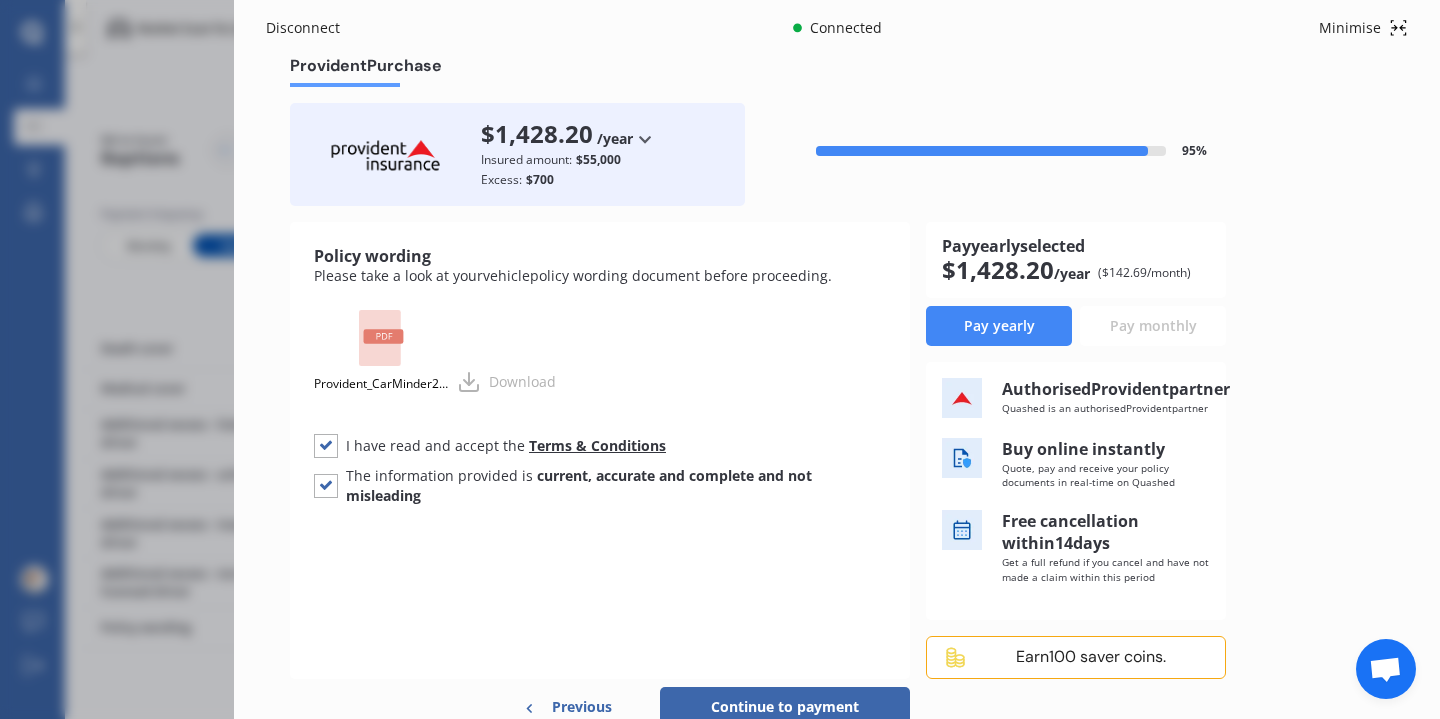 scroll, scrollTop: 44, scrollLeft: 0, axis: vertical 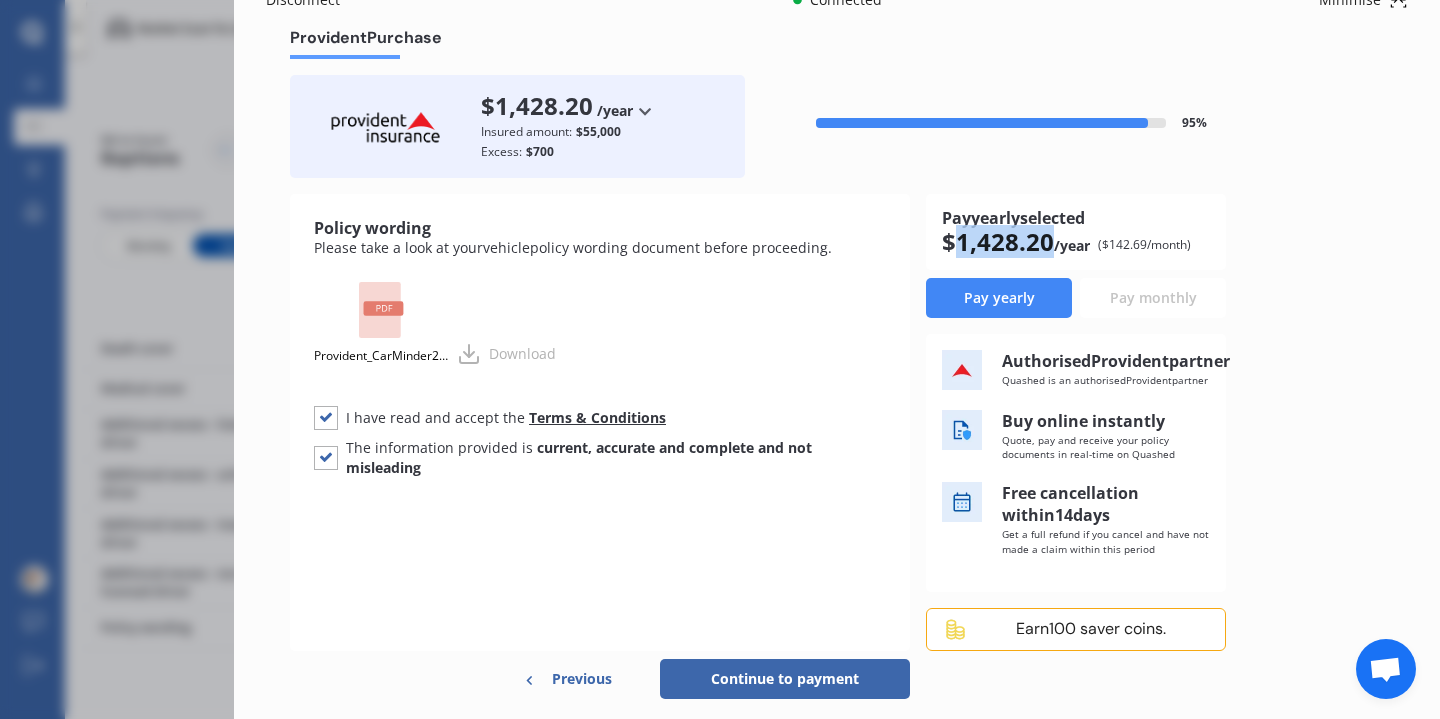 drag, startPoint x: 1052, startPoint y: 241, endPoint x: 960, endPoint y: 240, distance: 92.00543 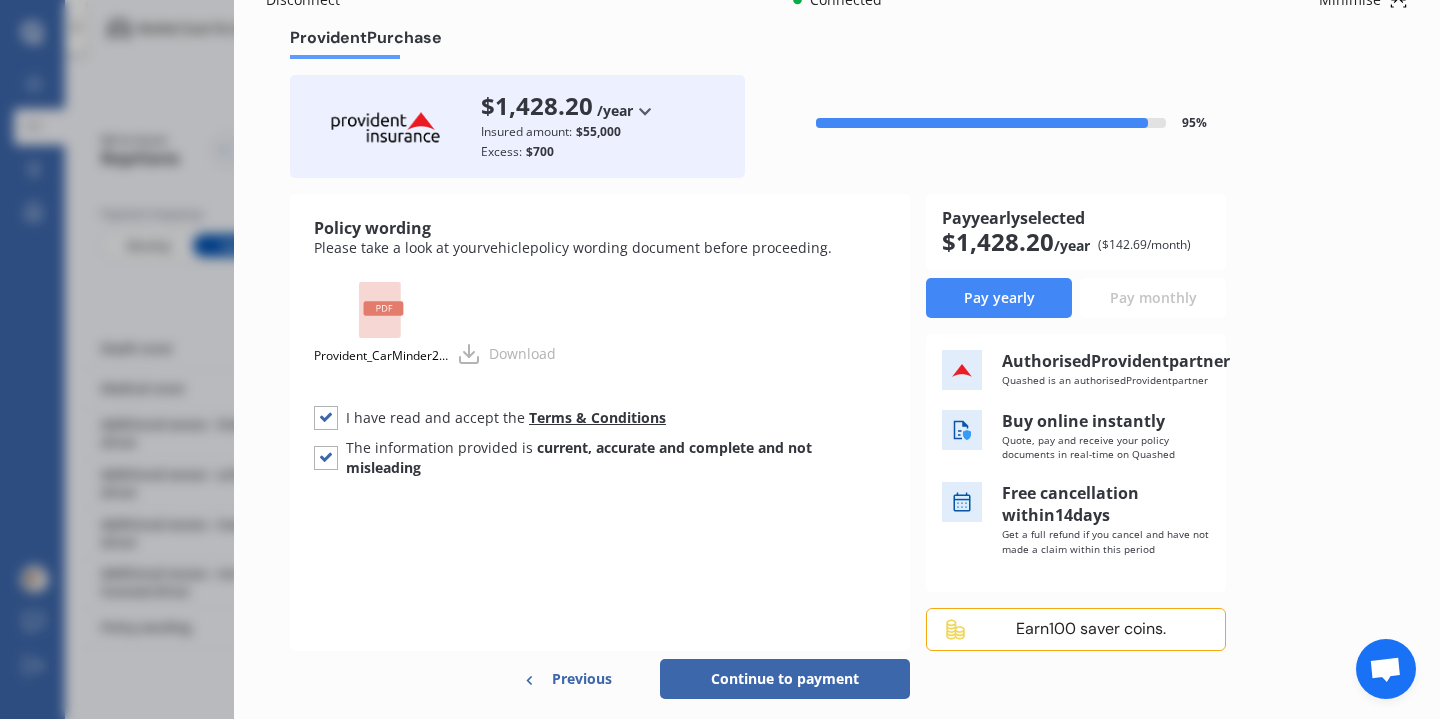 click on "Pay yearly selected $ 1,428.20 /year ($ 142.69 /month) Pay yearly Pay monthly" at bounding box center (1076, 256) 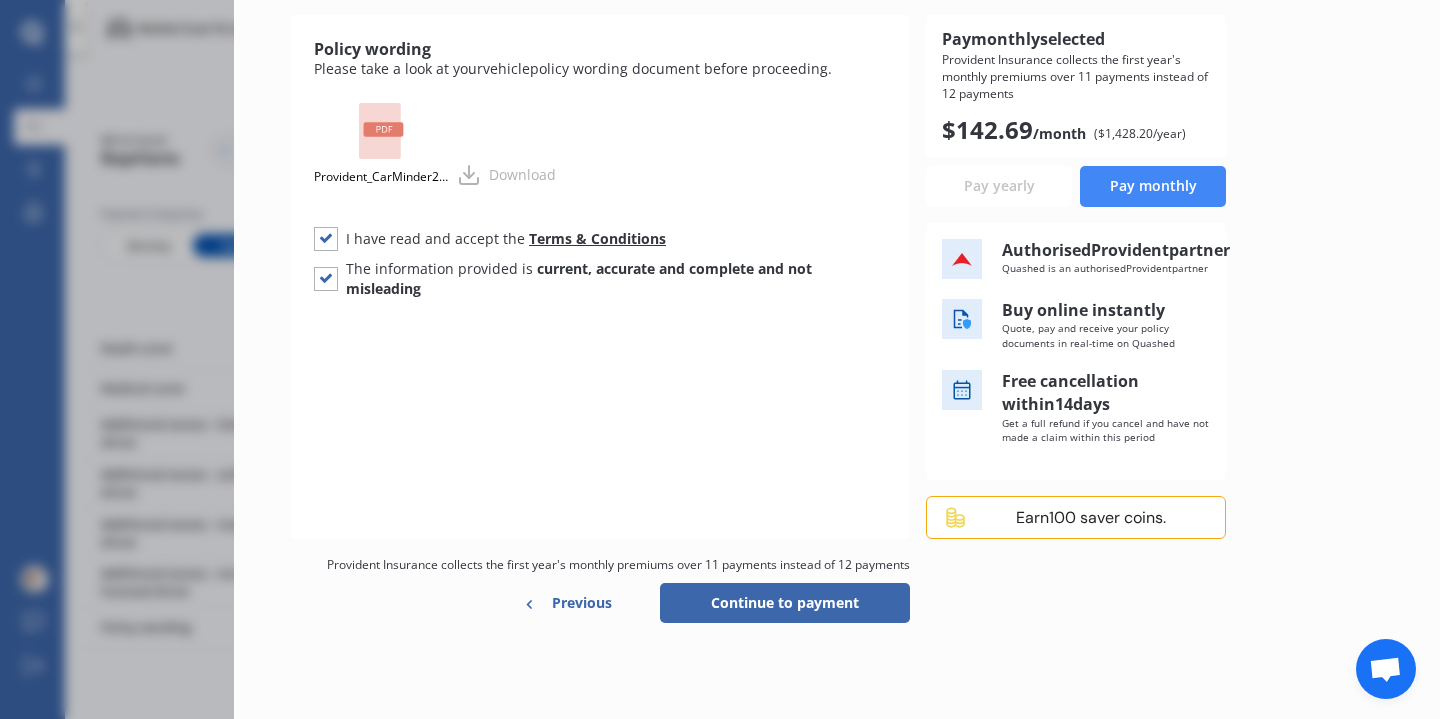 click on "Continue to payment" at bounding box center (785, 603) 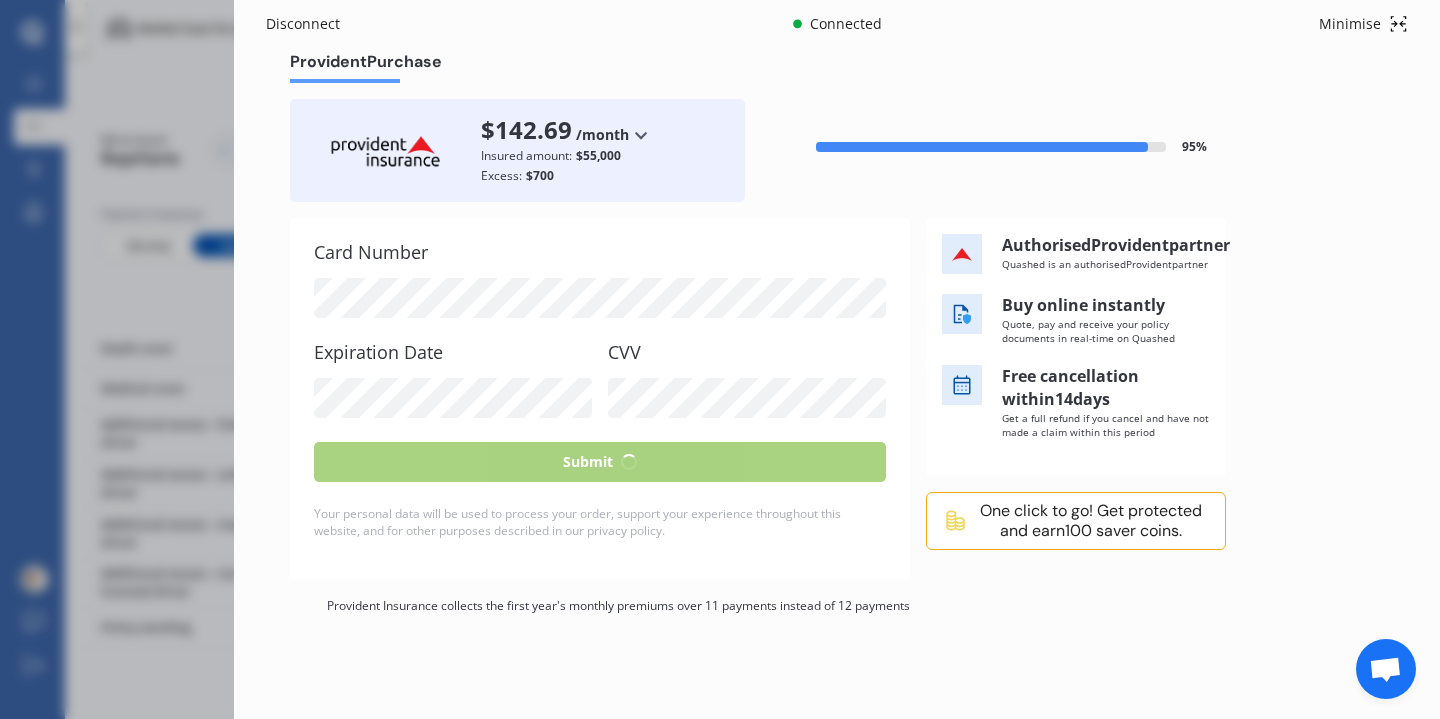 scroll, scrollTop: 50, scrollLeft: 0, axis: vertical 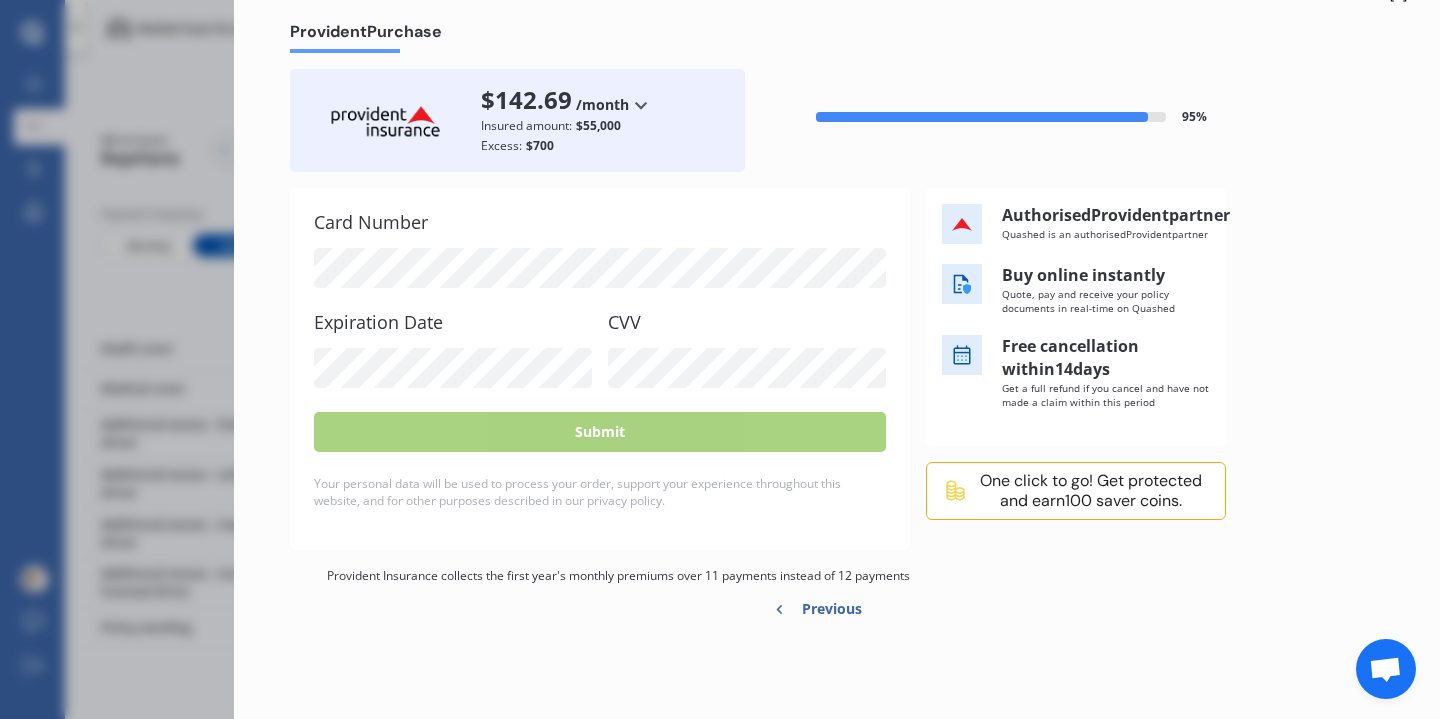 click on "Card Number Expiration Date CVV" at bounding box center [600, 300] 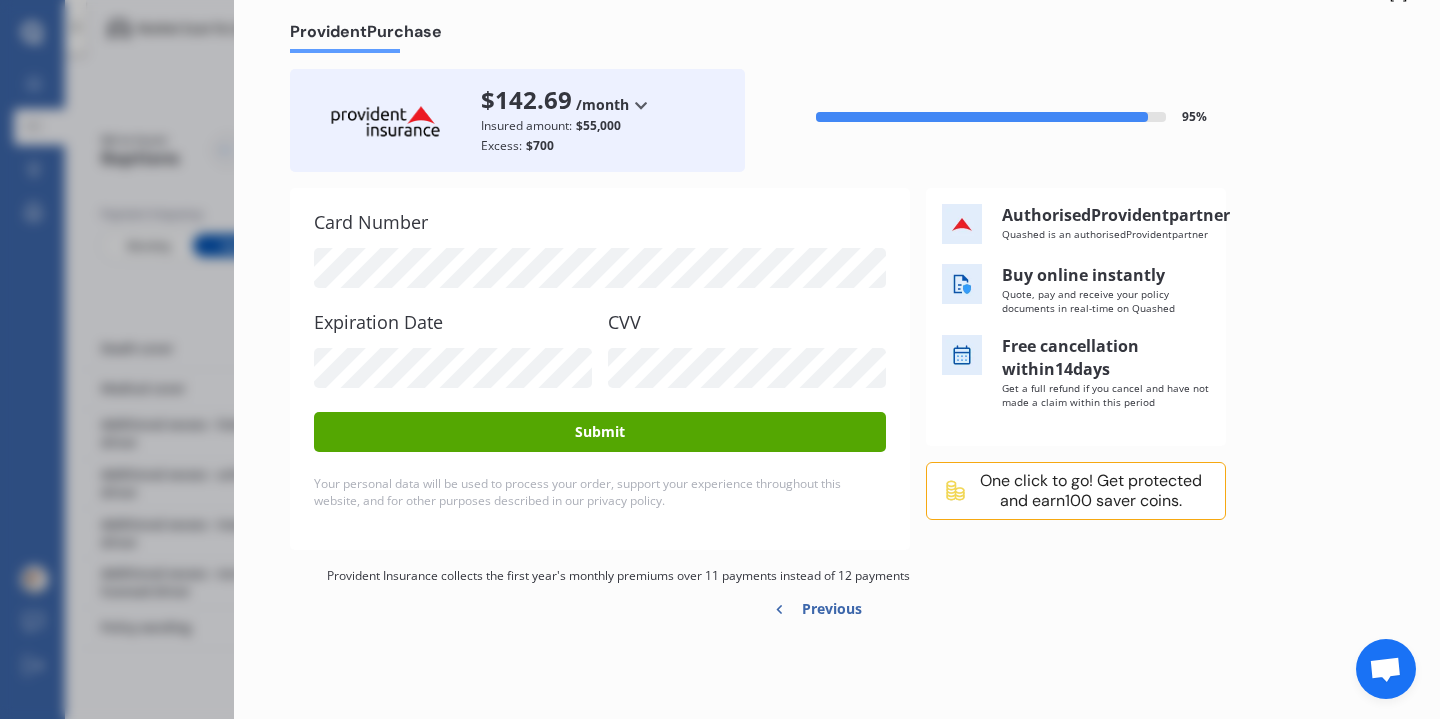 click on "Submit" at bounding box center [600, 432] 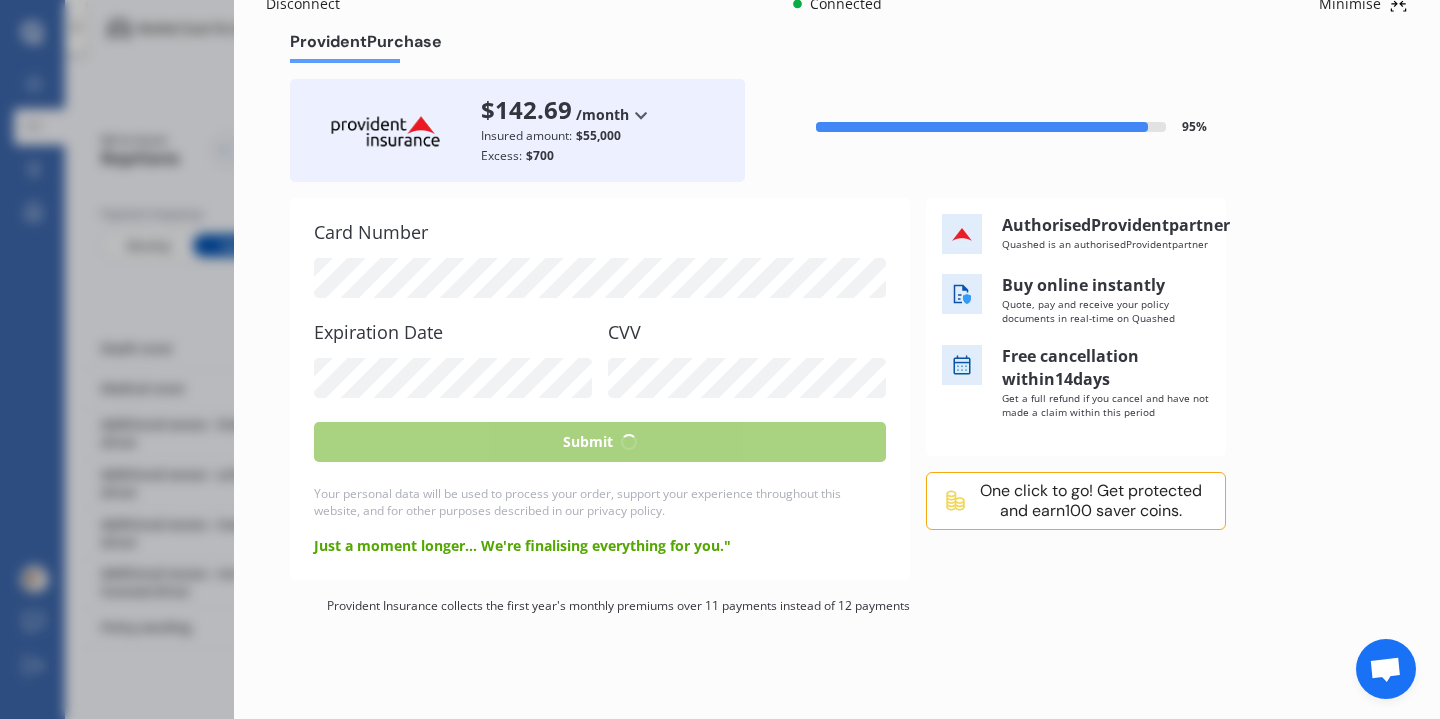 scroll, scrollTop: 2, scrollLeft: 0, axis: vertical 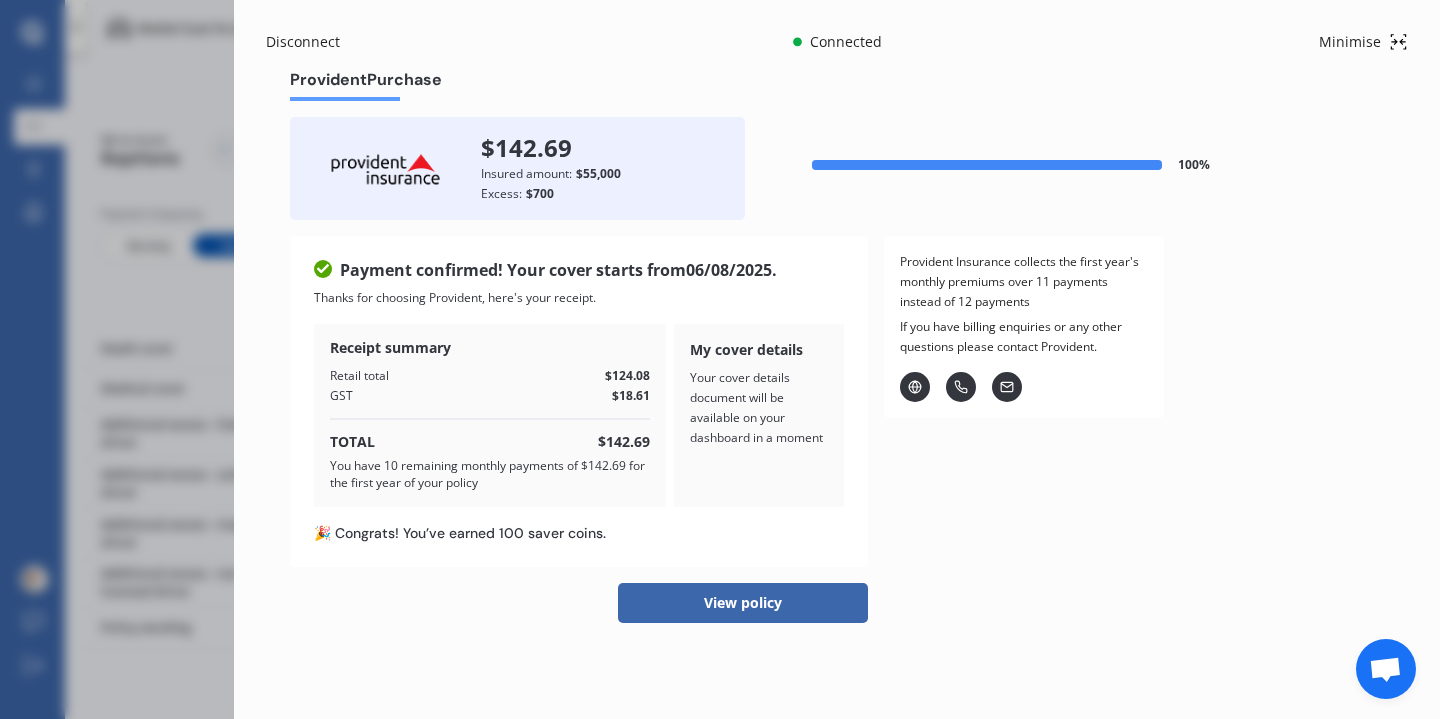 click on "View policy" at bounding box center [743, 603] 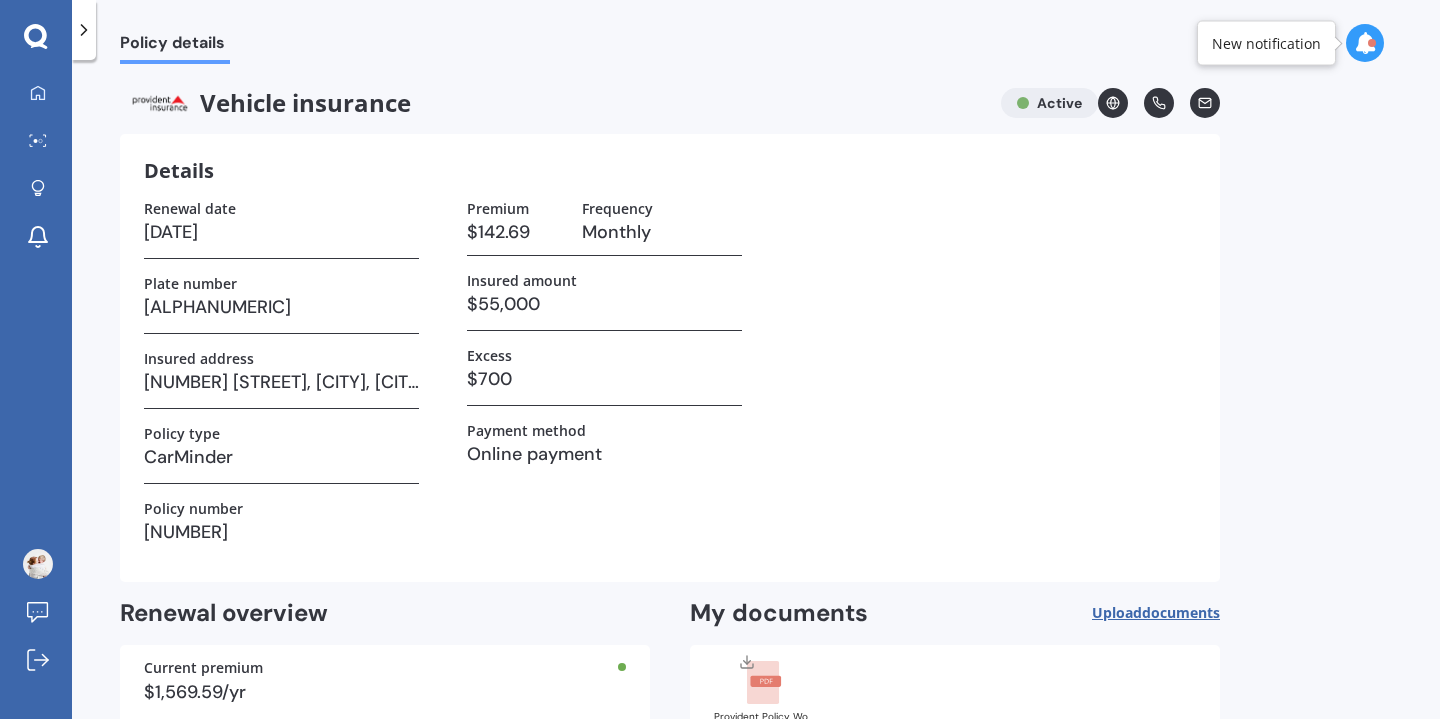 scroll, scrollTop: 123, scrollLeft: 0, axis: vertical 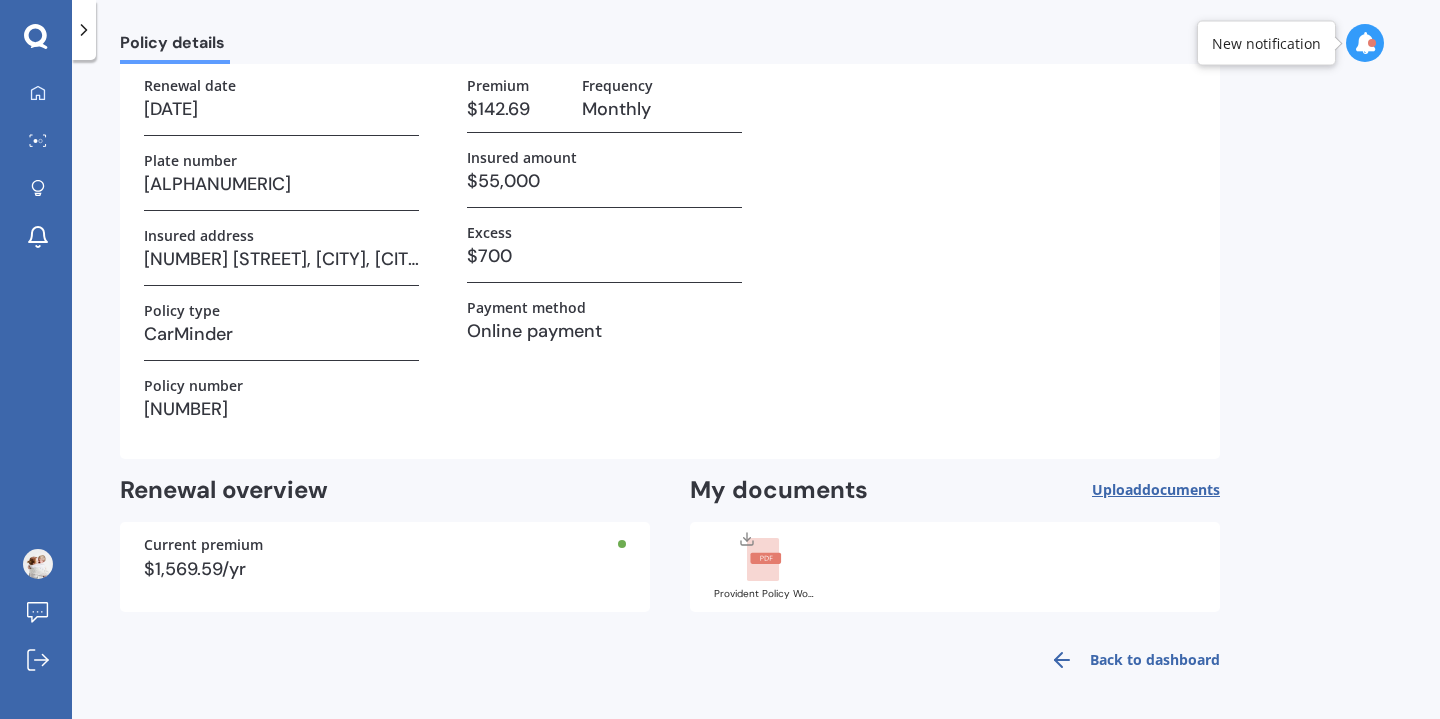 click 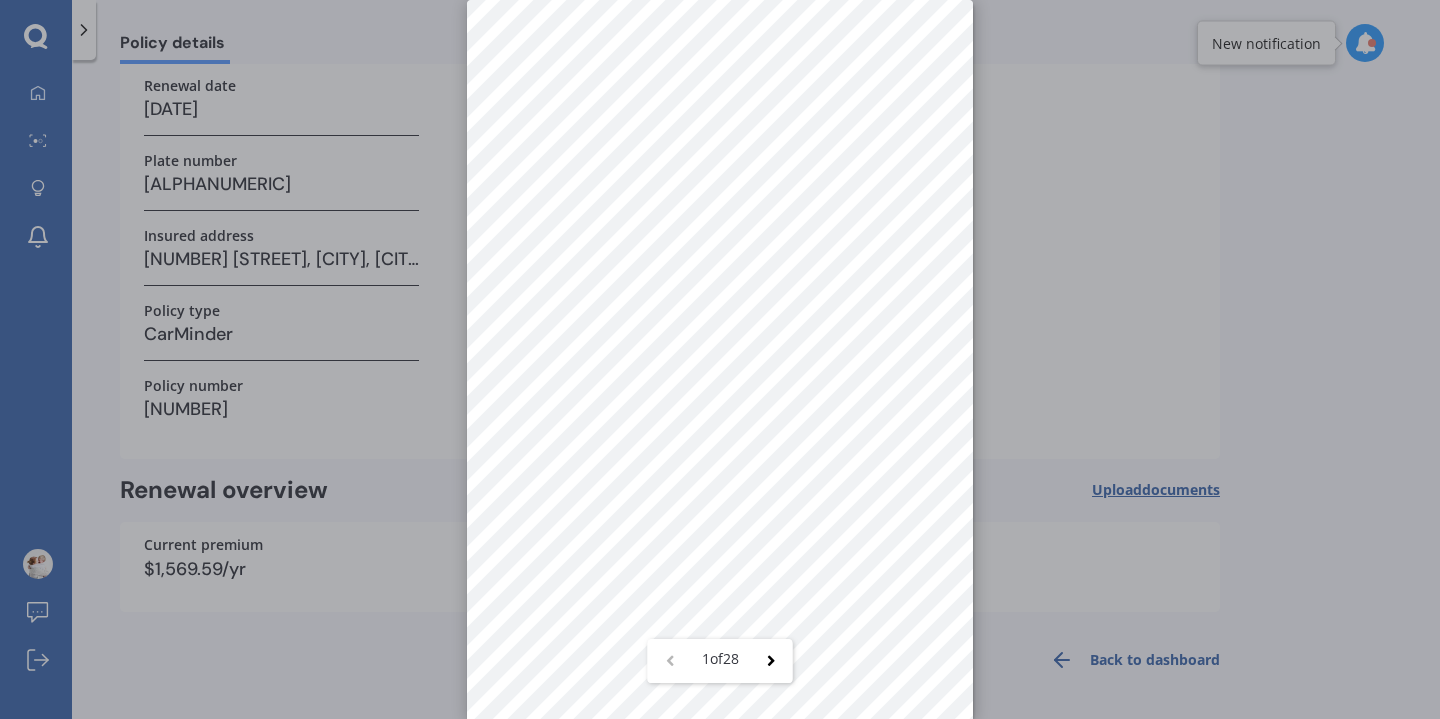 scroll, scrollTop: 0, scrollLeft: 0, axis: both 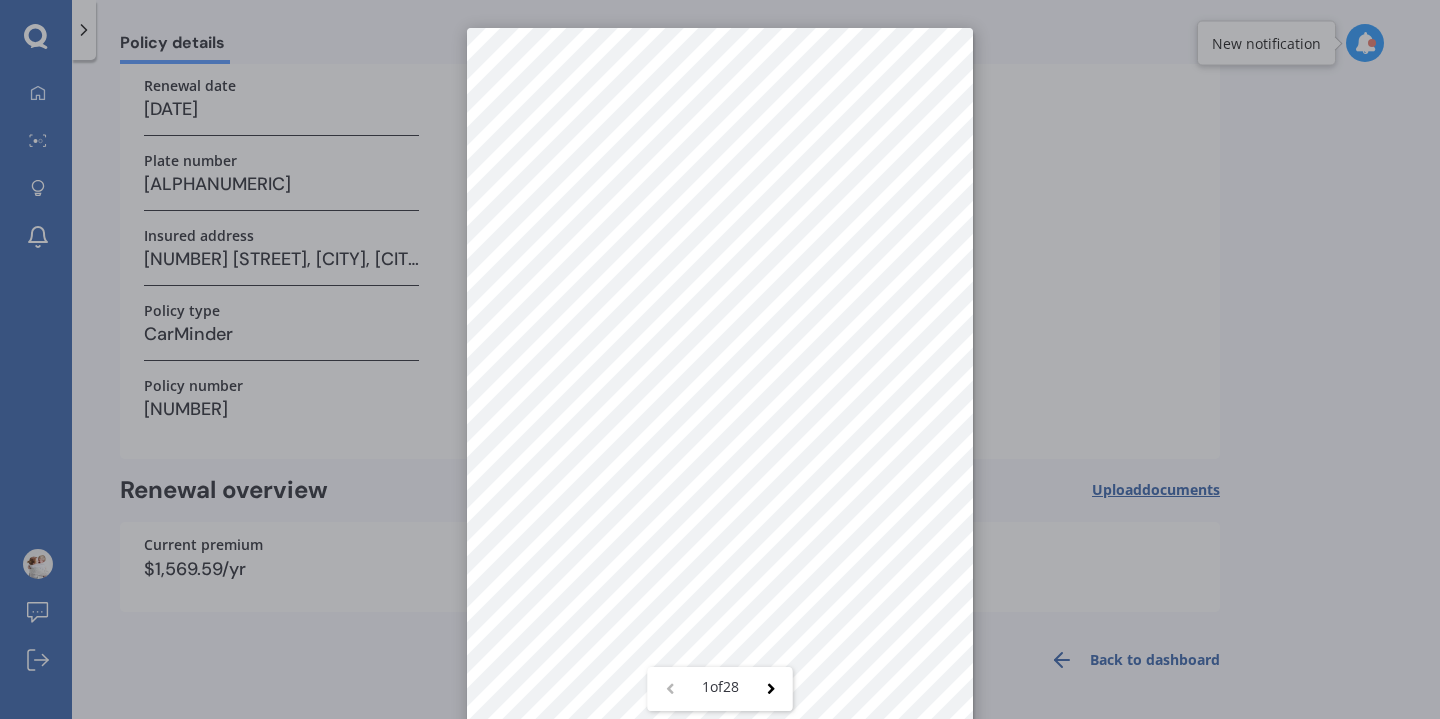 click on "[NUMBER] of [NUMBER]" at bounding box center [720, 359] 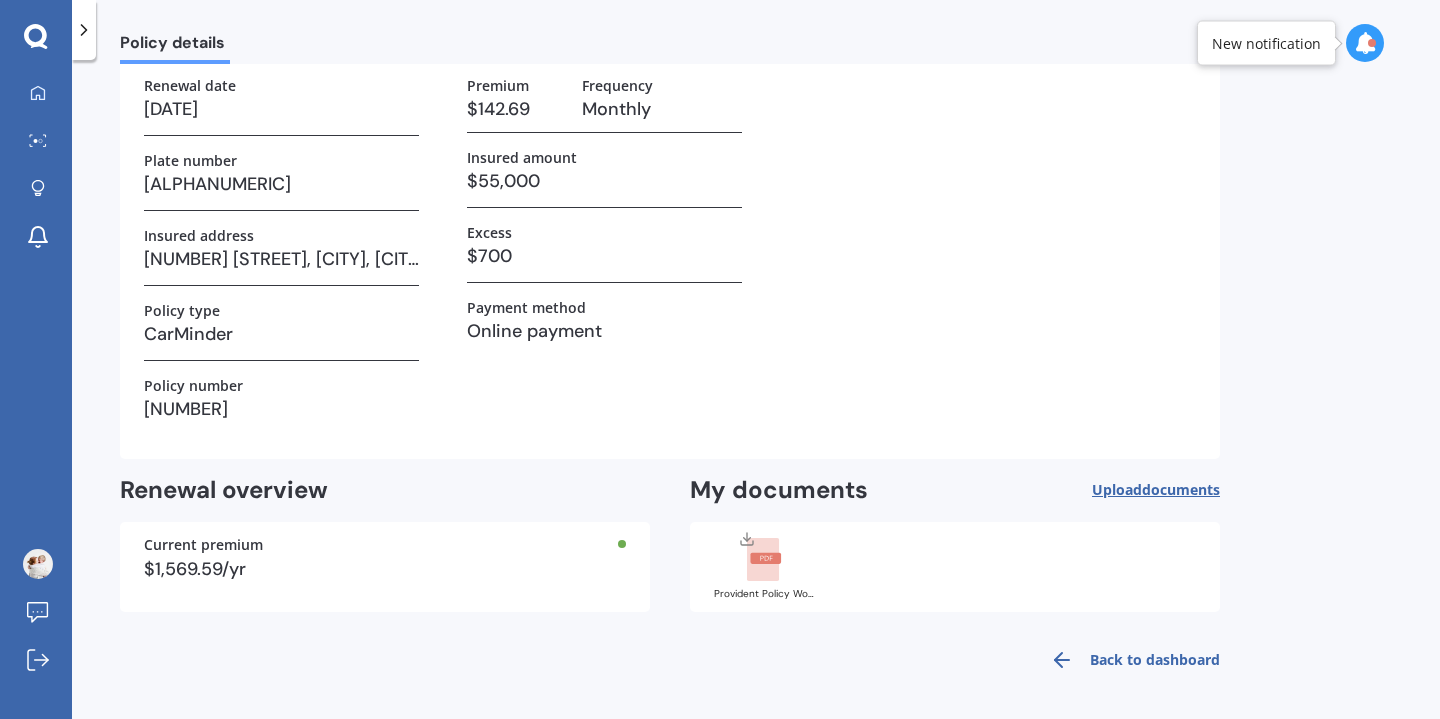 click on "documents" at bounding box center (1181, 489) 